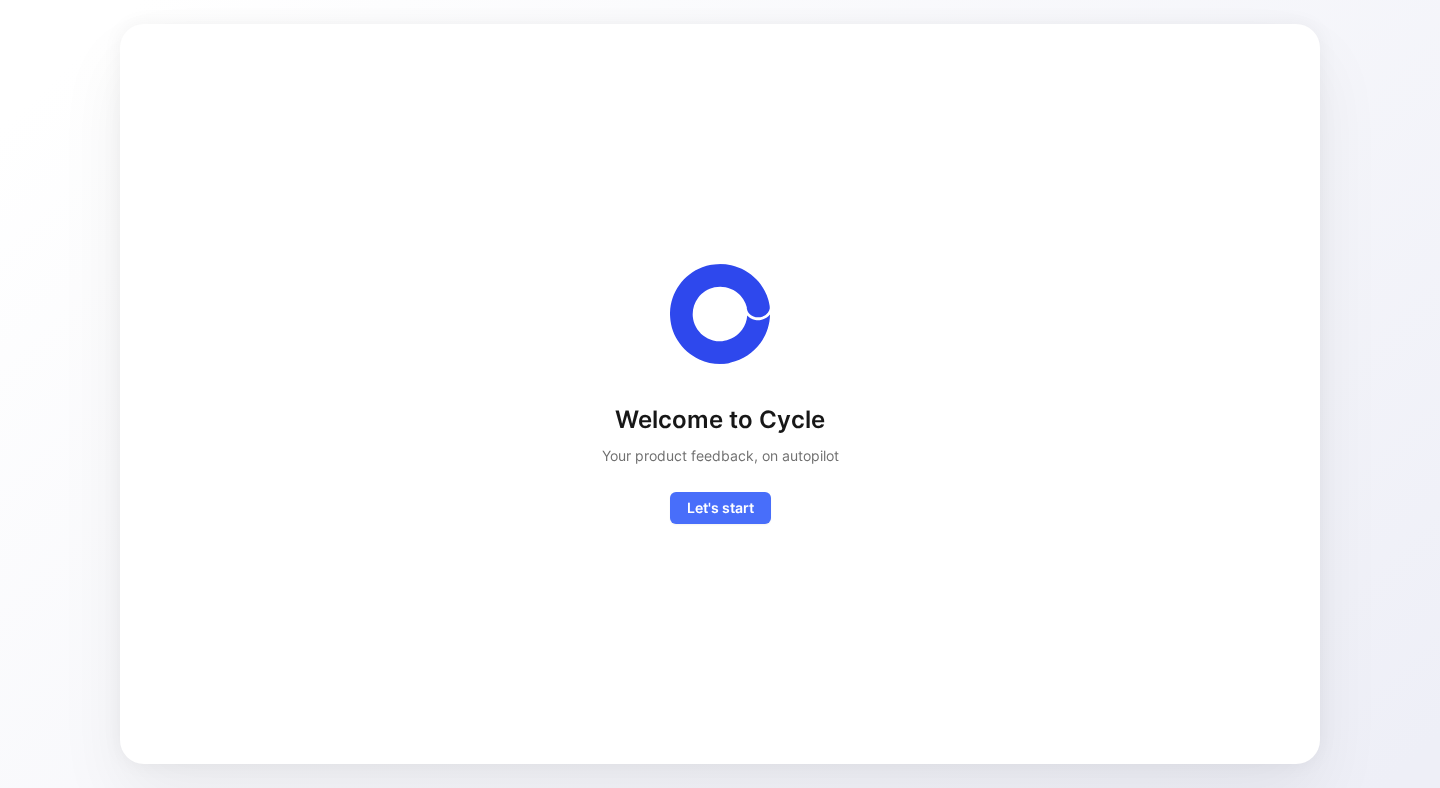 scroll, scrollTop: 0, scrollLeft: 0, axis: both 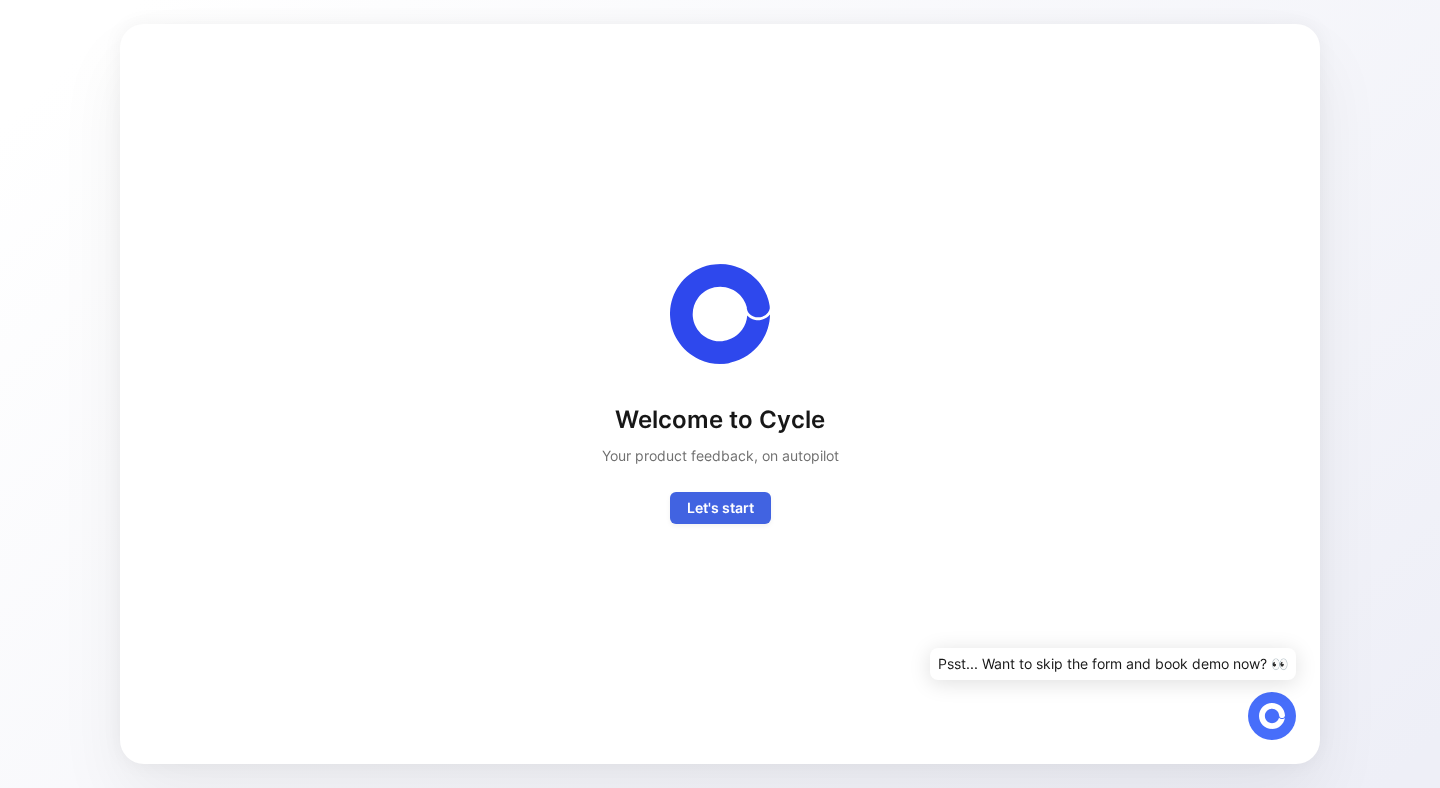click on "Let's start" at bounding box center (720, 508) 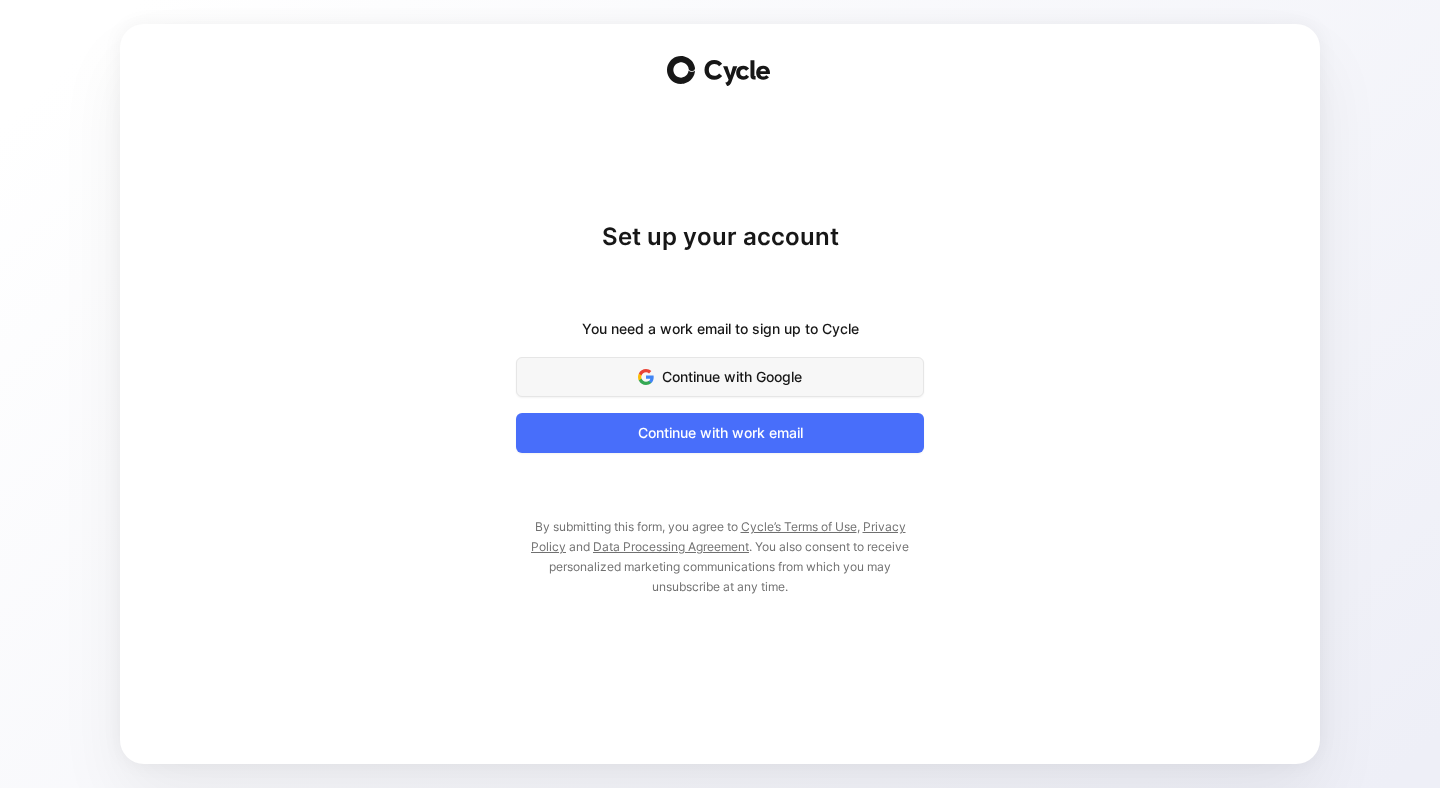 click on "Continue with Google" at bounding box center [720, 377] 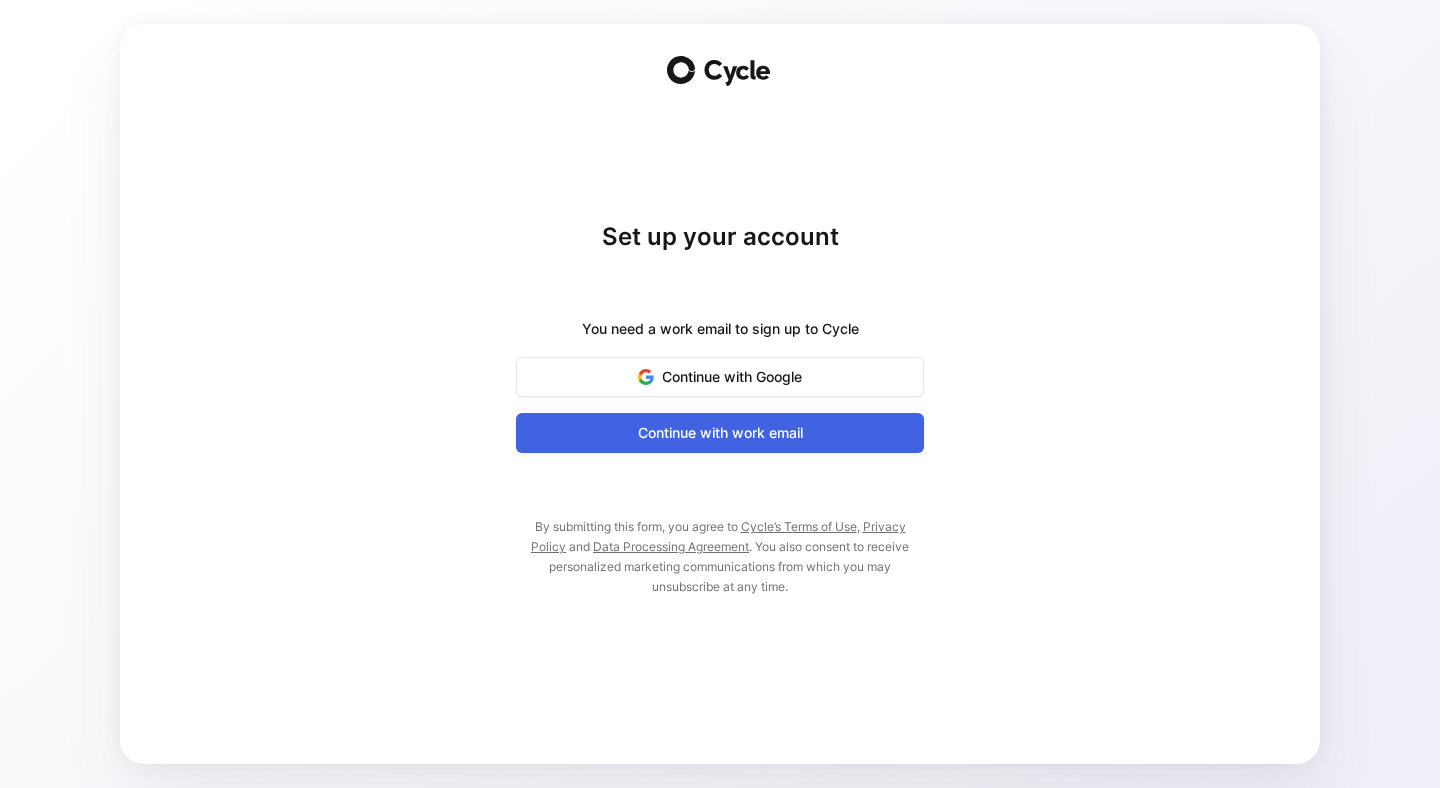 click on "Continue with work email" at bounding box center (720, 433) 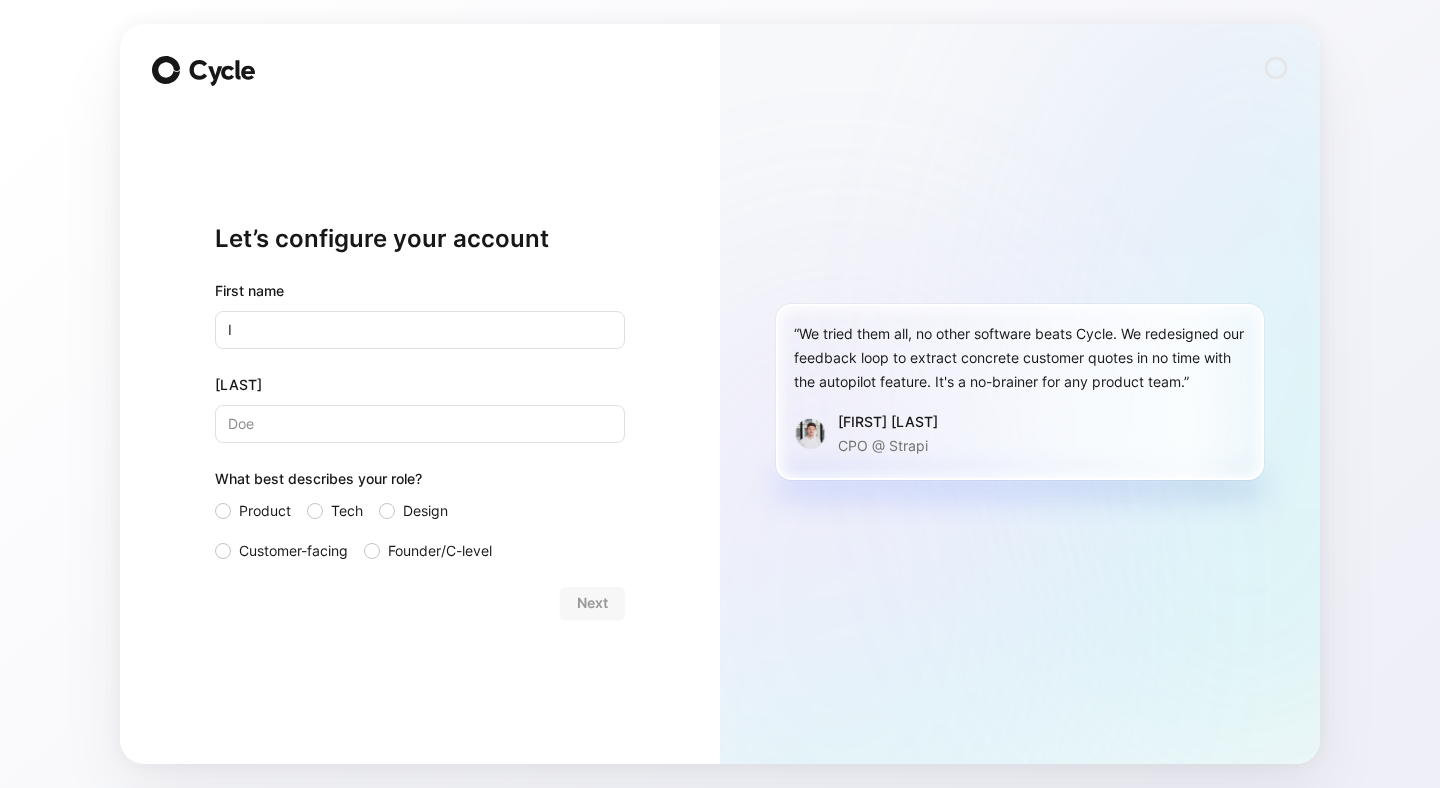 scroll, scrollTop: 0, scrollLeft: 0, axis: both 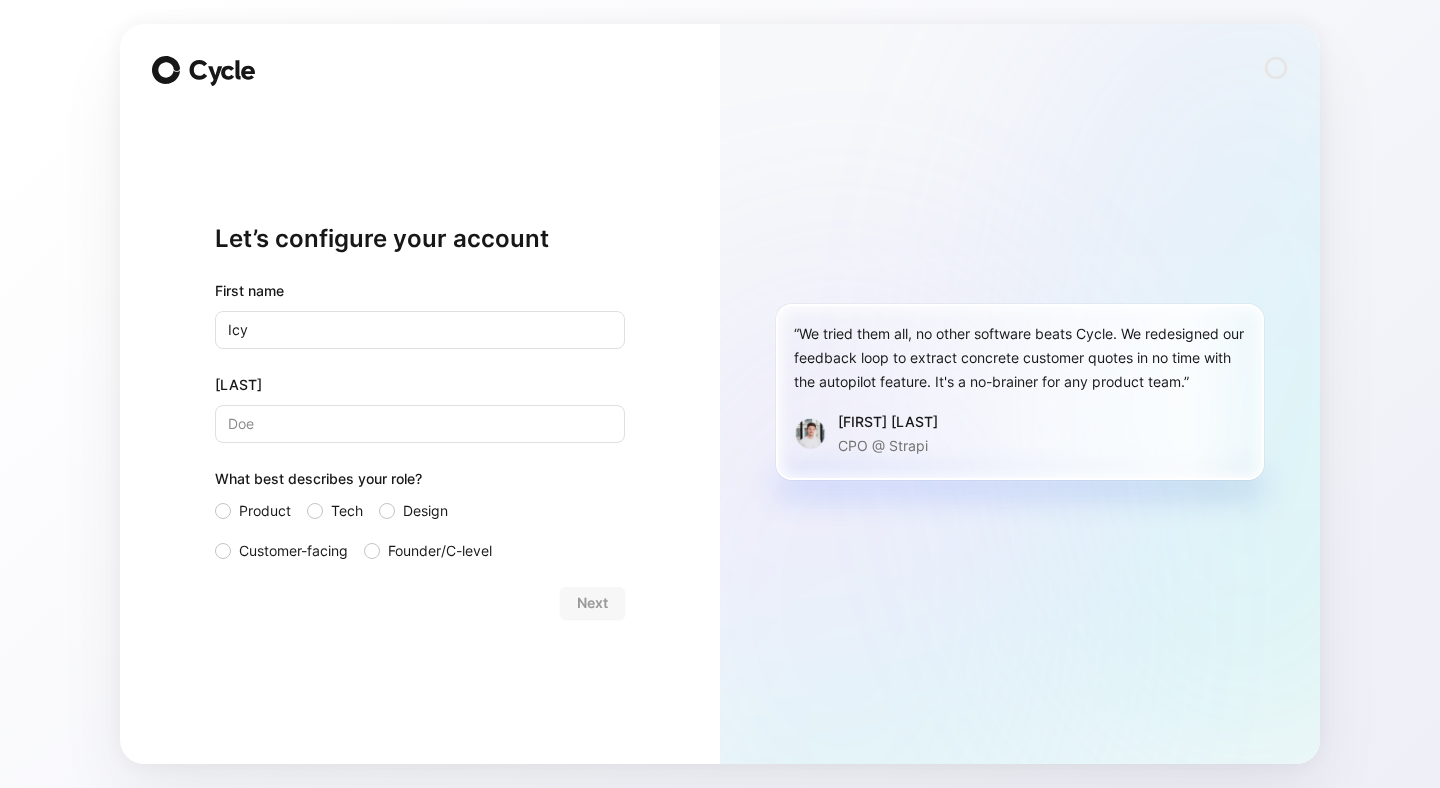 type on "Icy" 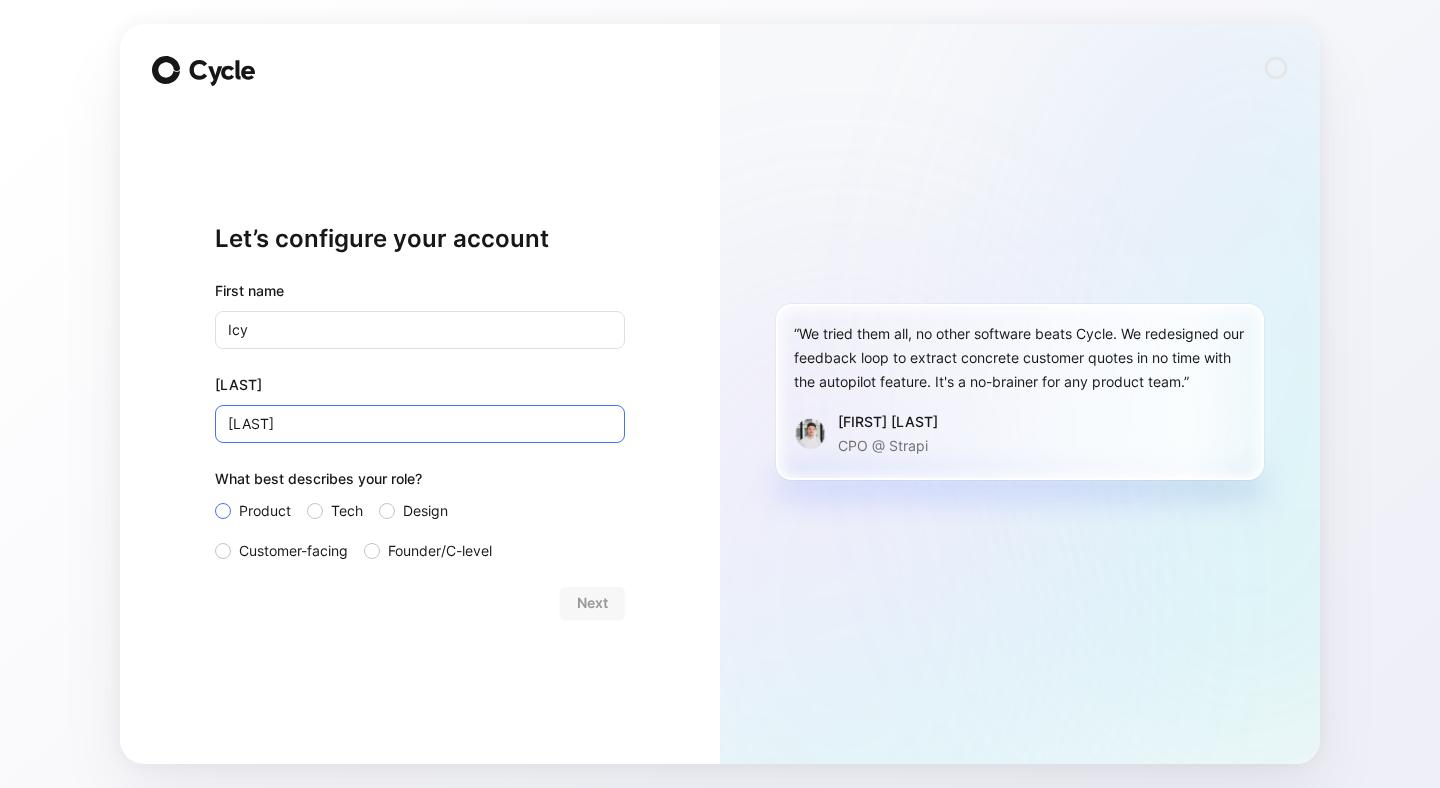 type on "[LAST]" 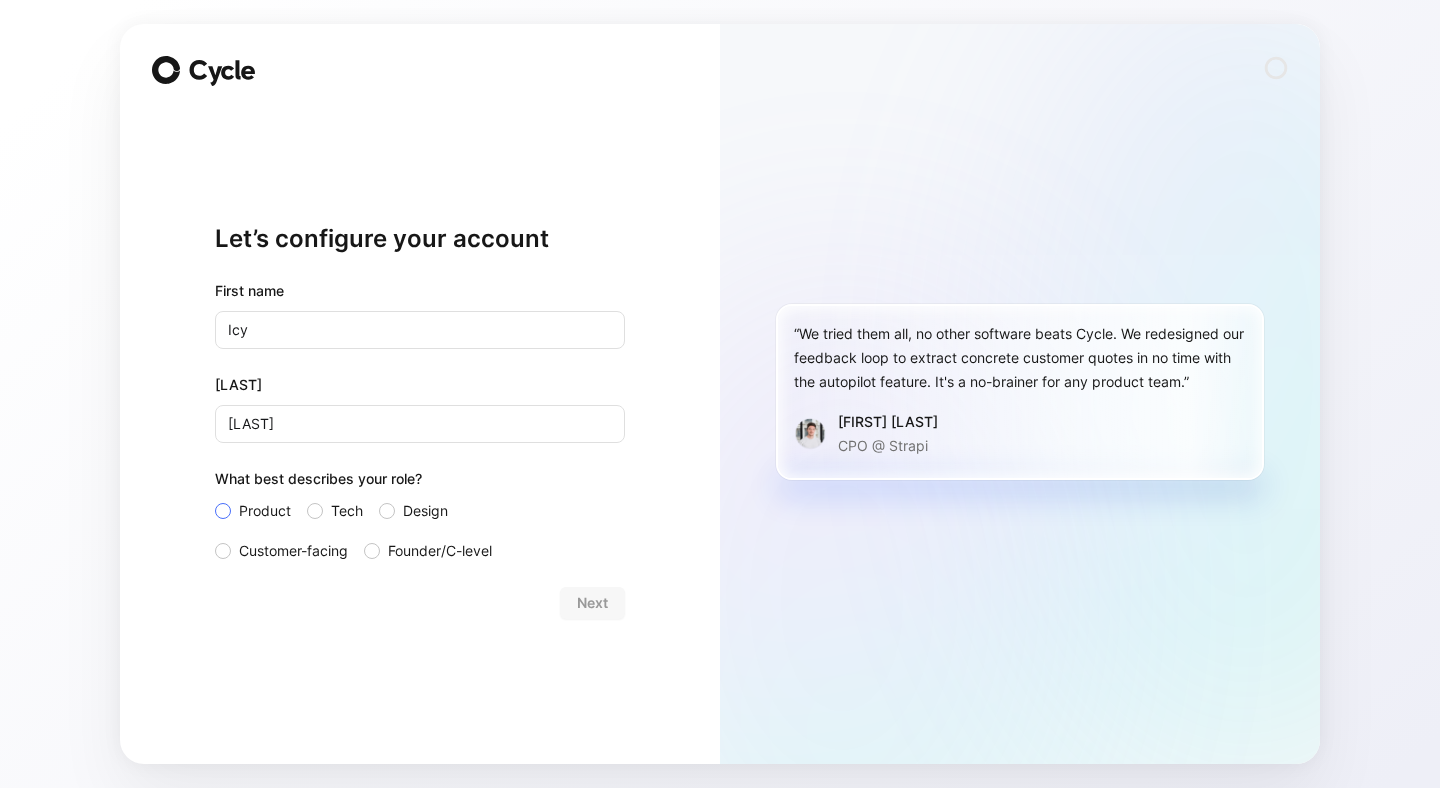 click on "Product" at bounding box center [265, 511] 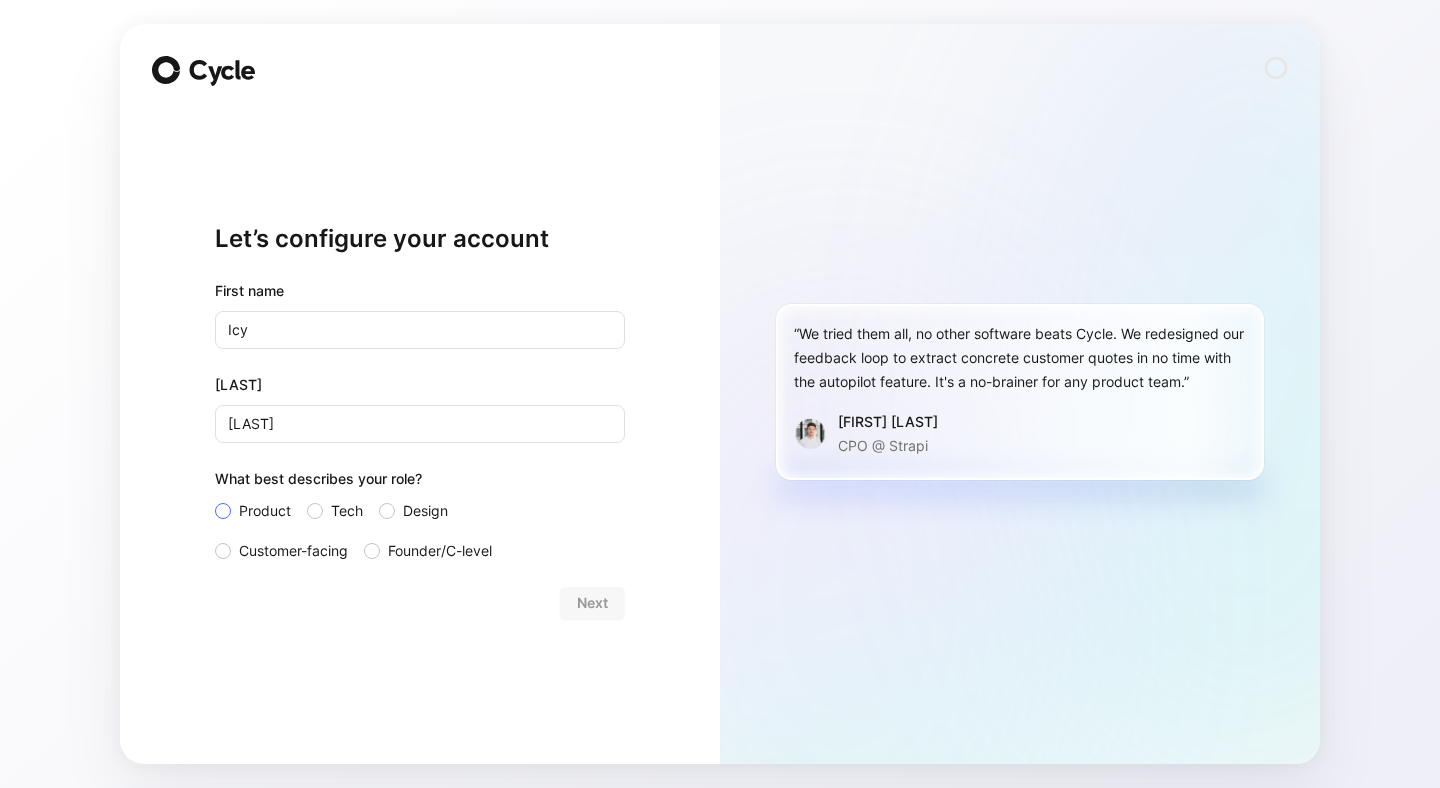 click on "Product" at bounding box center (215, 499) 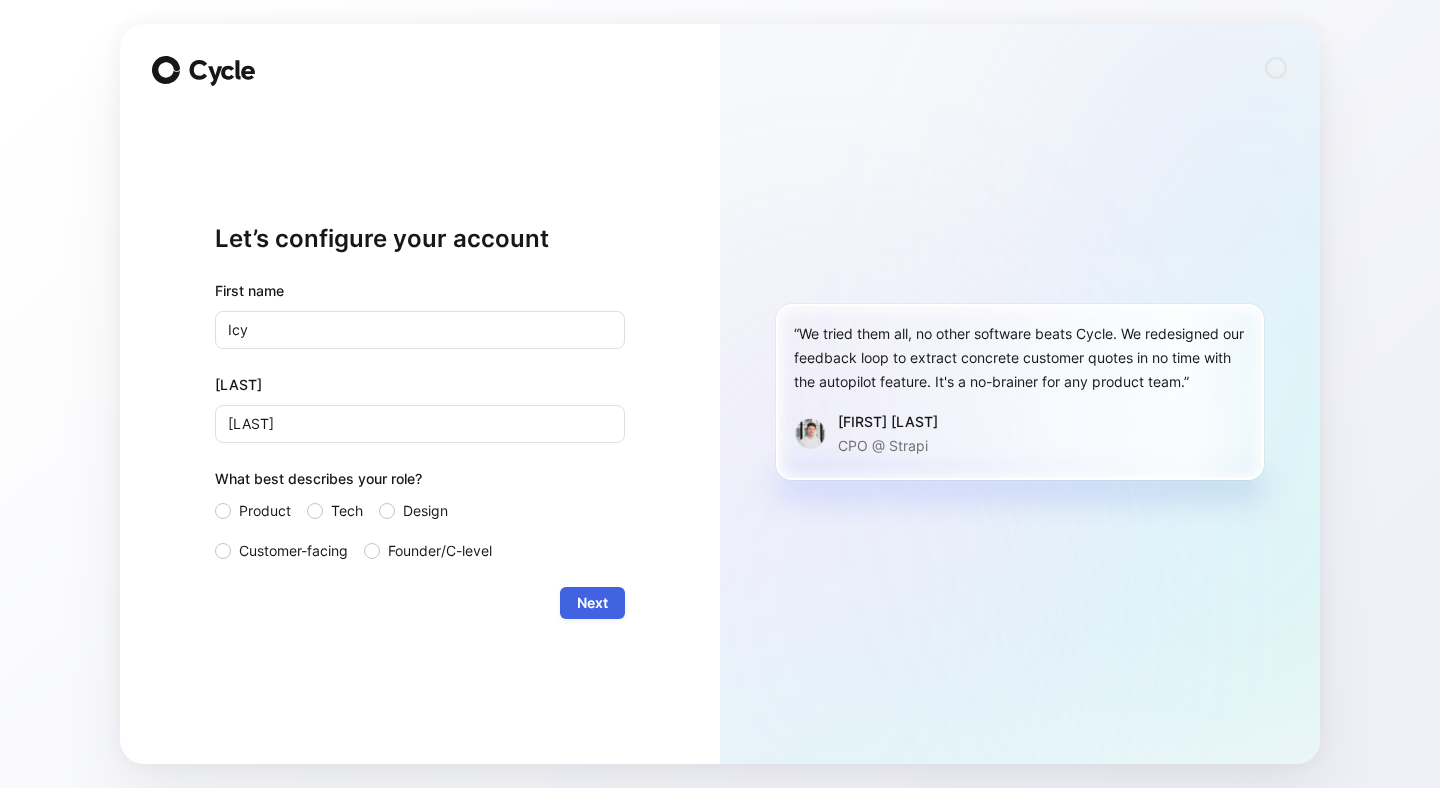 click on "Next" at bounding box center (592, 603) 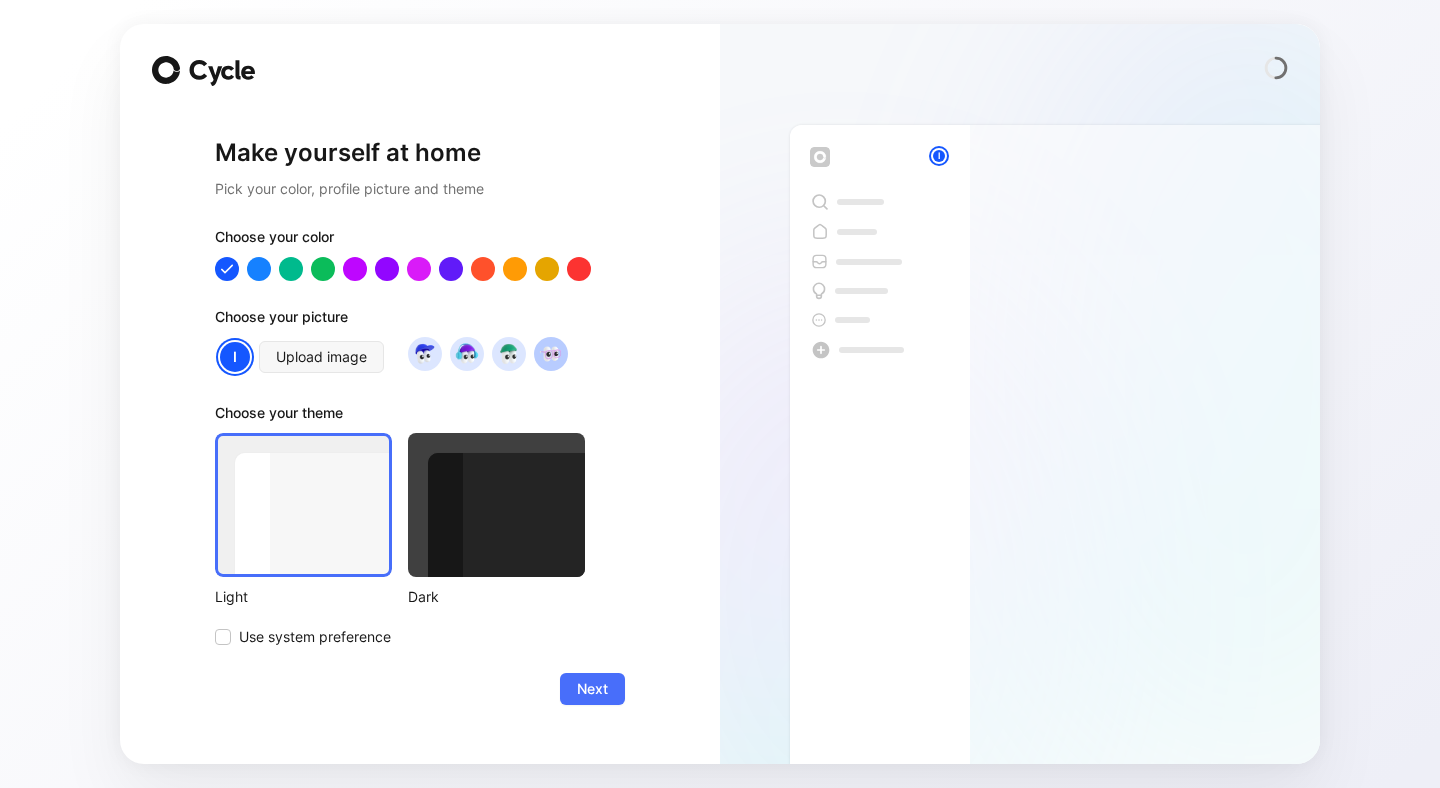 click at bounding box center (550, 353) 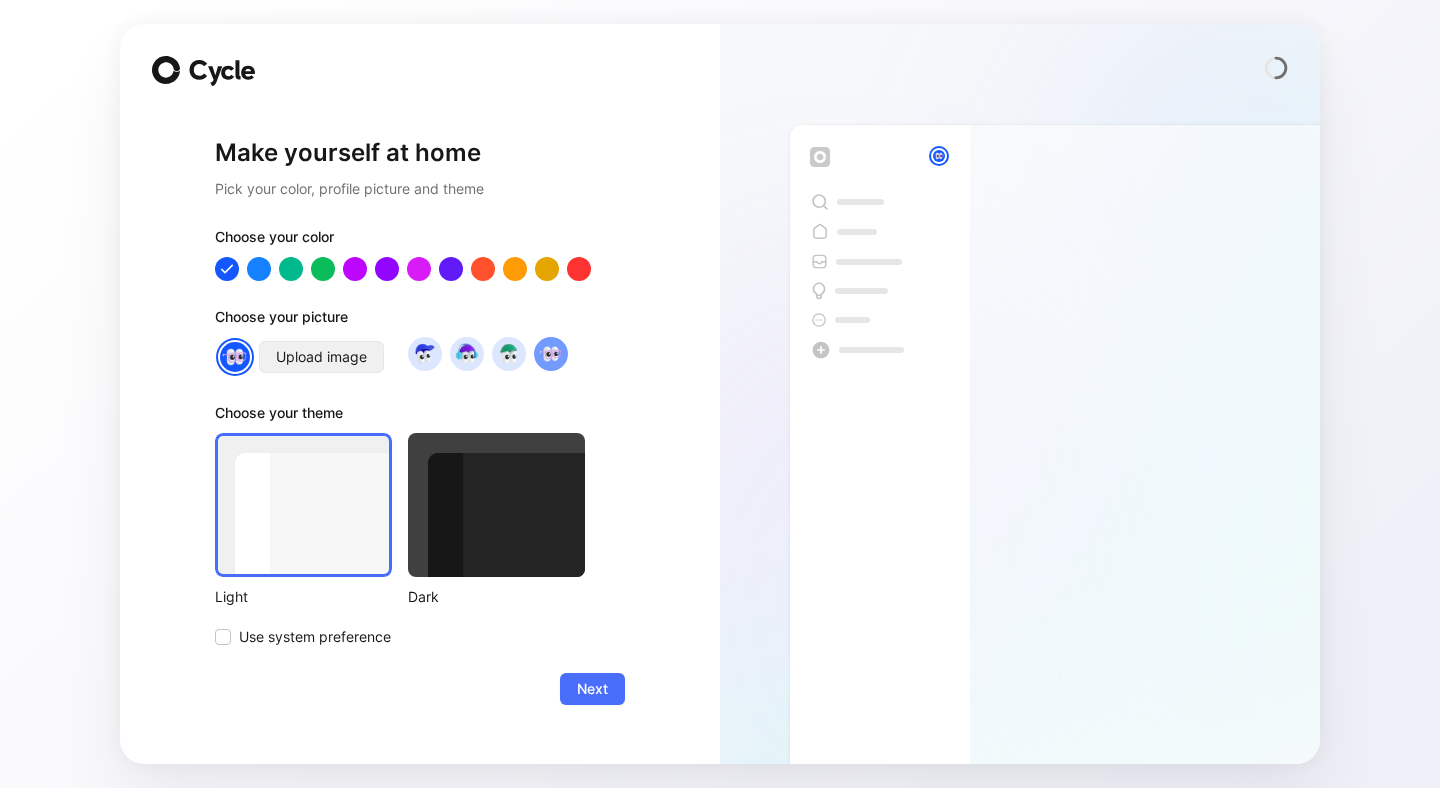 click on "Upload image" at bounding box center [321, 357] 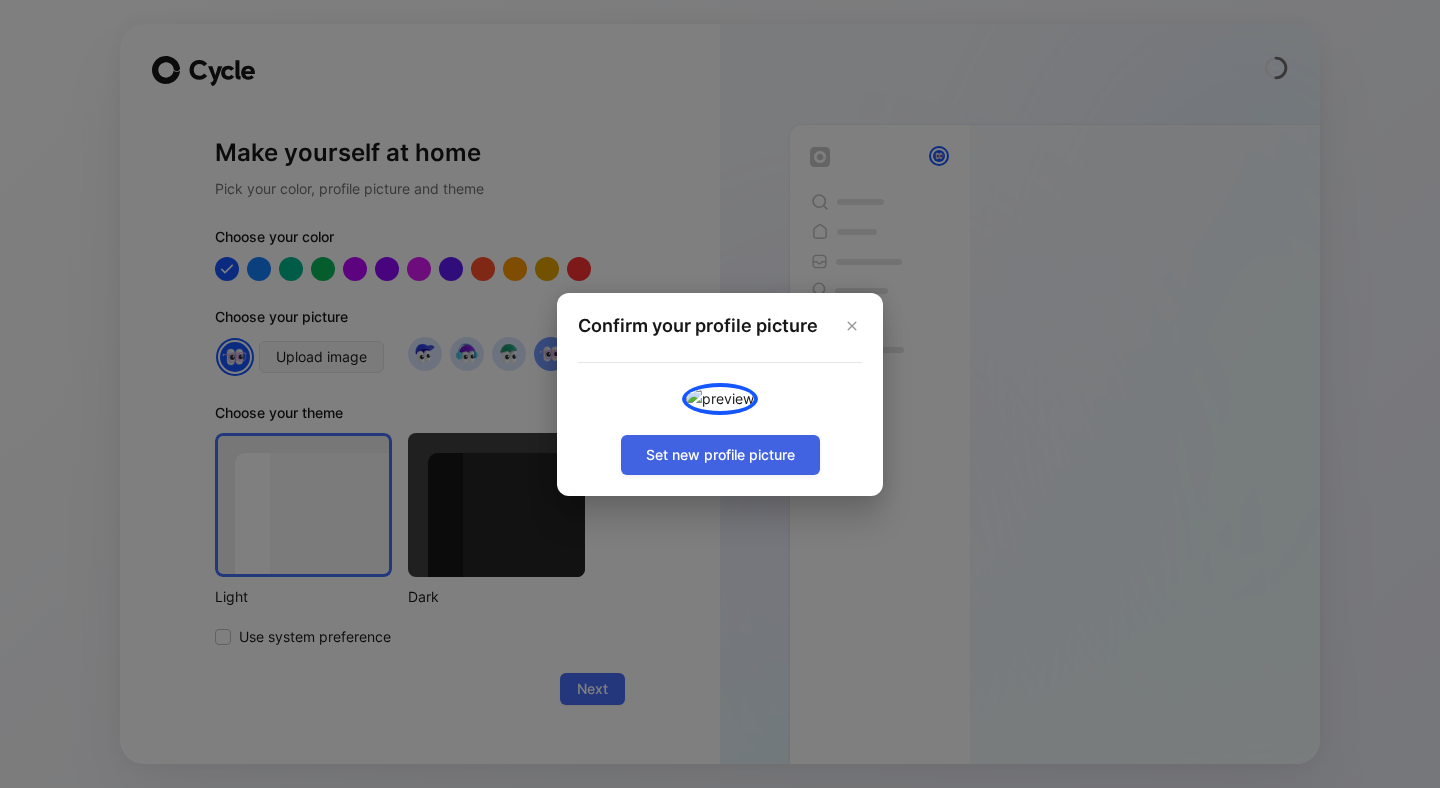 click on "Set new profile picture" at bounding box center [720, 455] 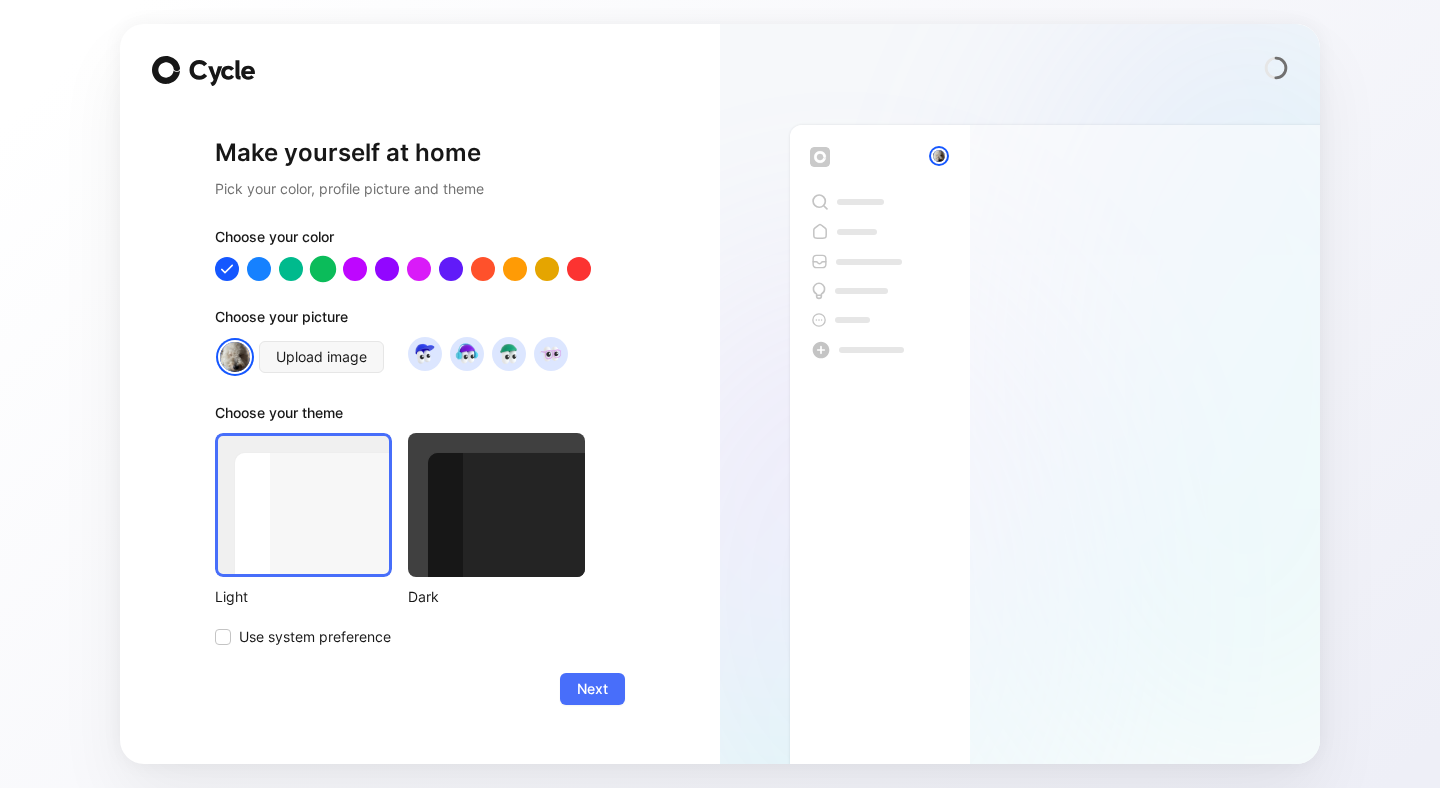 click at bounding box center (323, 269) 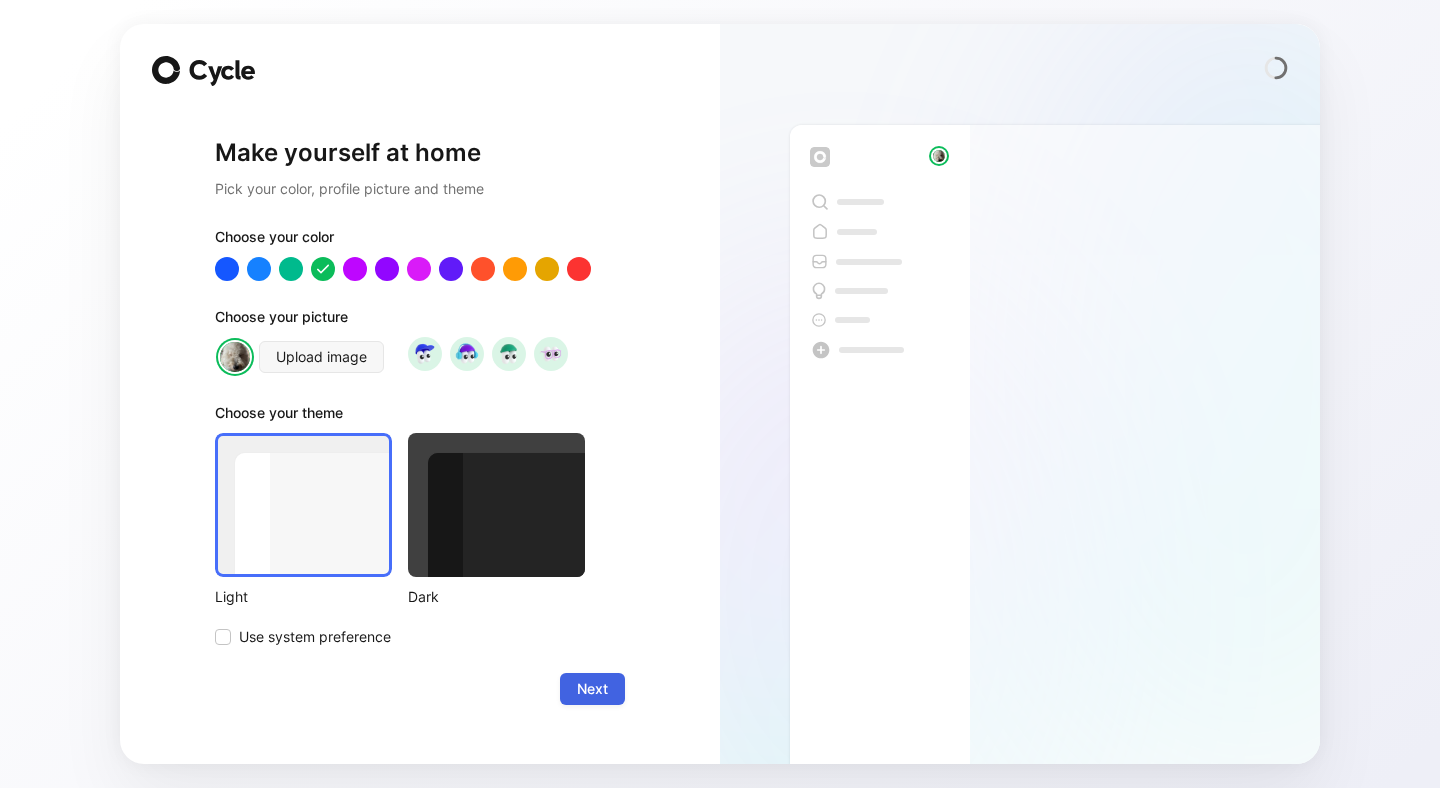 click on "Next" at bounding box center (592, 689) 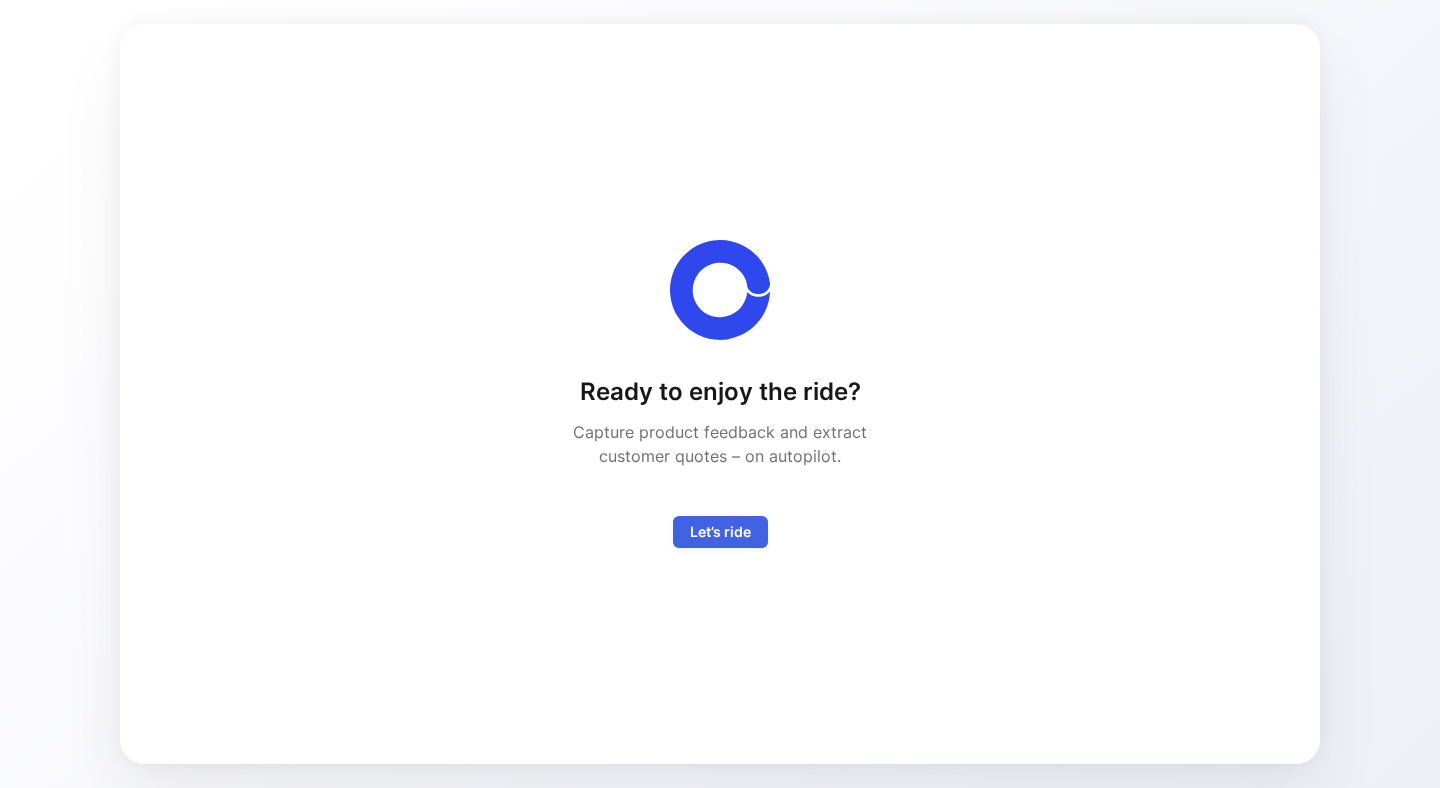 click on "Let’s ride" at bounding box center (720, 532) 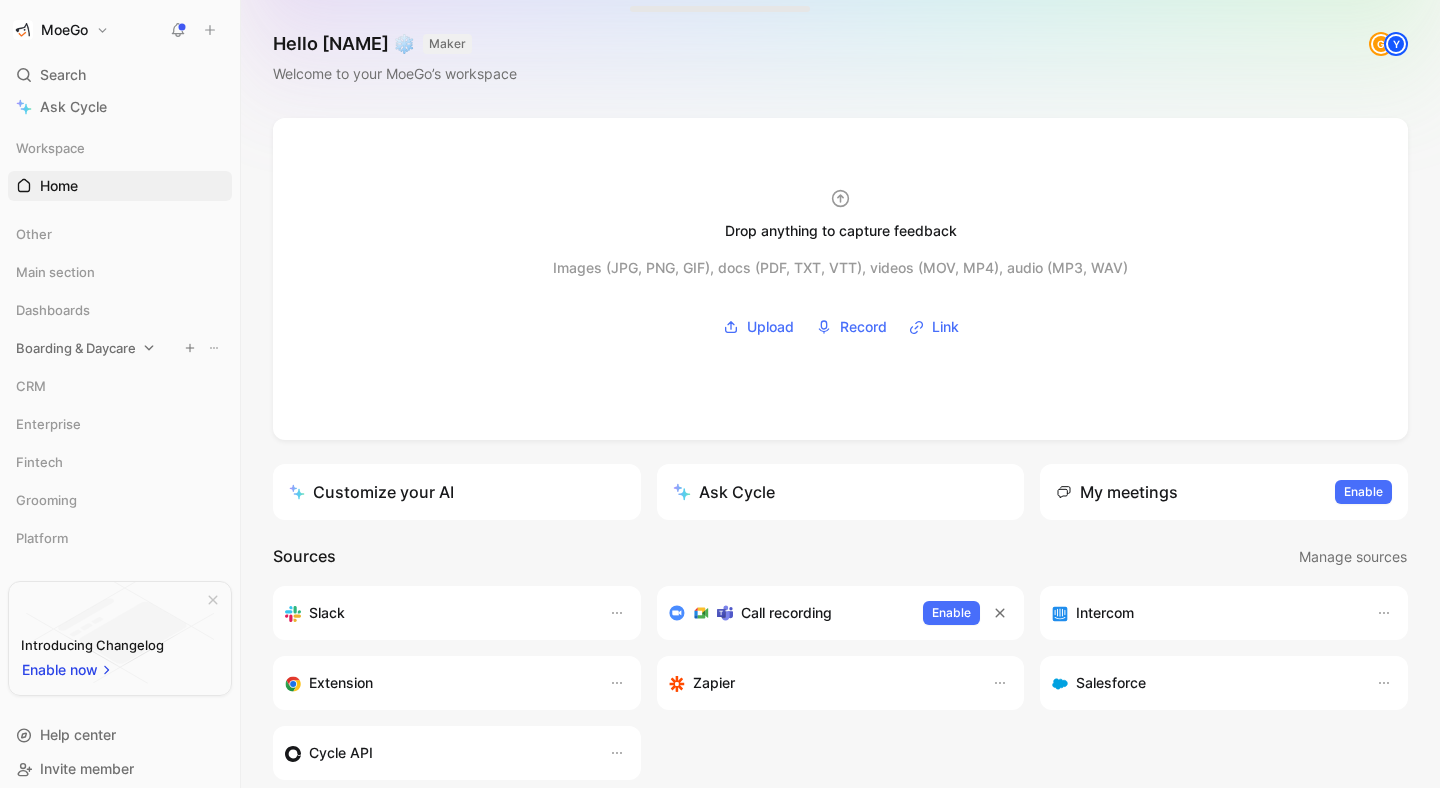 click on "Boarding & Daycare" at bounding box center [120, 348] 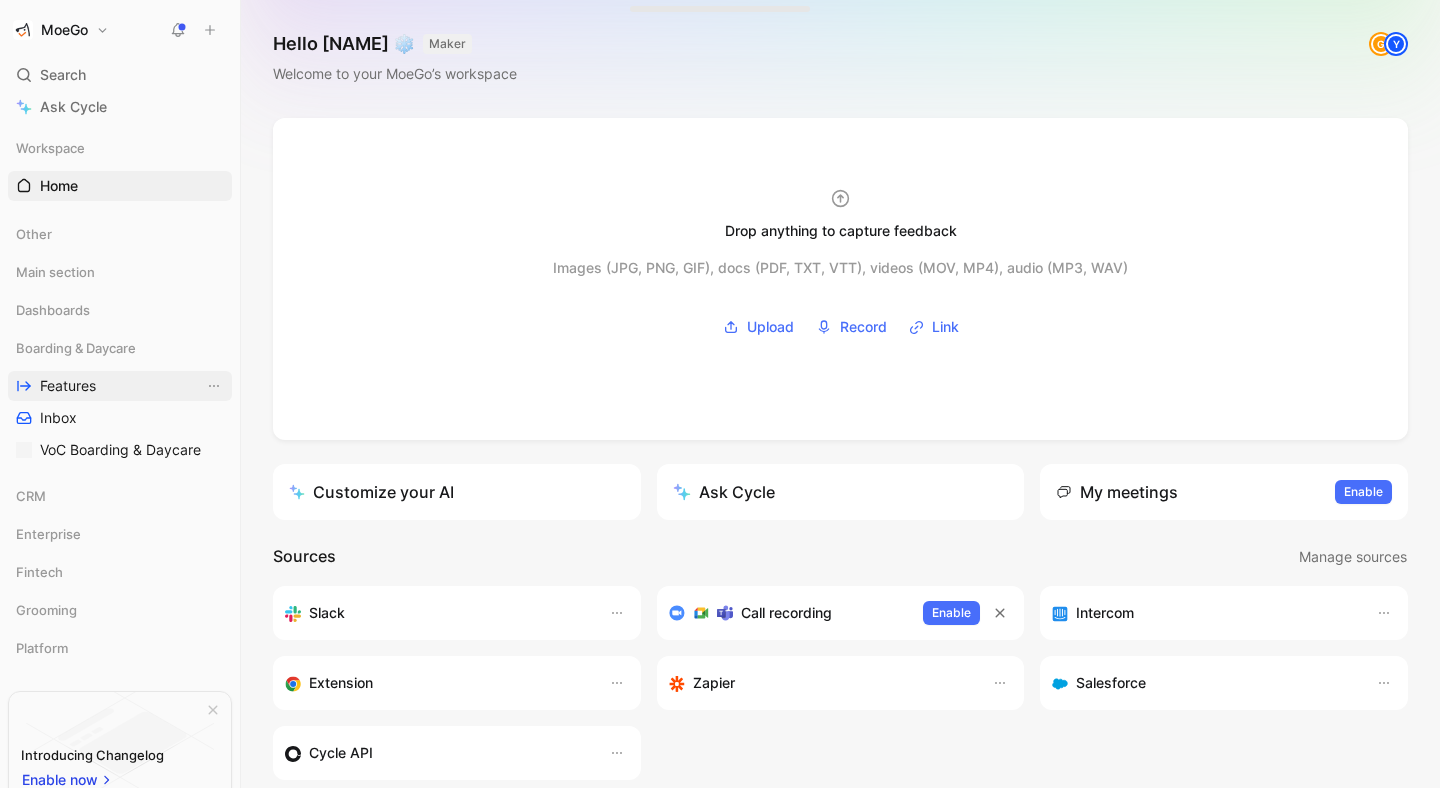 click on "Features" at bounding box center [68, 386] 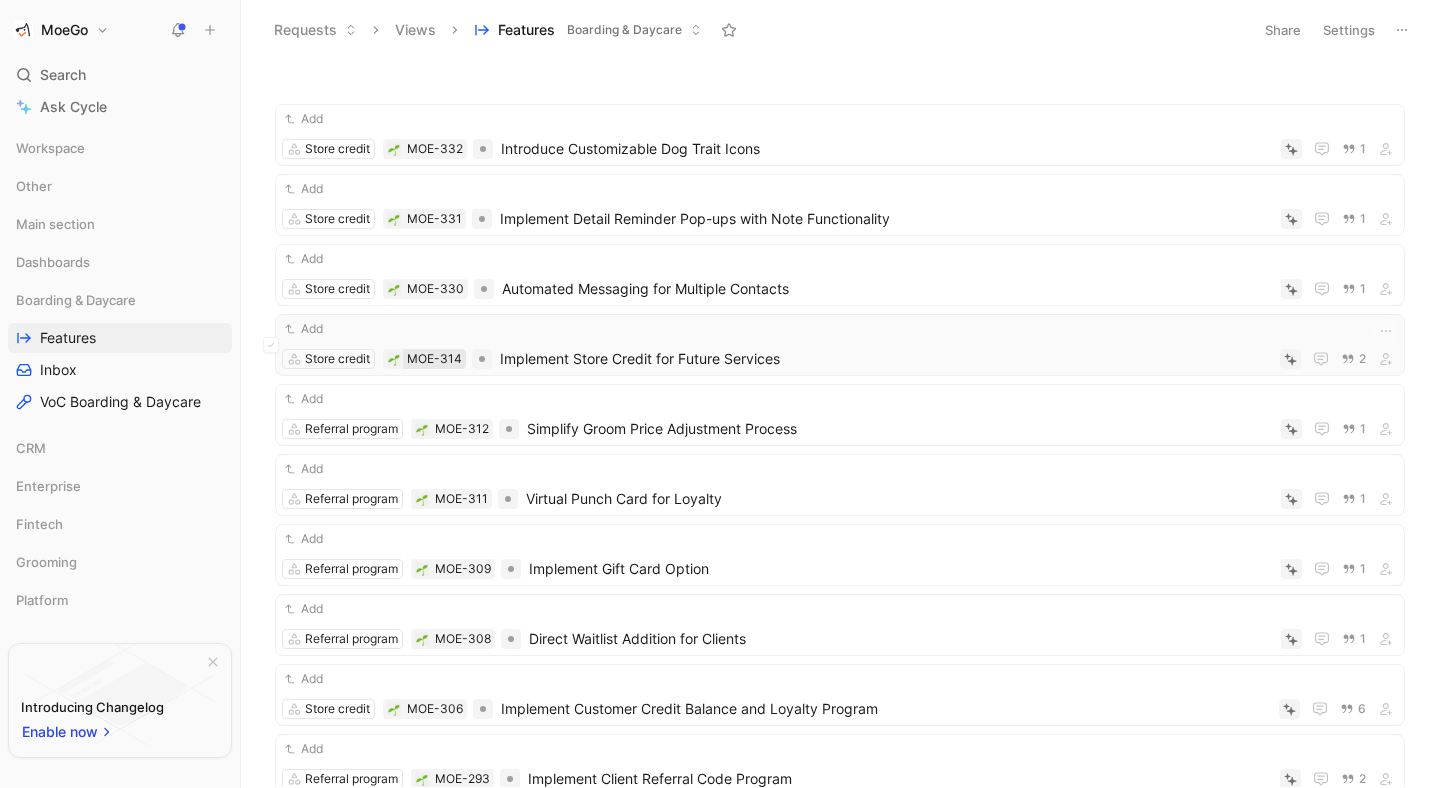 click on "MOE-314" at bounding box center (434, 359) 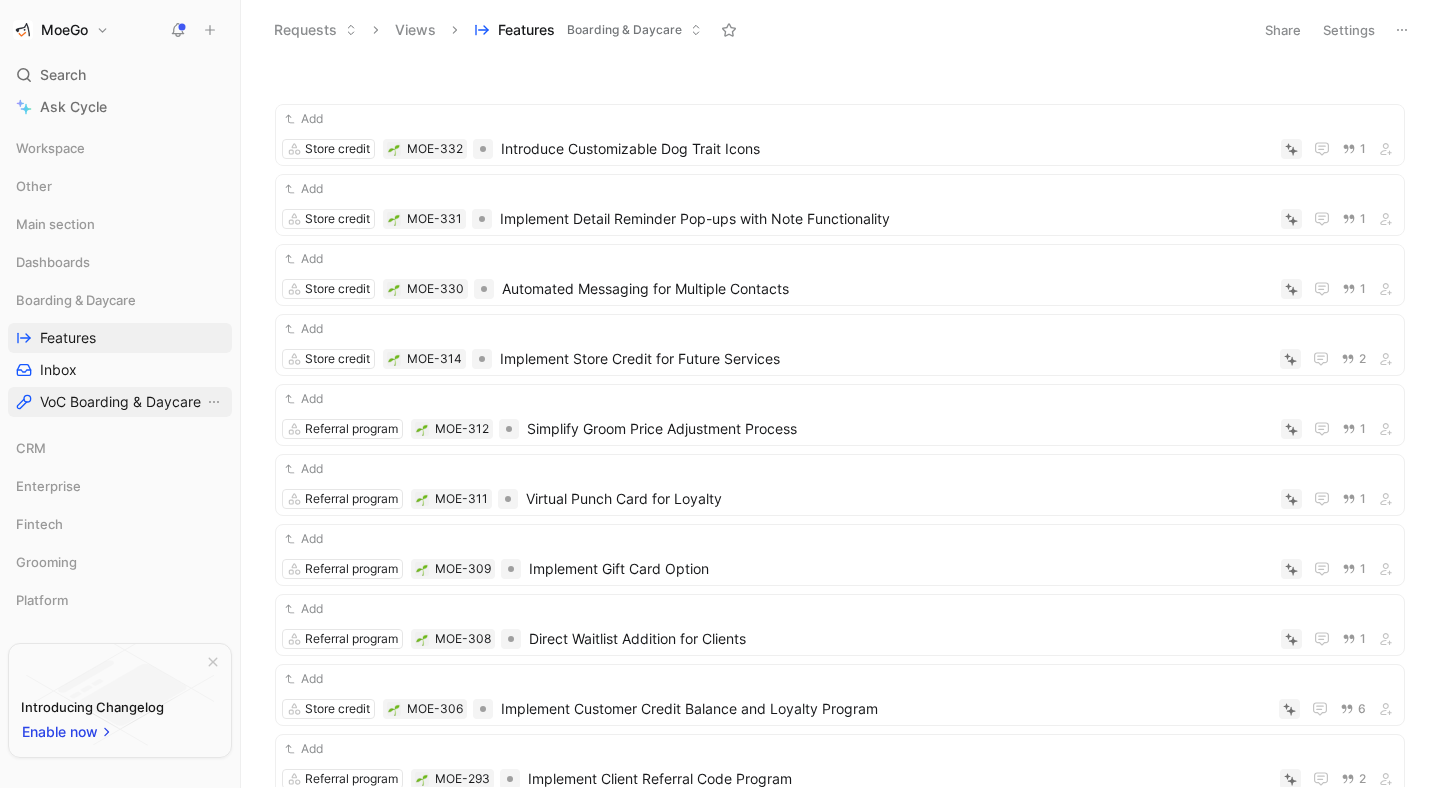 click on "VoC Boarding & Daycare" at bounding box center [120, 402] 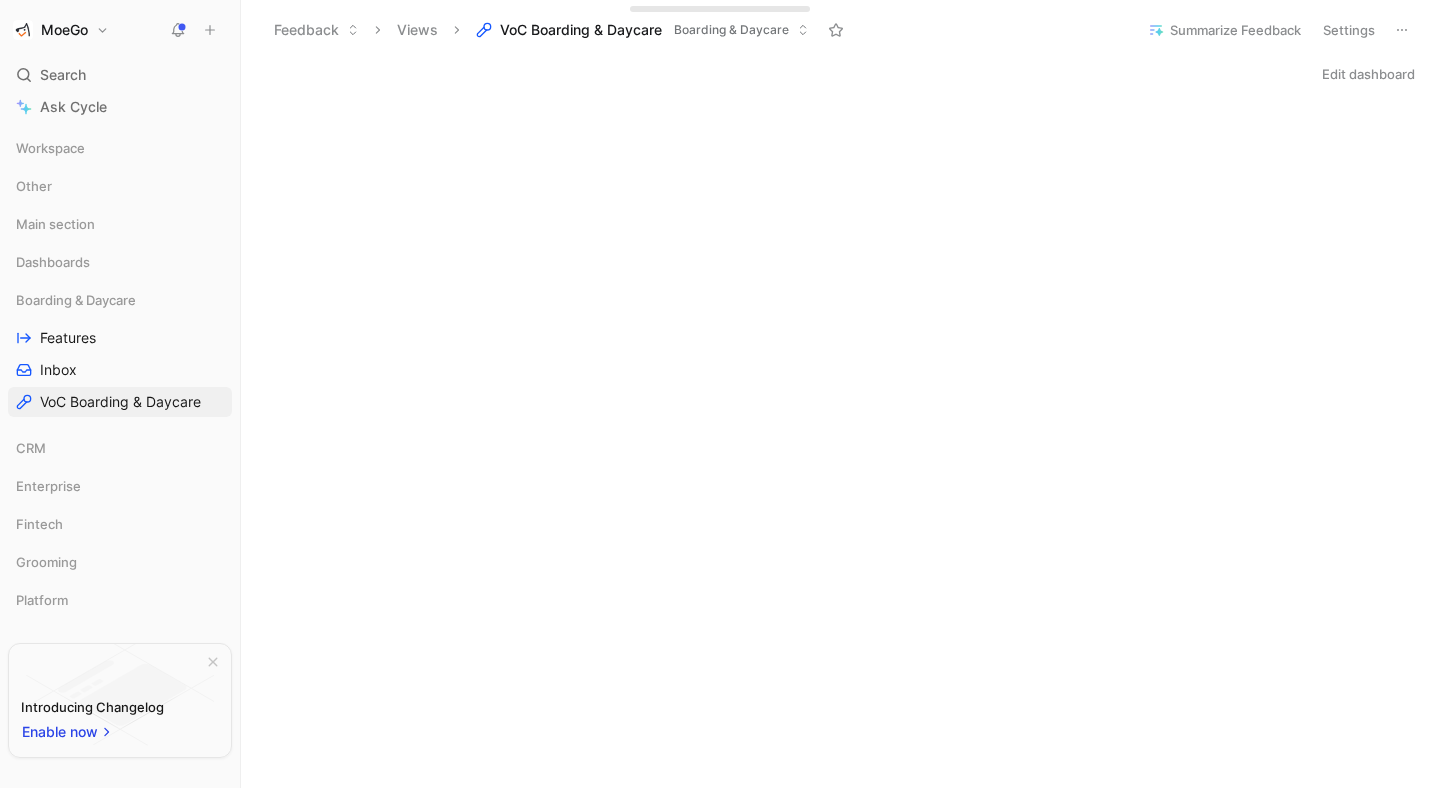 click on "MoeGo" at bounding box center (64, 30) 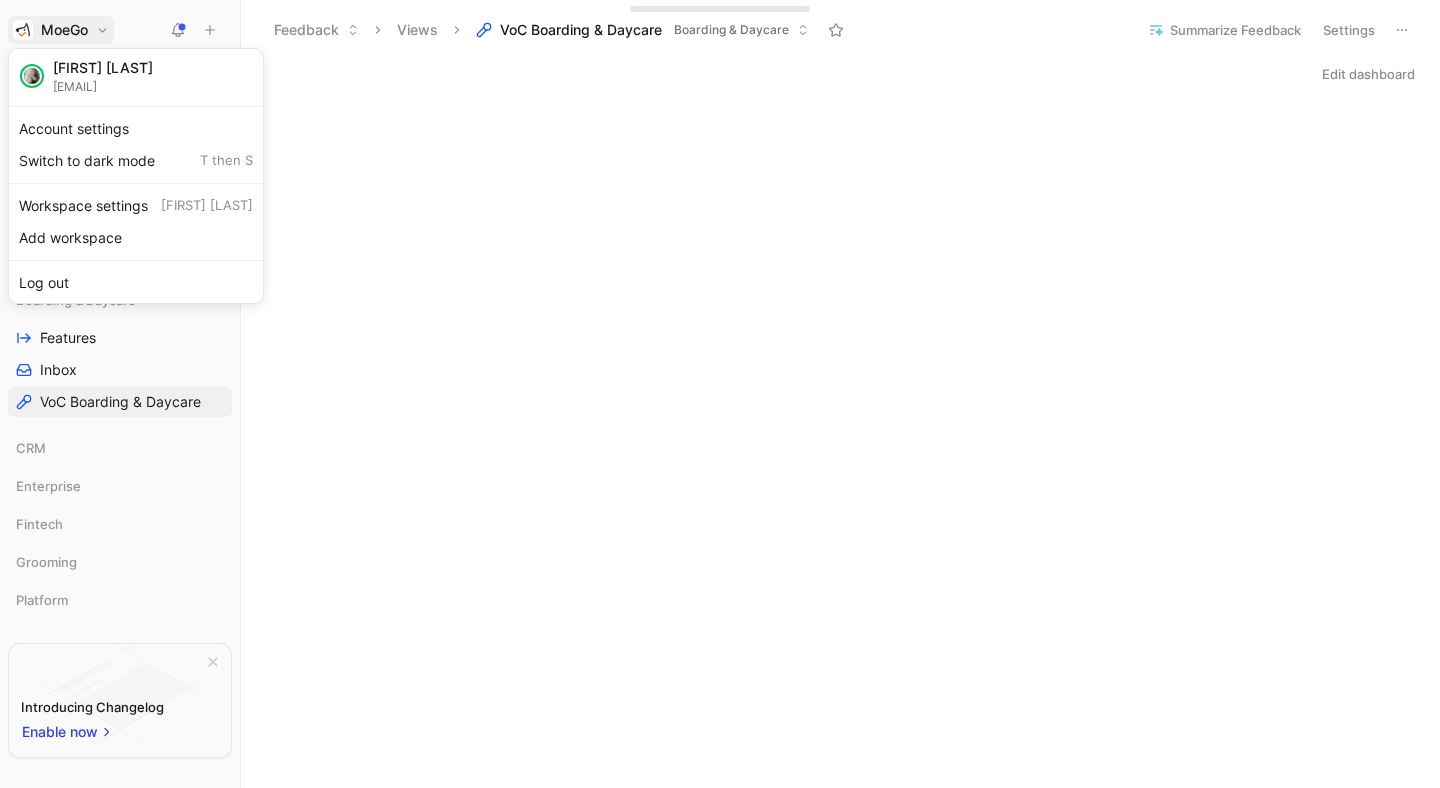 click at bounding box center (720, 394) 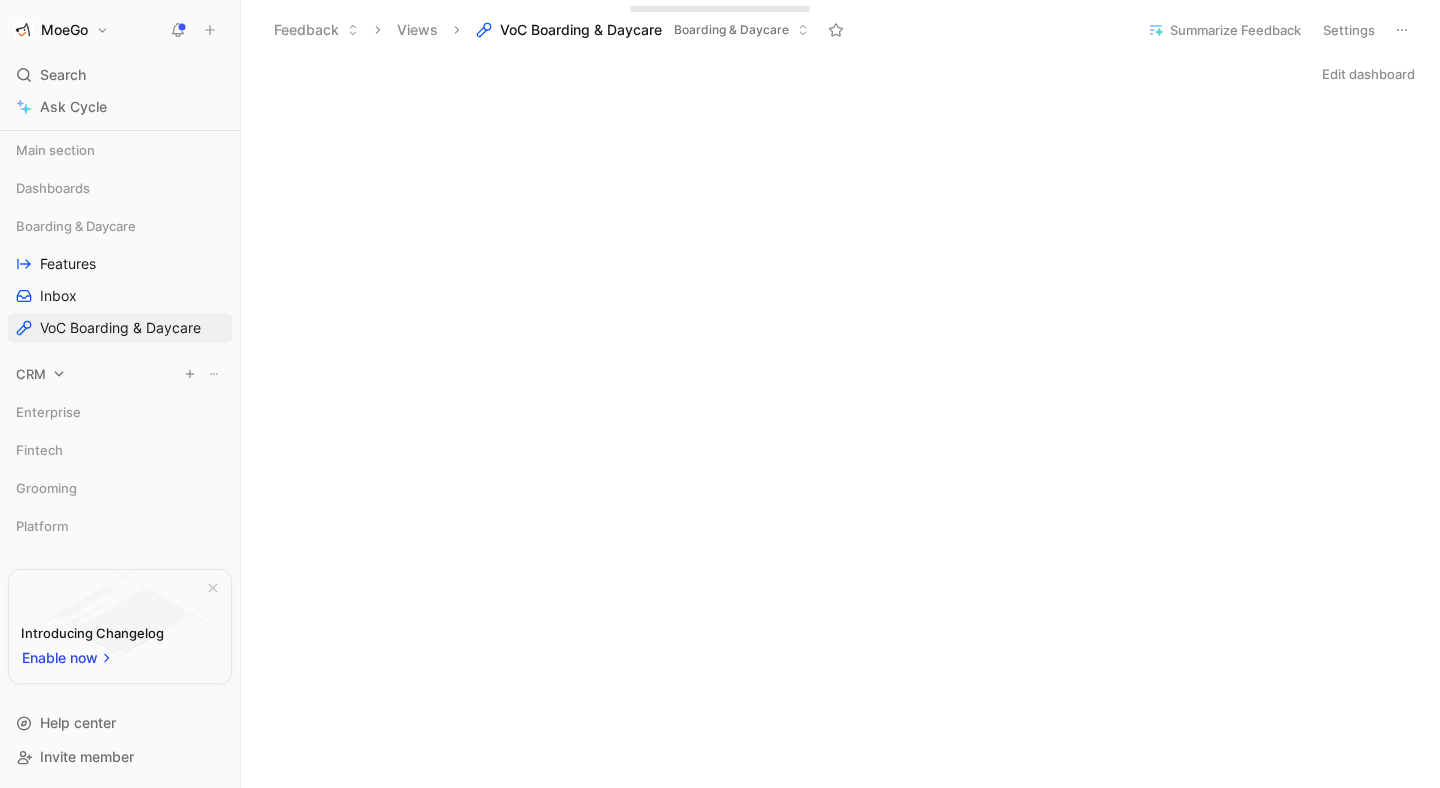 scroll, scrollTop: 0, scrollLeft: 0, axis: both 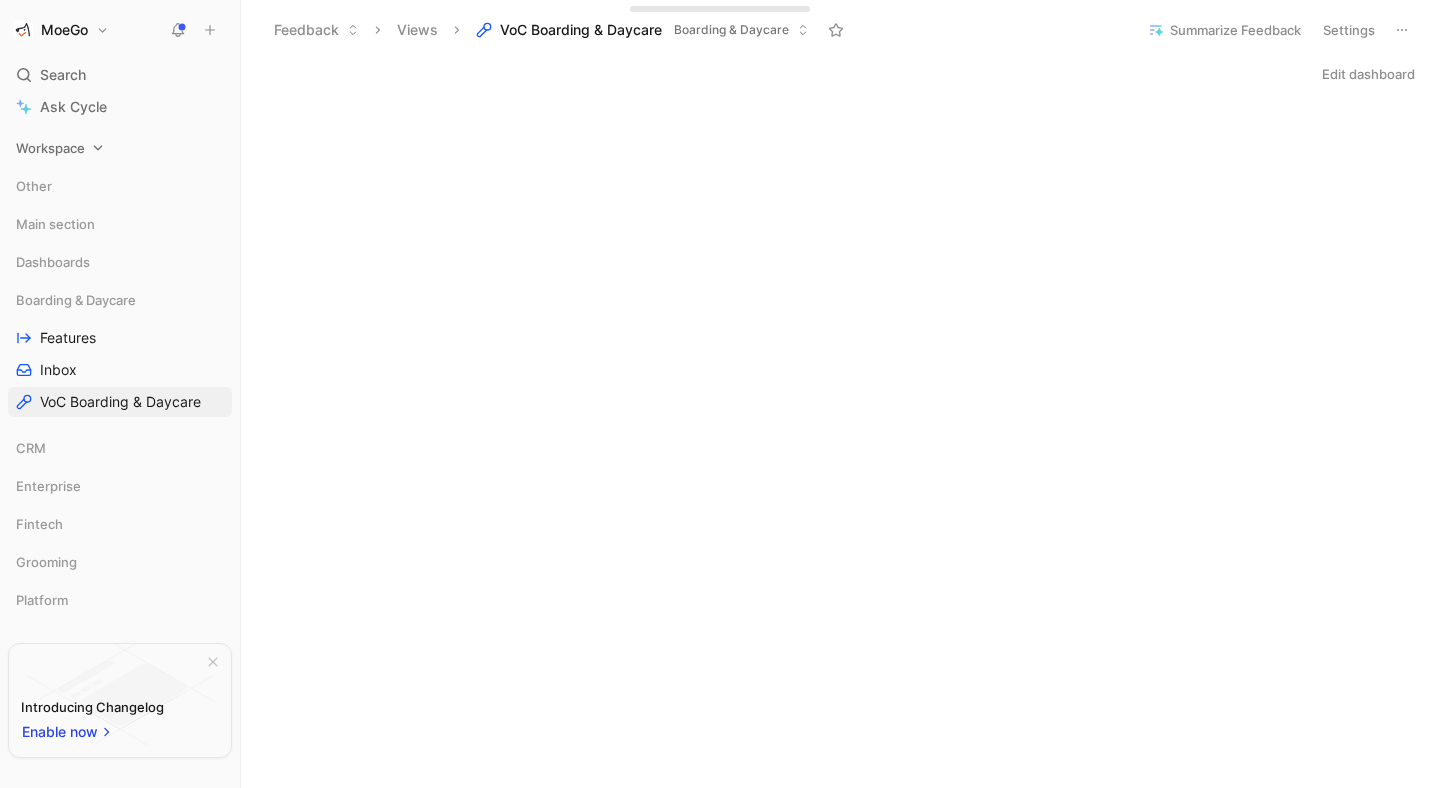 click on "Workspace" at bounding box center (50, 148) 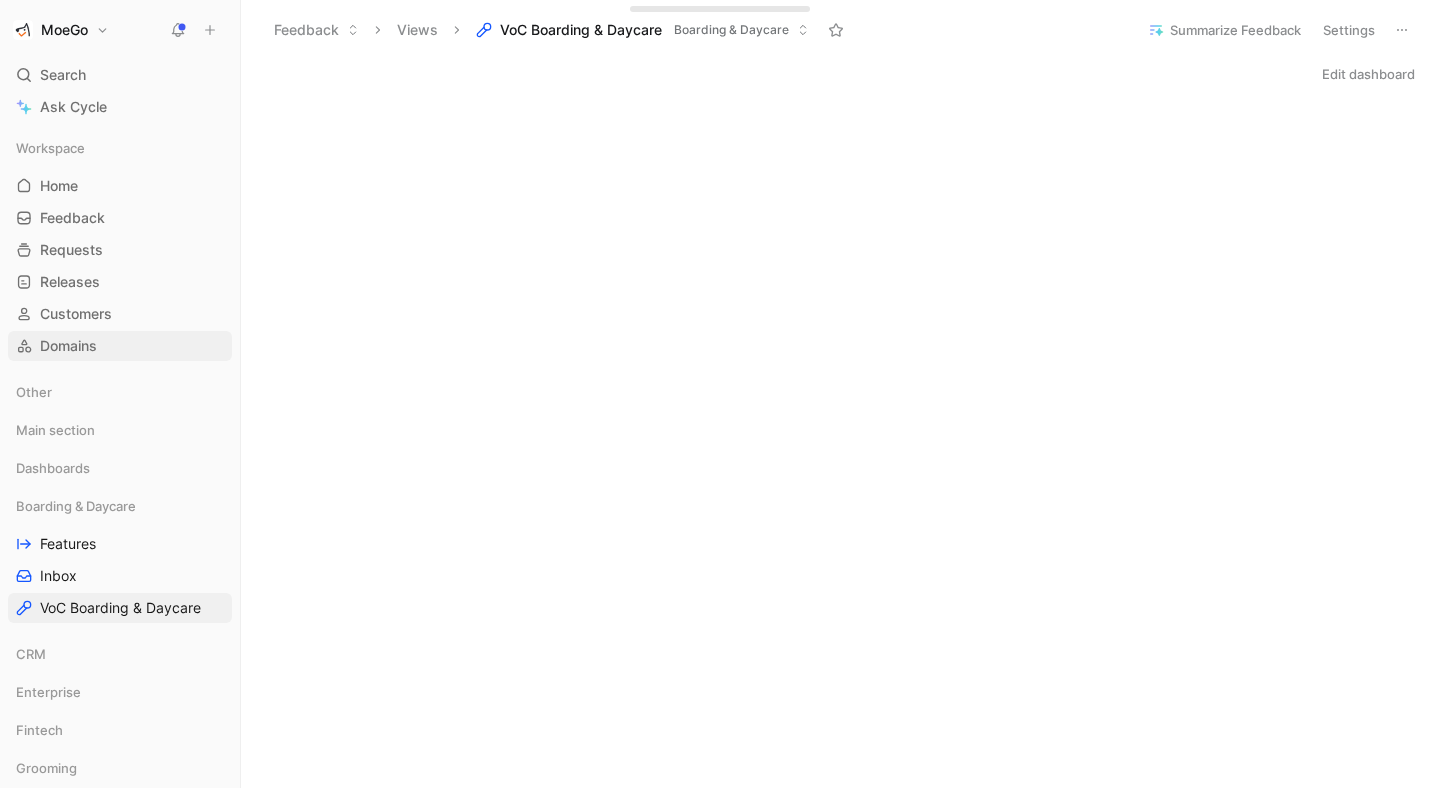 click on "Domains" at bounding box center [68, 346] 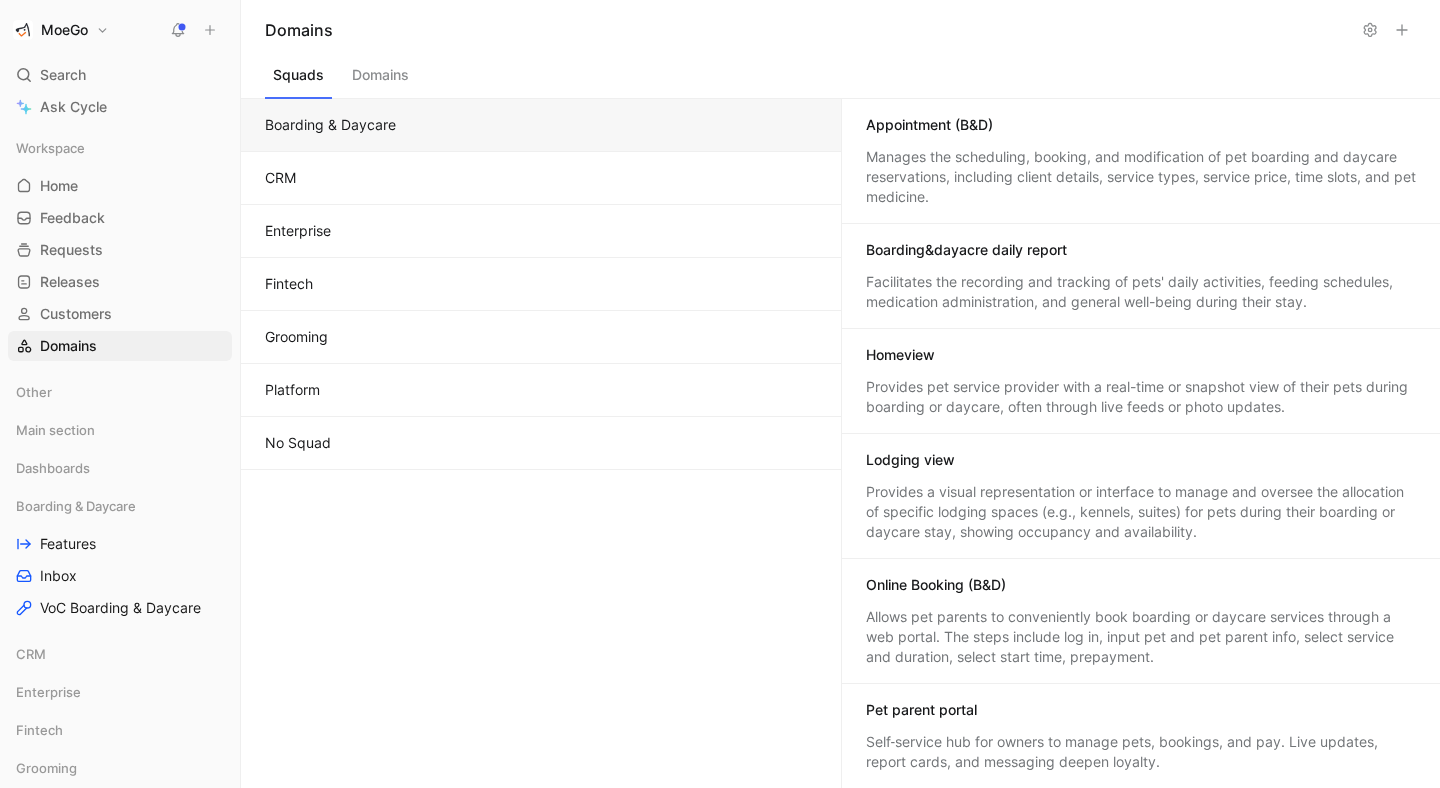 click on "Manages the scheduling, booking, and modification of pet boarding and daycare reservations, including client details, service types, service price, time slots, and pet medicine." at bounding box center [1141, 177] 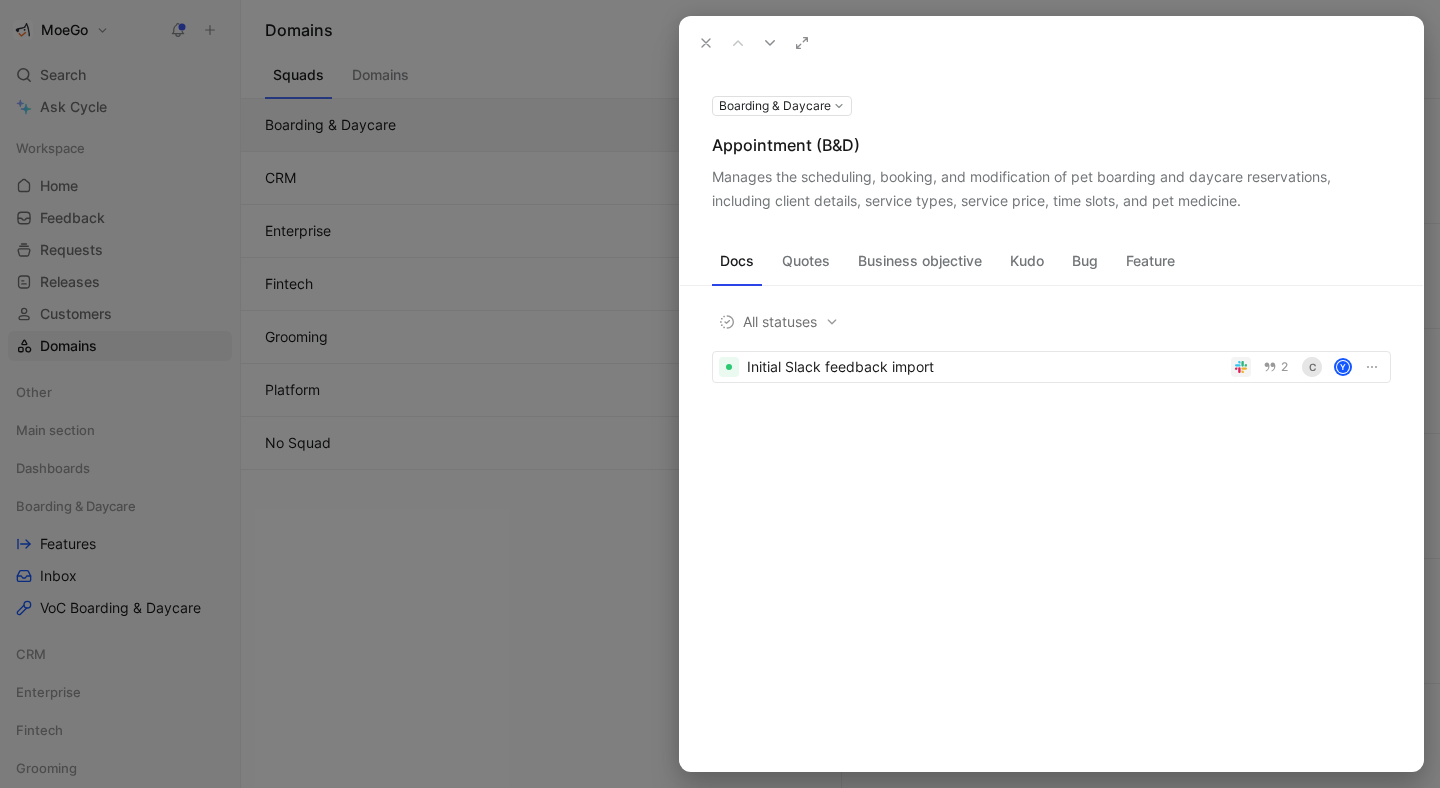 click 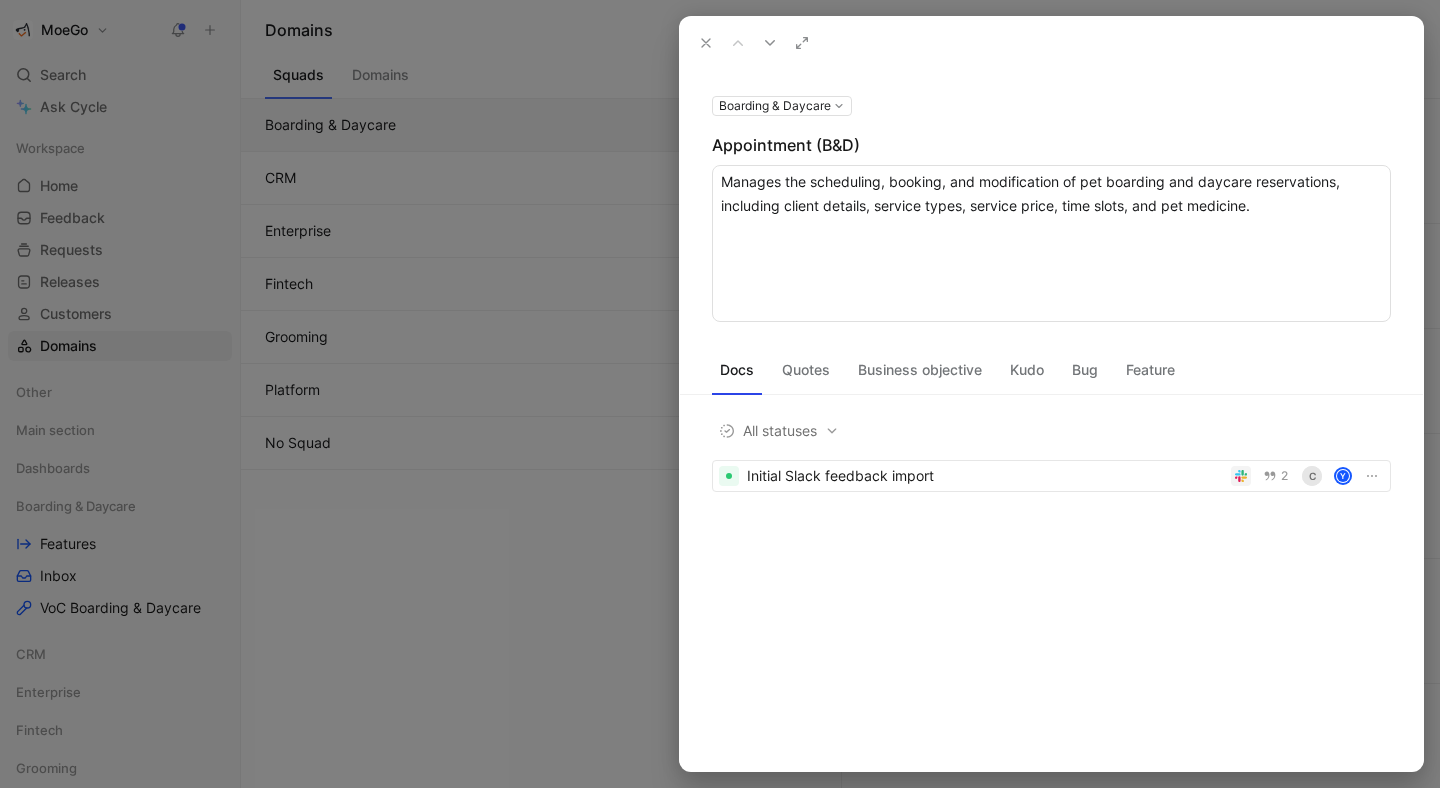 click on "Boarding & Daycare Appointment (B&D) Manages the scheduling, booking, and modification of pet boarding and daycare reservations, including client details, service types, service price, time slots, and pet medicine. Docs Quotes Business objective Kudo Bug Feature All statuses Initial Slack feedback import 2 c Y" at bounding box center (1051, 420) 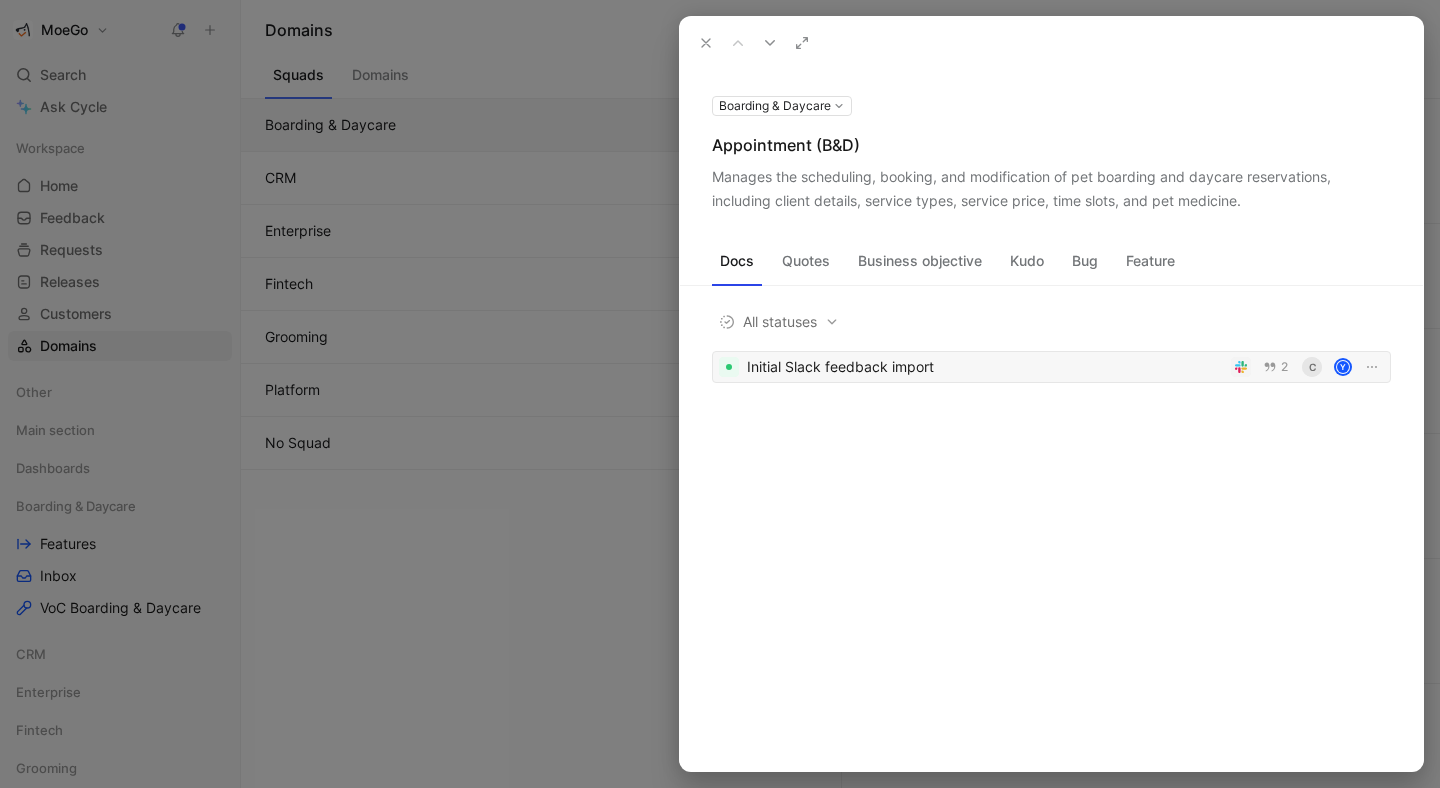 click on "Initial Slack feedback import" at bounding box center [985, 367] 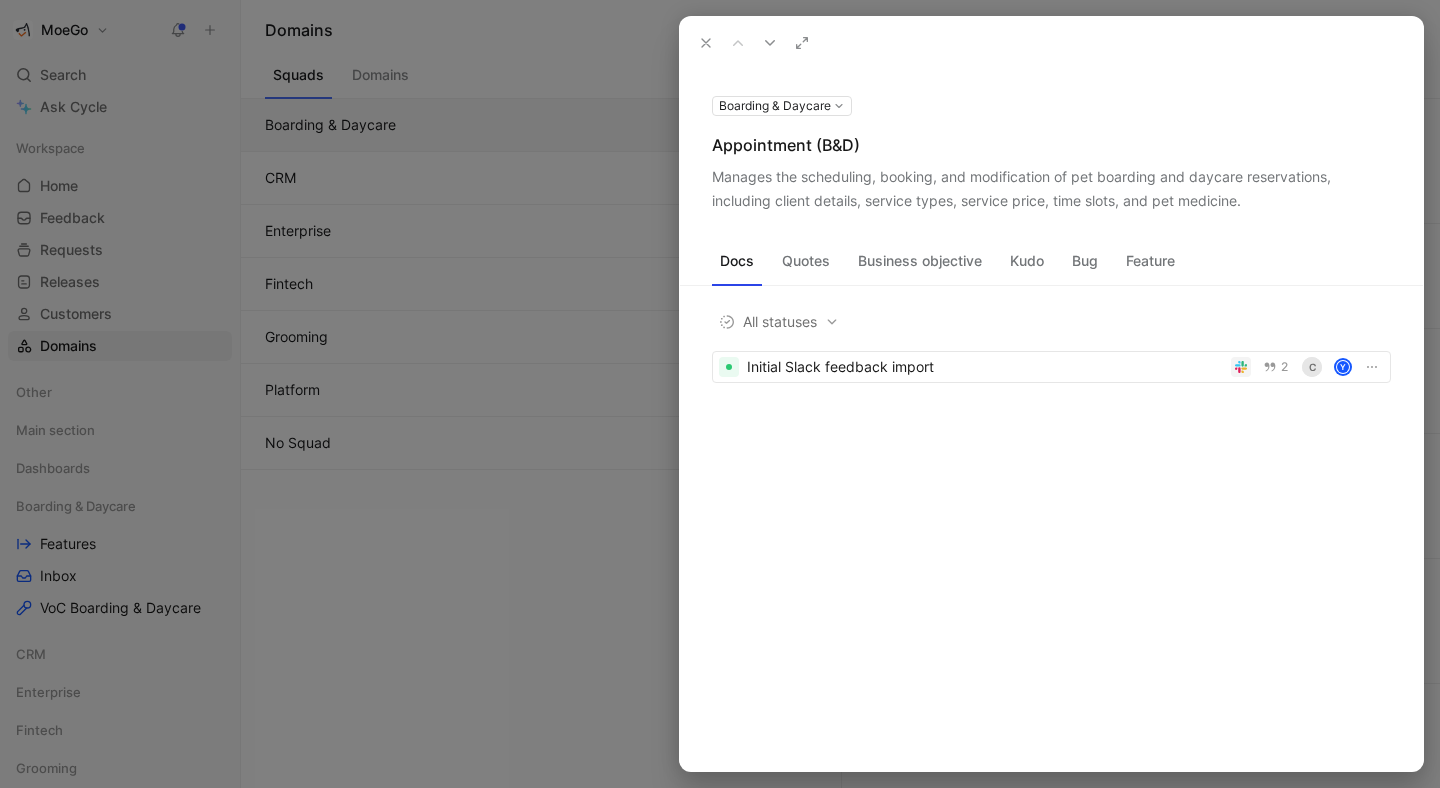 click at bounding box center [720, 394] 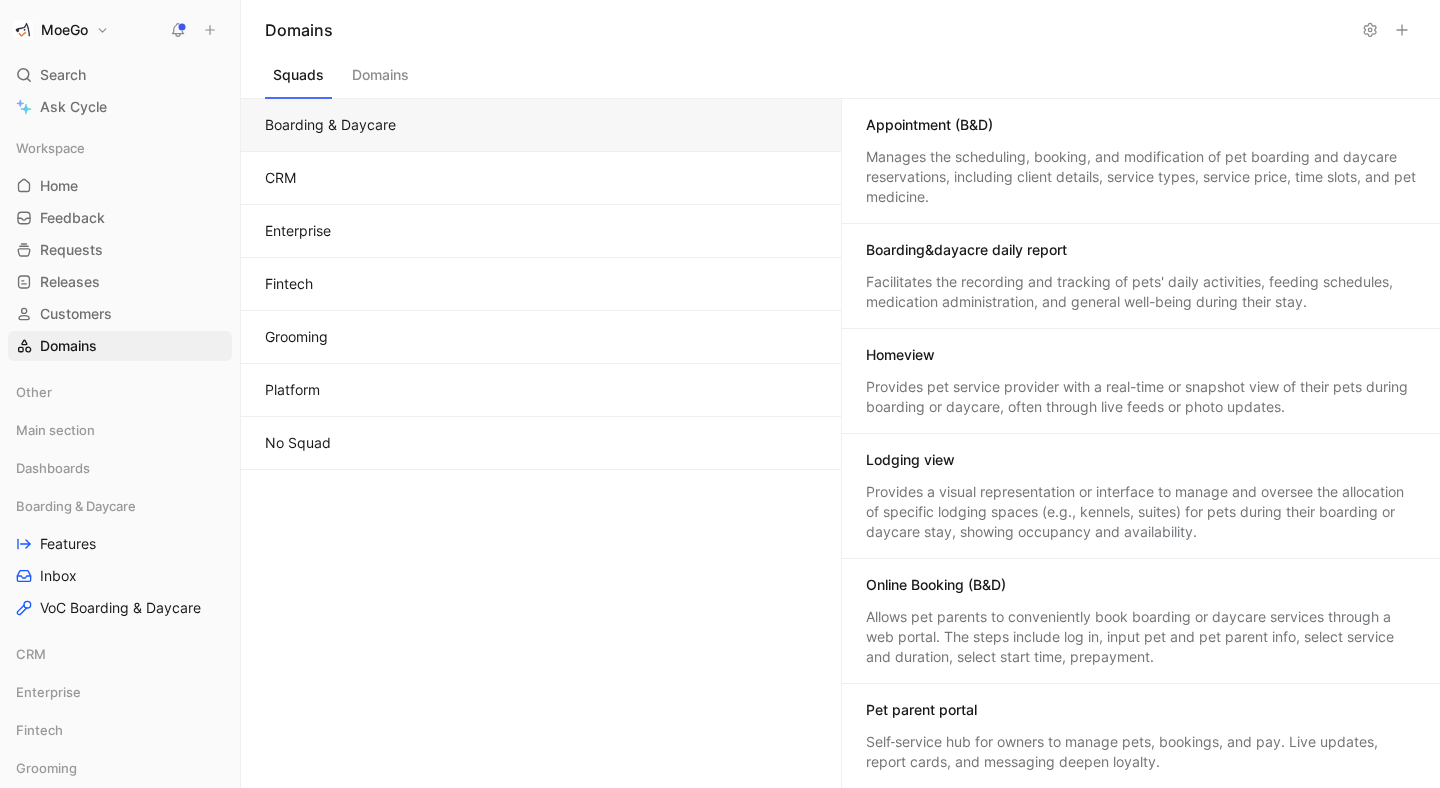 click on "Manages the scheduling, booking, and modification of pet boarding and daycare reservations, including client details, service types, service price, time slots, and pet medicine." at bounding box center (1141, 177) 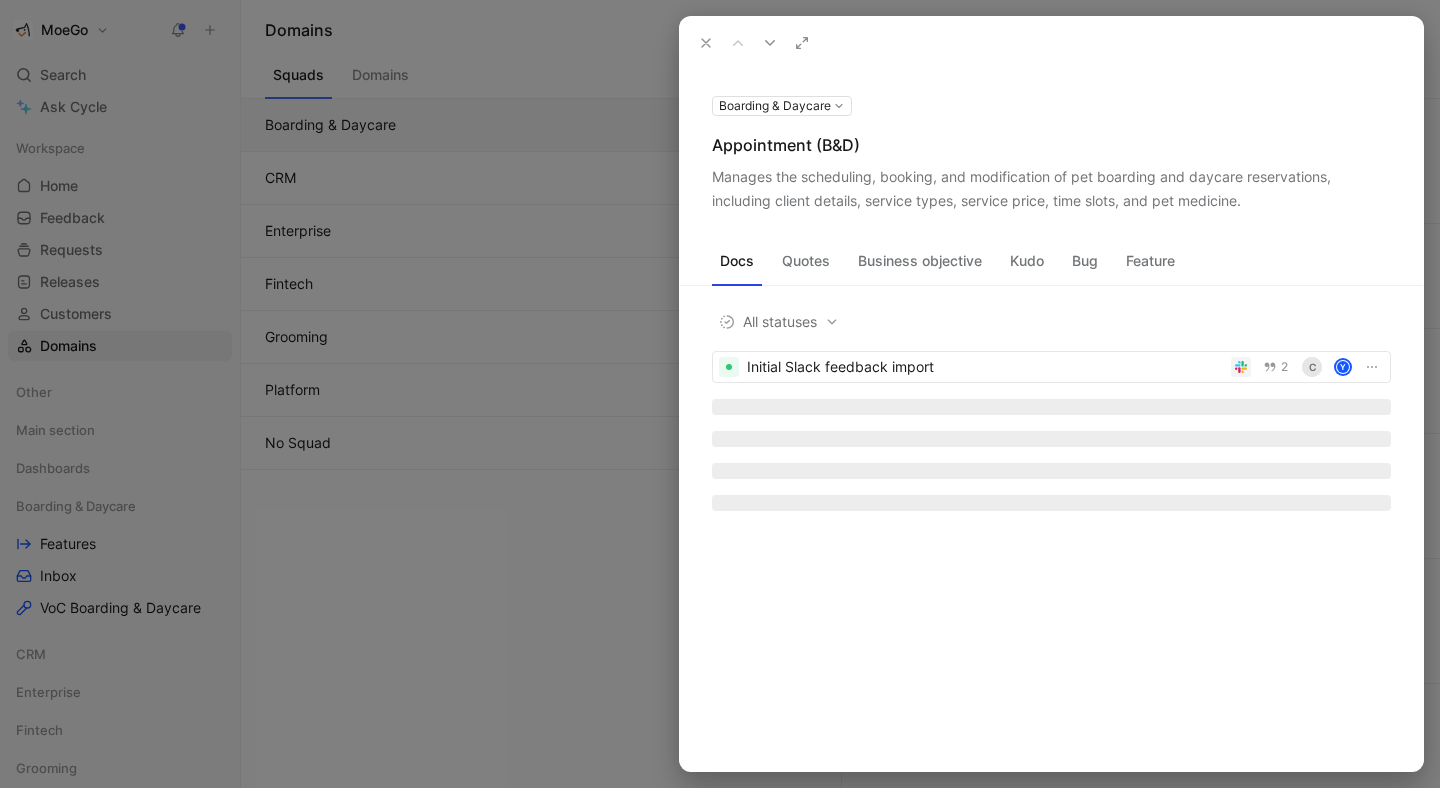 click on "Manages the scheduling, booking, and modification of pet boarding and daycare reservations, including client details, service types, service price, time slots, and pet medicine." at bounding box center [1051, 189] 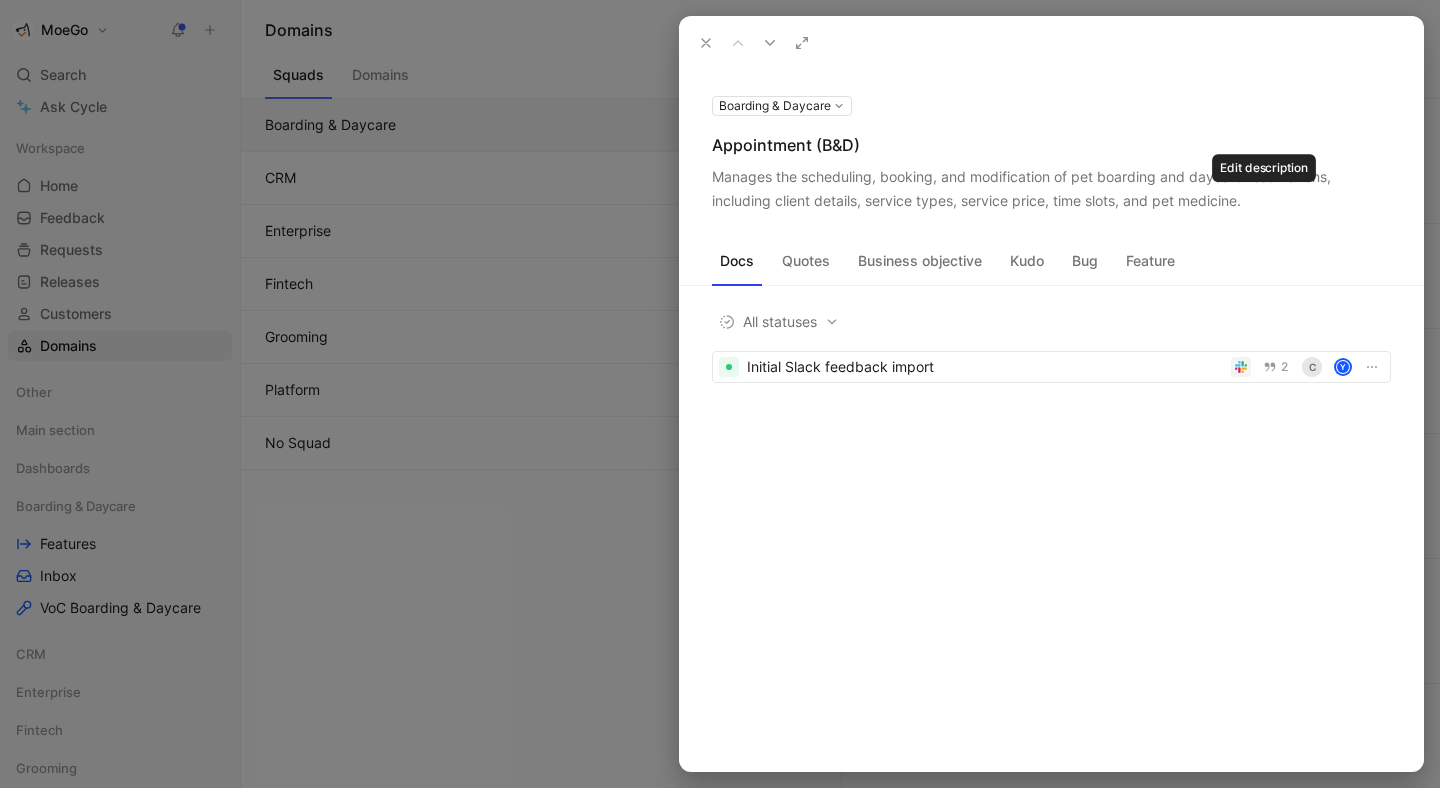 click 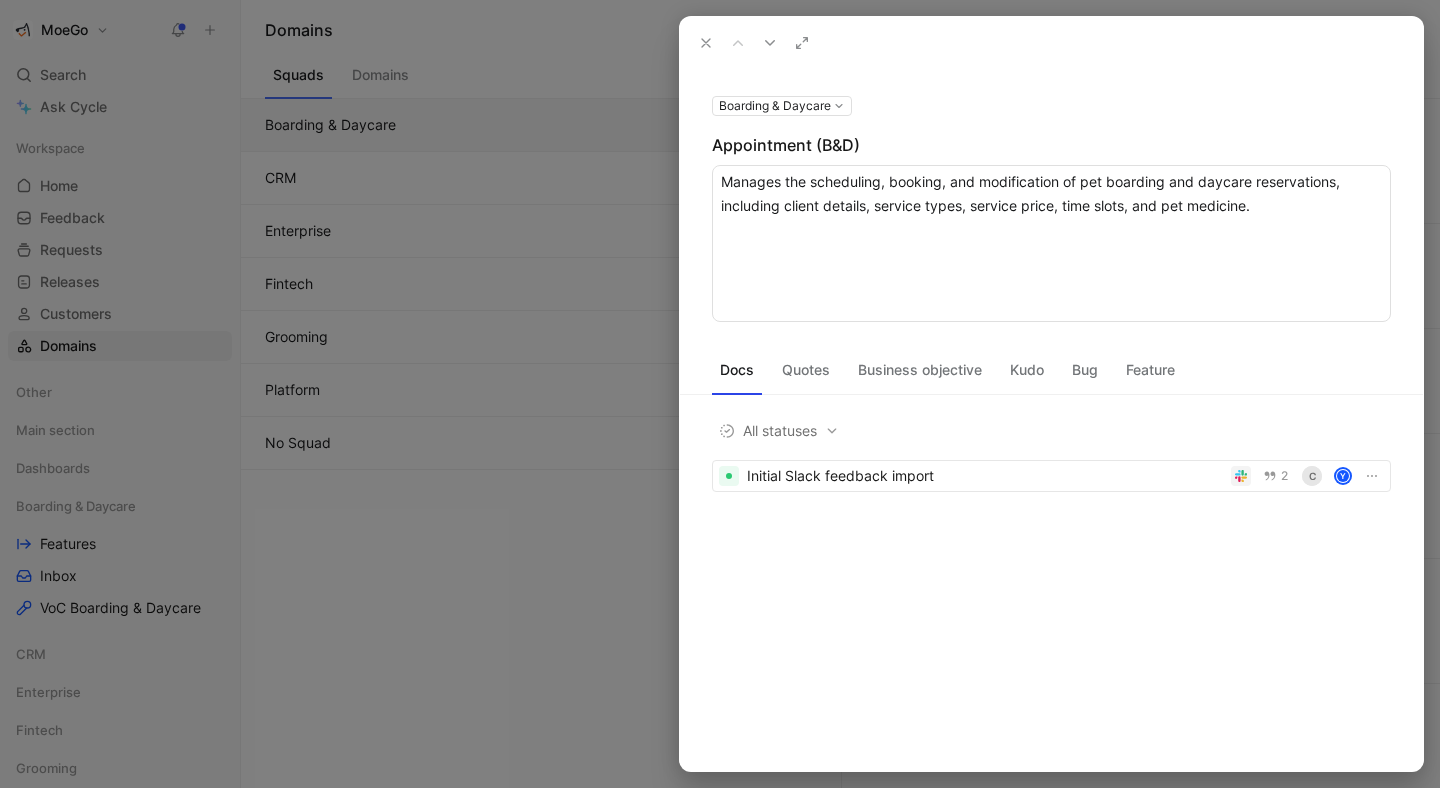 click on "Manages the scheduling, booking, and modification of pet boarding and daycare reservations, including client details, service types, service price, time slots, and pet medicine." at bounding box center [1051, 243] 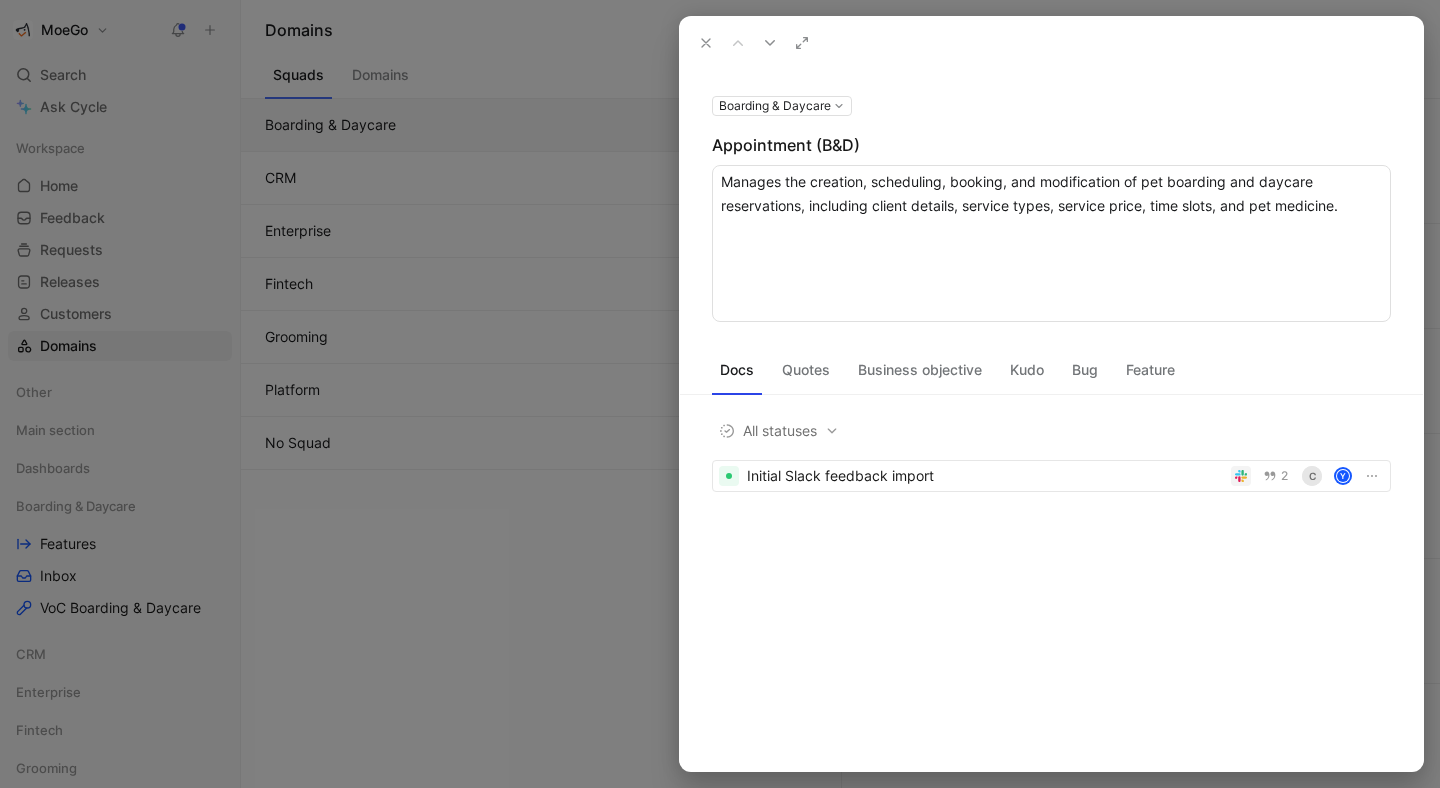 click on "Manages the creation, scheduling, booking, and modification of pet boarding and daycare reservations, including client details, service types, service price, time slots, and pet medicine." at bounding box center [1051, 243] 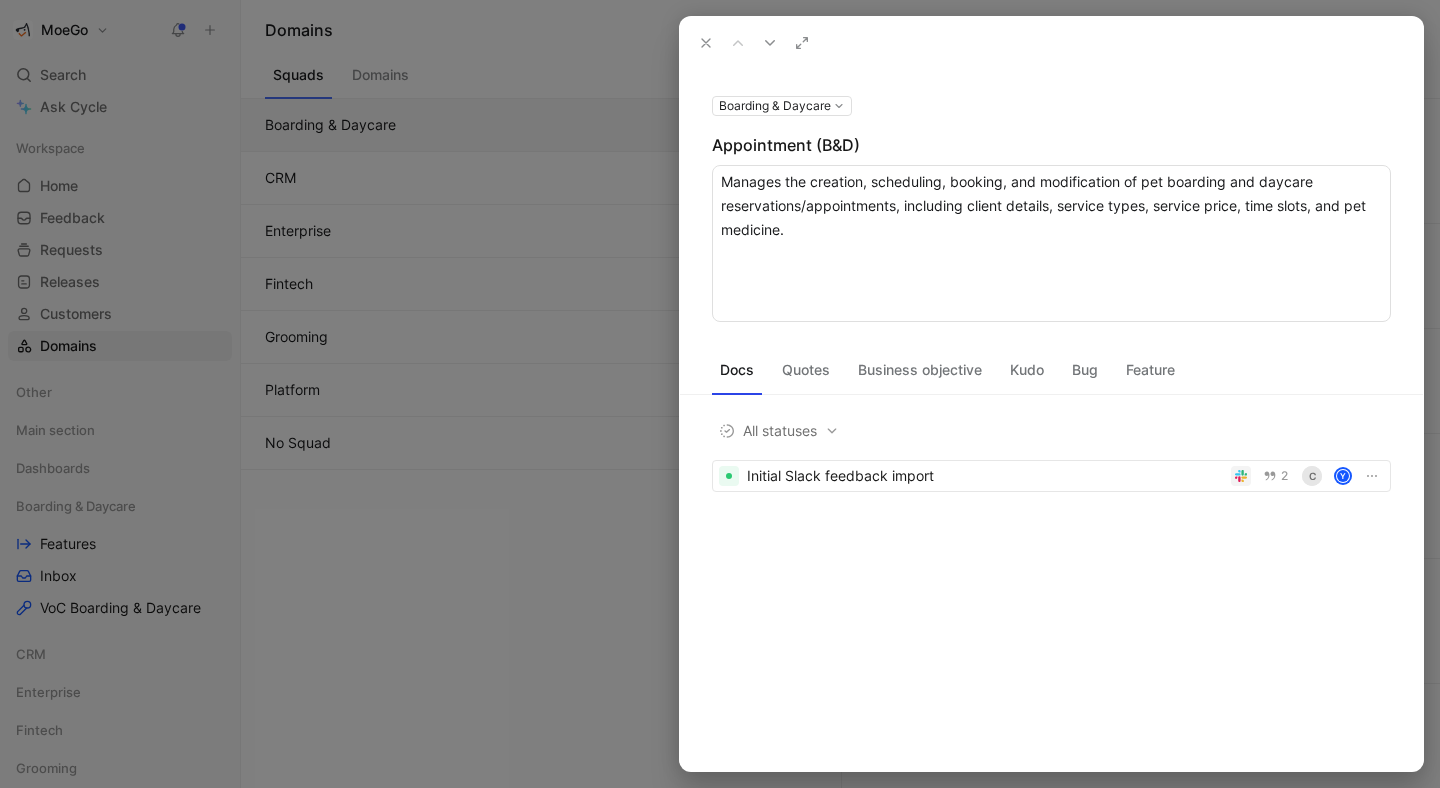 drag, startPoint x: 970, startPoint y: 209, endPoint x: 1049, endPoint y: 209, distance: 79 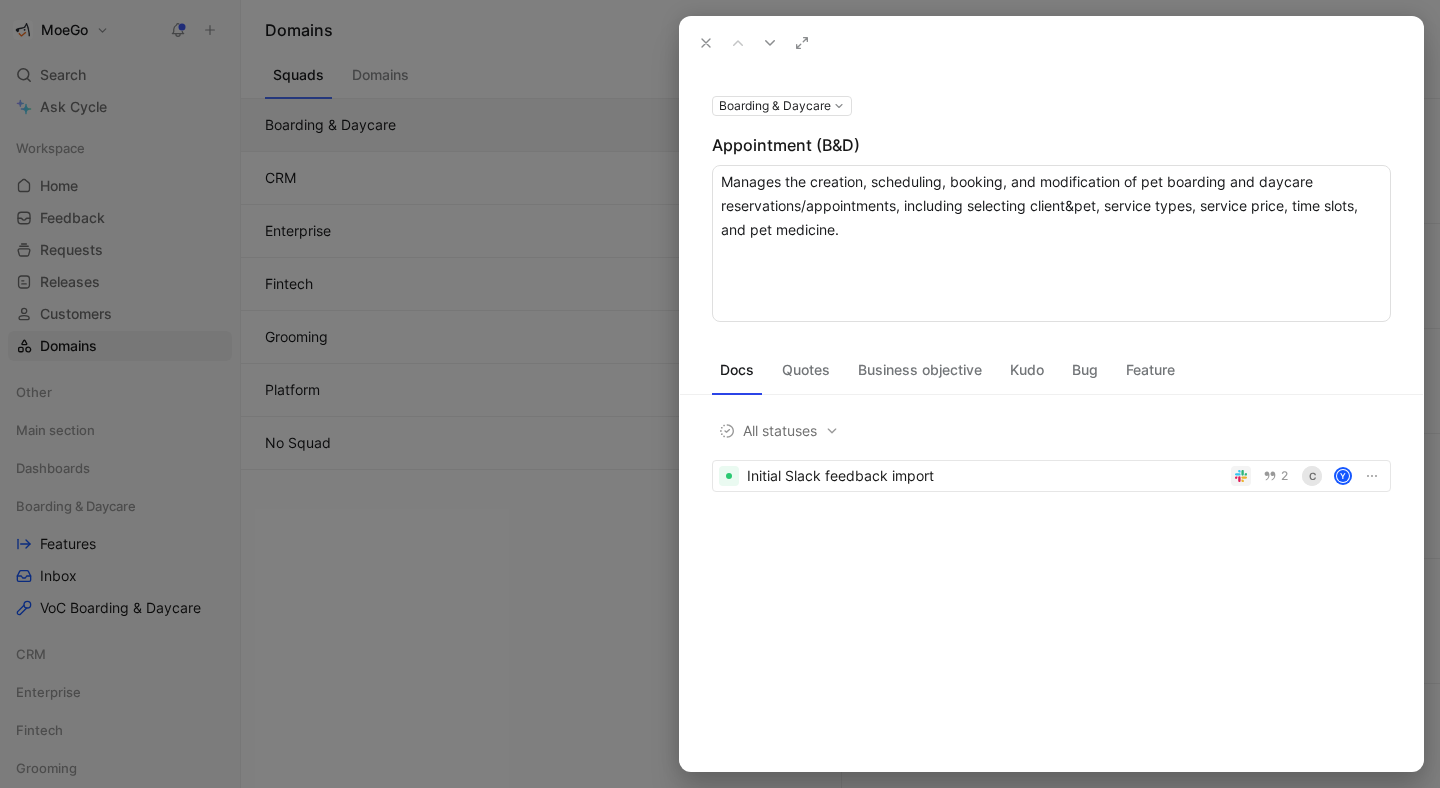 click on "Manages the creation, scheduling, booking, and modification of pet boarding and daycare reservations/appointments, including selecting client&pet, service types, service price, time slots, and pet medicine." at bounding box center [1051, 243] 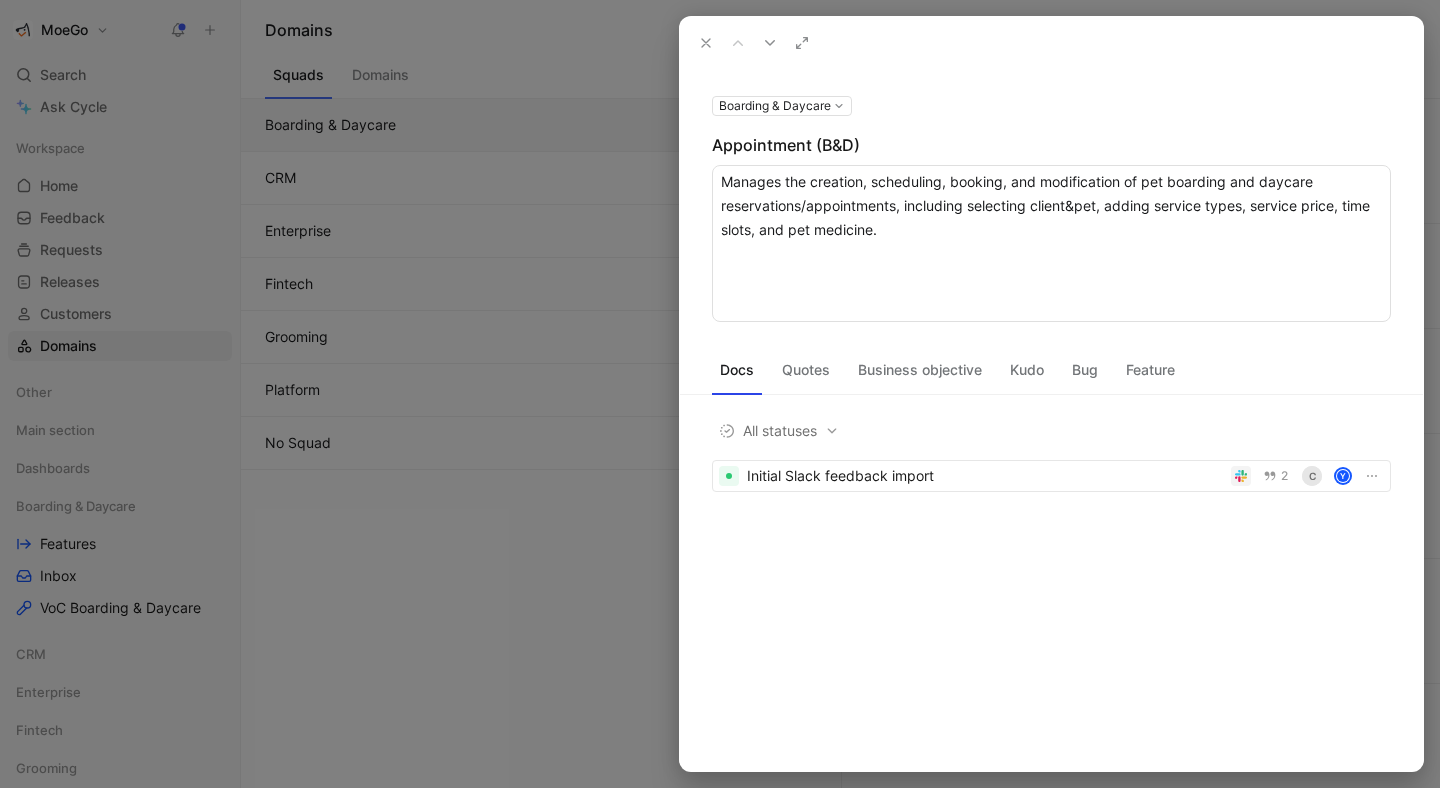 click on "Manages the creation, scheduling, booking, and modification of pet boarding and daycare reservations/appointments, including selecting client&pet, service types, service price, time slots, and pet medicine." at bounding box center (1051, 243) 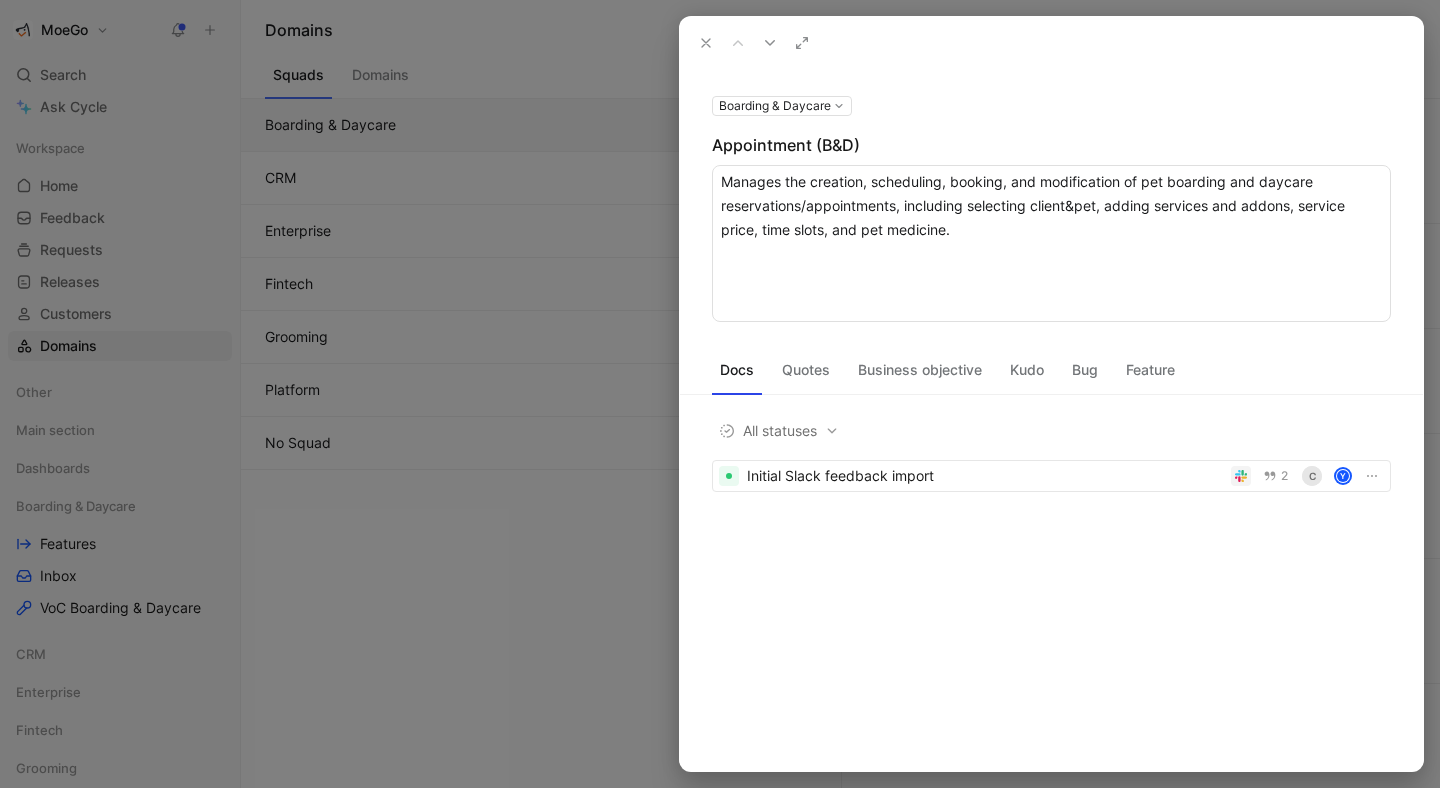 click on "Manages the creation, scheduling, booking, and modification of pet boarding and daycare reservations/appointments, including selecting client&pet, adding services and addons, service price, time slots, and pet medicine." at bounding box center (1051, 243) 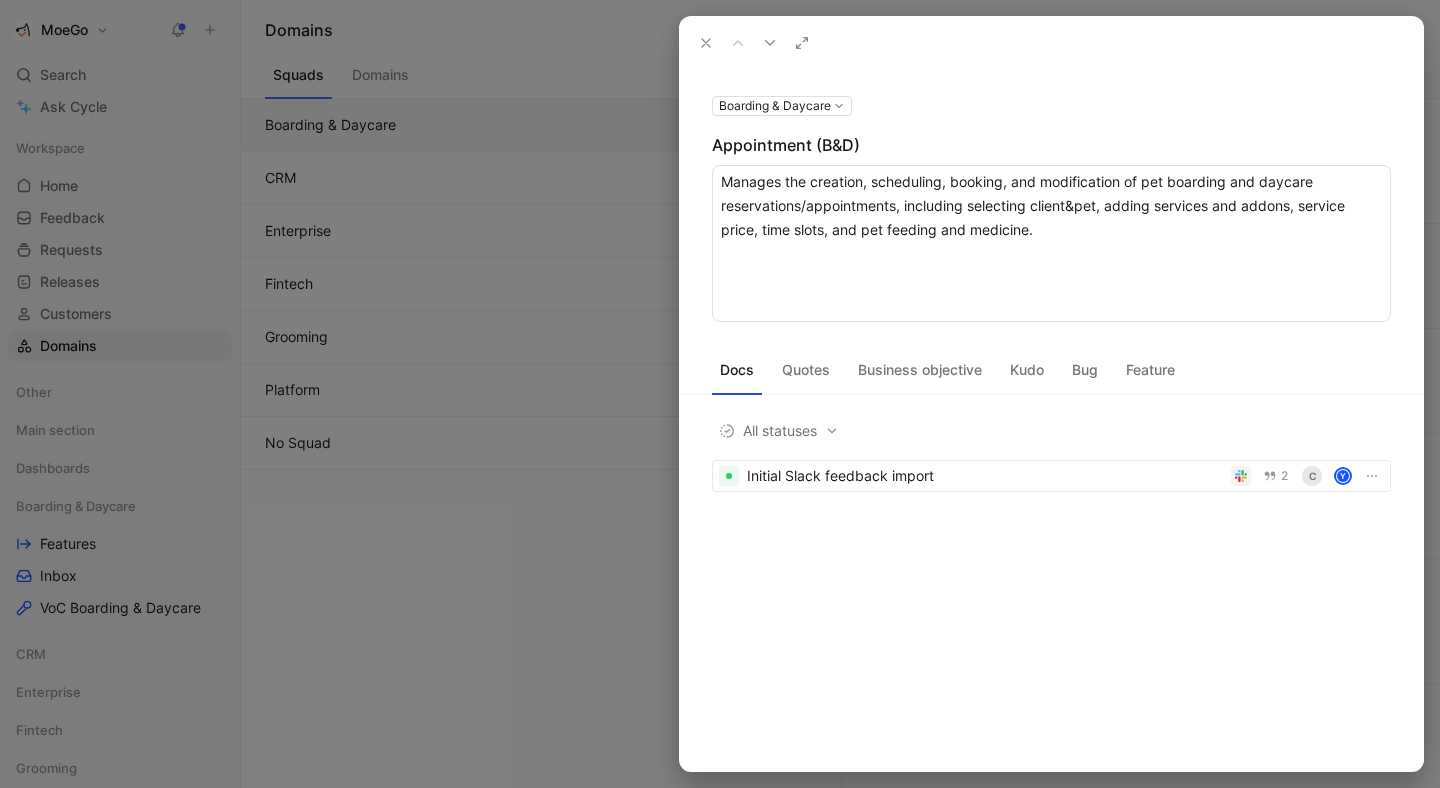 click on "Manages the creation, scheduling, booking, and modification of pet boarding and daycare reservations/appointments, including selecting client&pet, adding services and addons, service price, time slots, and pet medicine." at bounding box center (1051, 243) 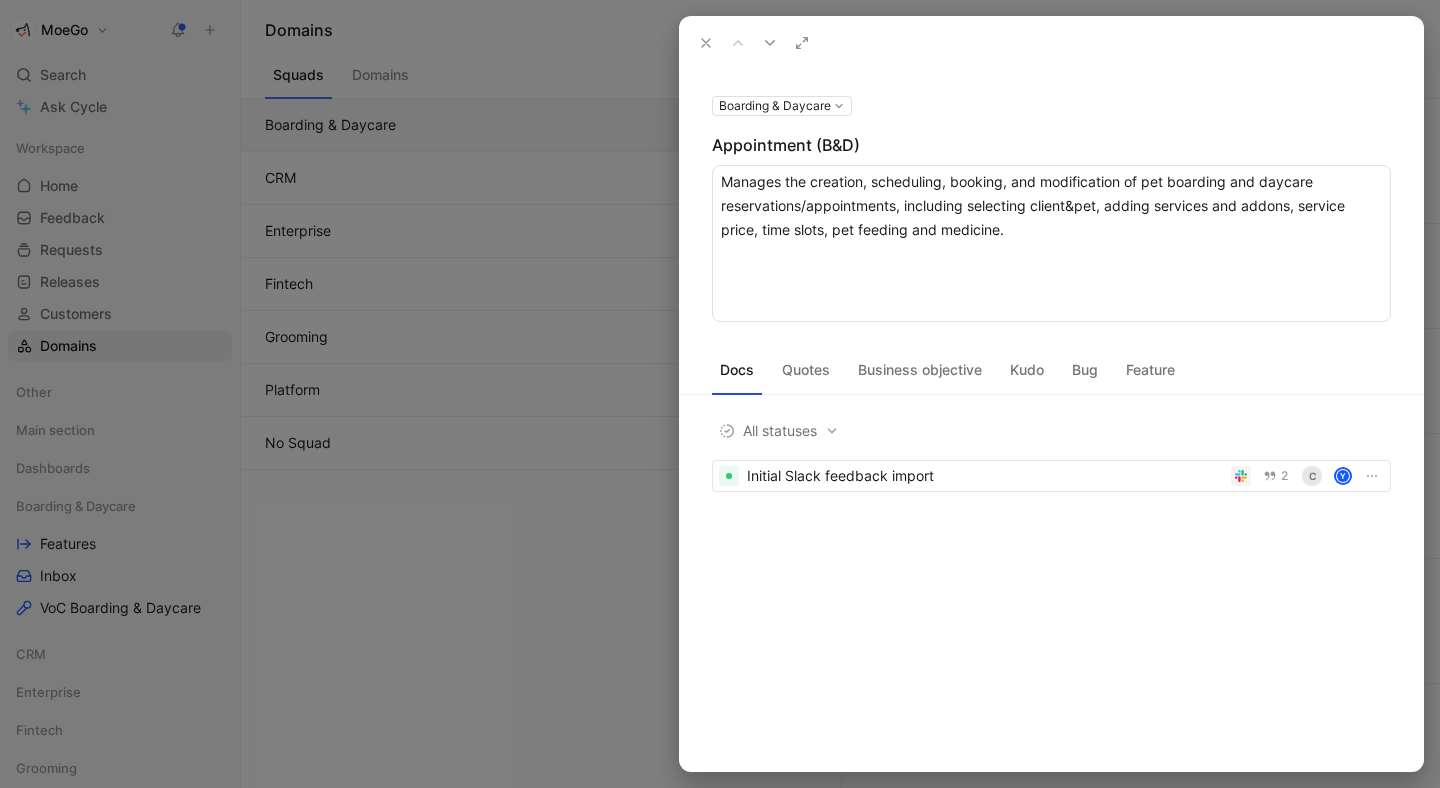 click on "Manages the creation, scheduling, booking, and modification of pet boarding and daycare reservations/appointments, including selecting client&pet, adding services and addons, service price, time slots, pet feeding and medicine." at bounding box center (1051, 243) 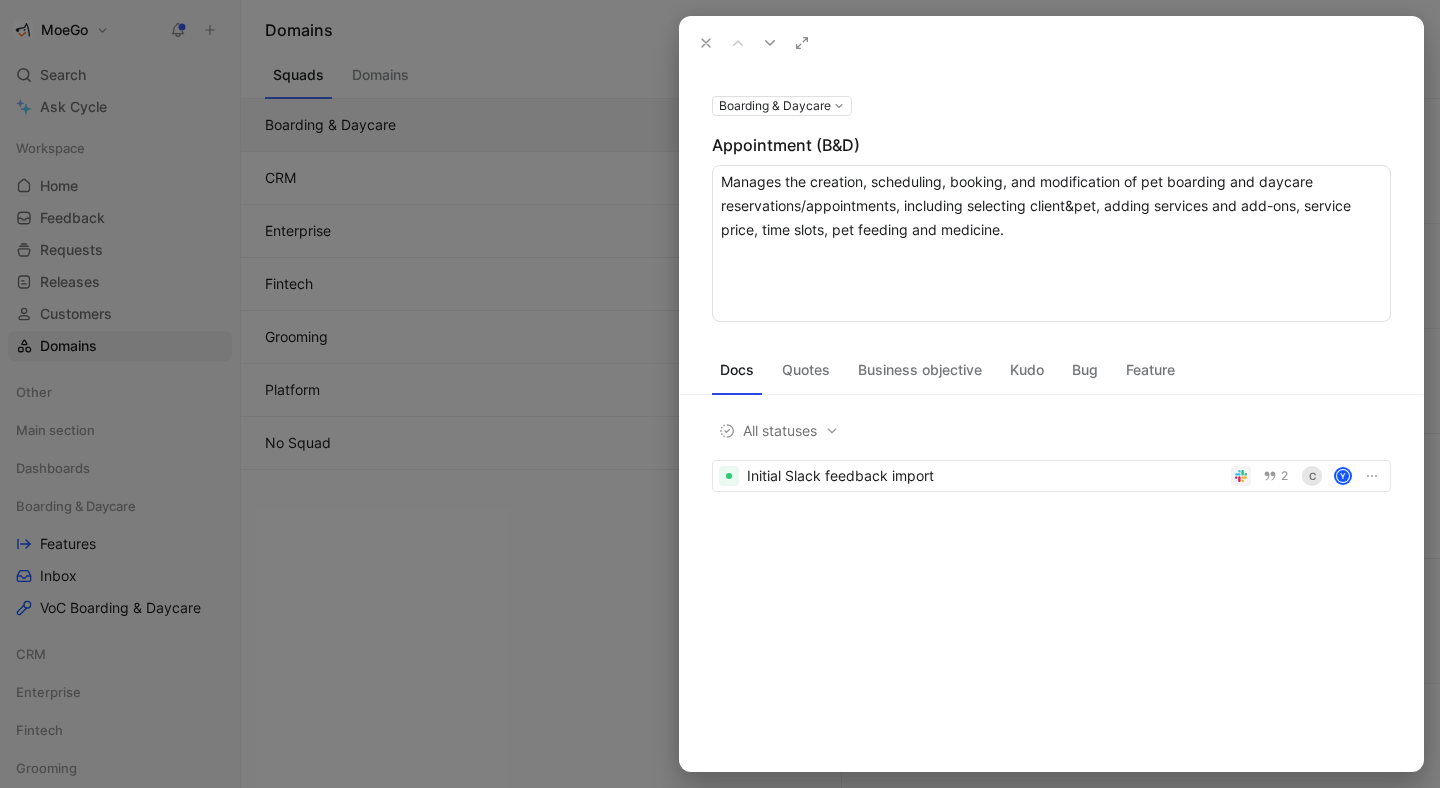 click on "Manages the creation, scheduling, booking, and modification of pet boarding and daycare reservations/appointments, including selecting client&pet, adding services and addons, service price, time slots, pet feeding and medicine." at bounding box center [1051, 243] 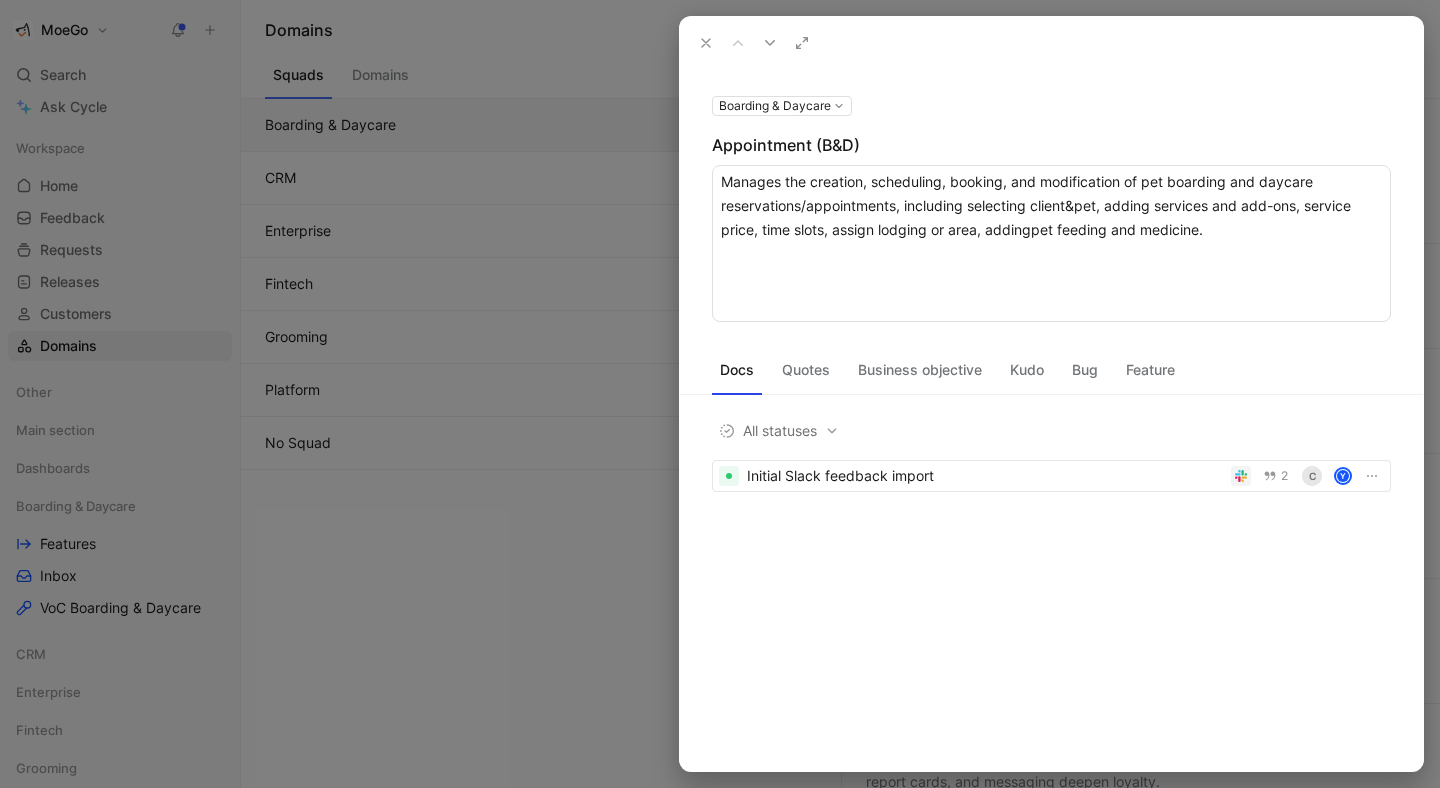 type on "Manages the creation, scheduling, booking, and modification of pet boarding and daycare reservations/appointments, including selecting [CLIENT] & [PET], adding services and add-ons, service price, time slots, assign lodging or area, adding pet feeding and medicine." 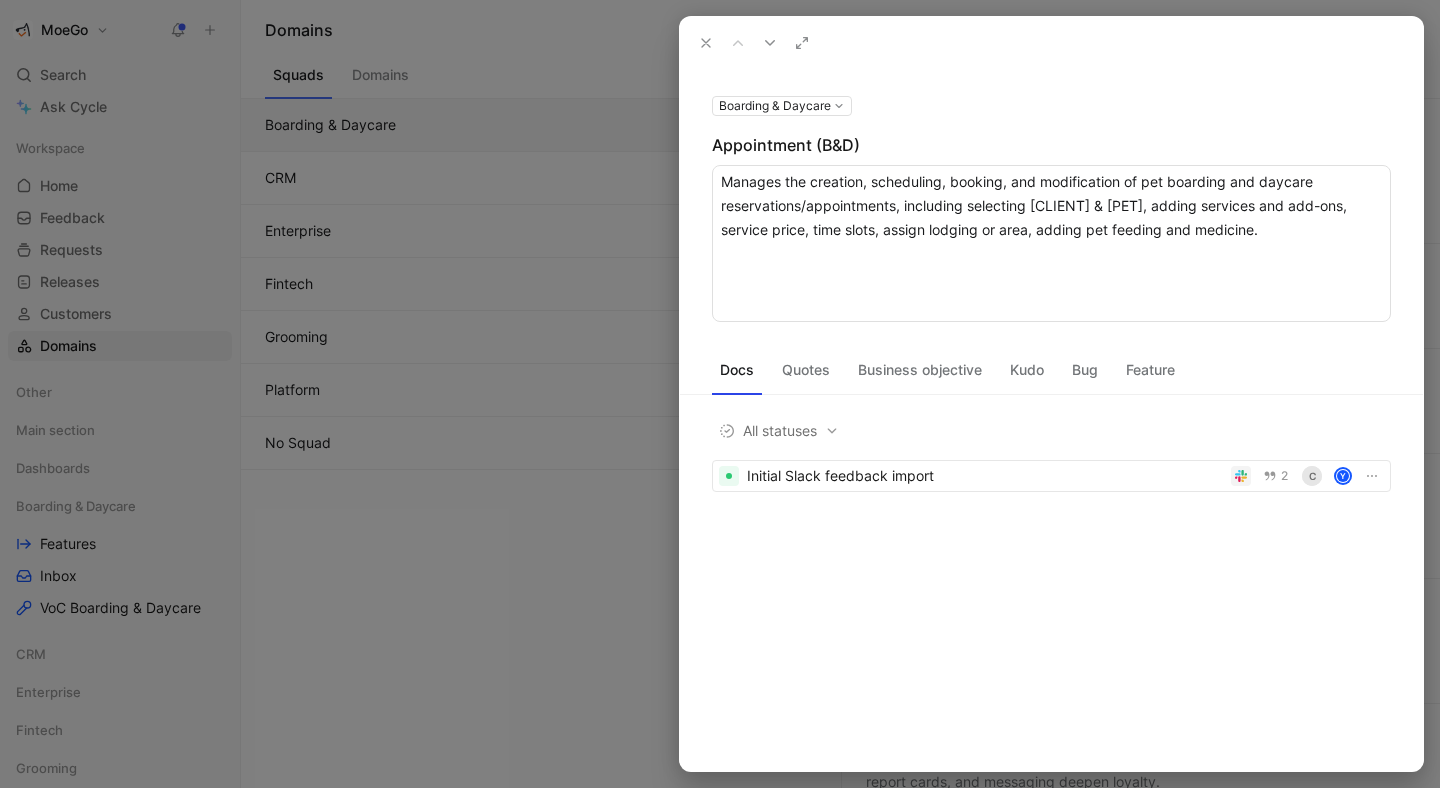 click on "Manages the creation, scheduling, booking, and modification of pet boarding and daycare reservations/appointments, including selecting client&pet, adding services and add-ons, service price, time slots, assign lodging or area, apet feeding and medicine." at bounding box center (1051, 243) 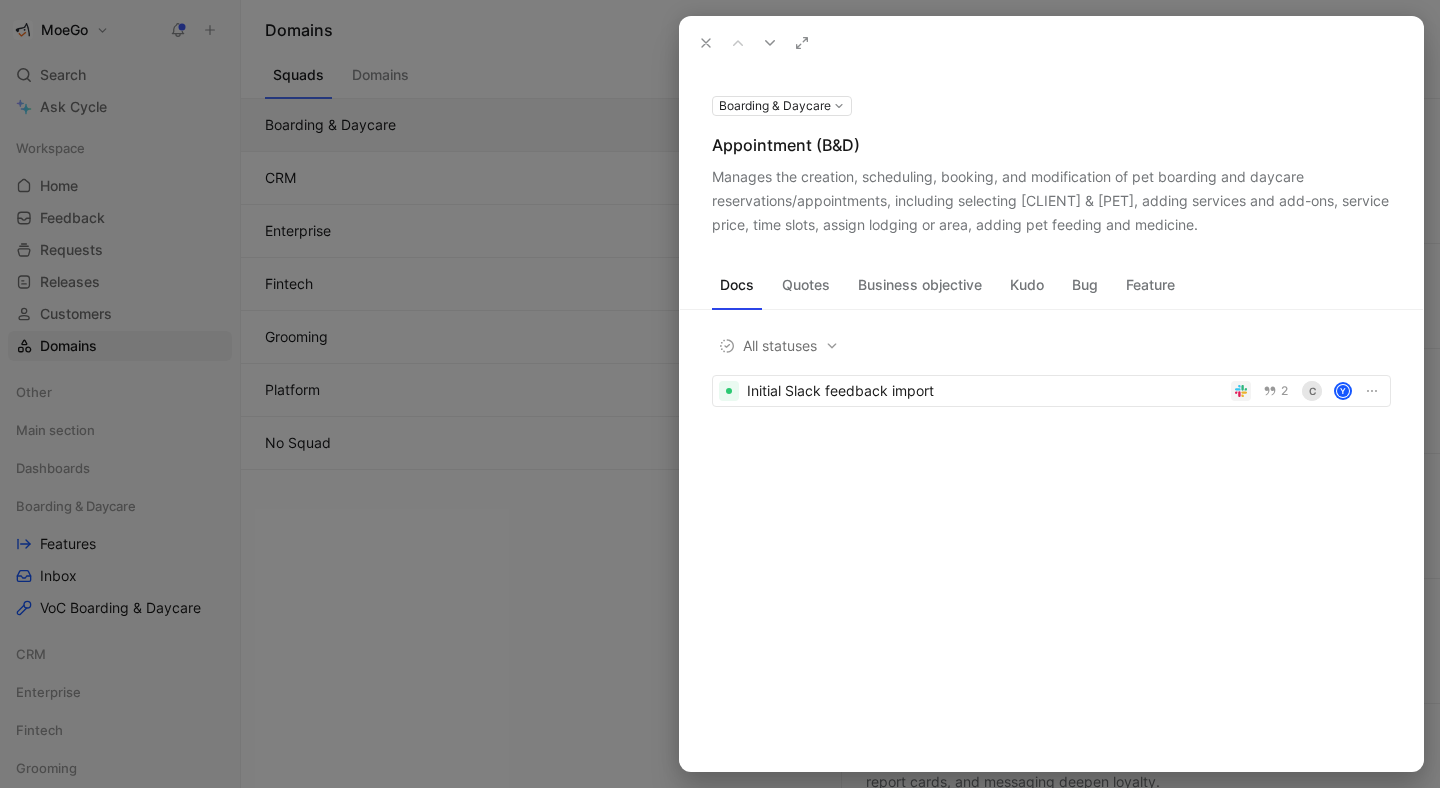 click on "Business objective" at bounding box center (920, 285) 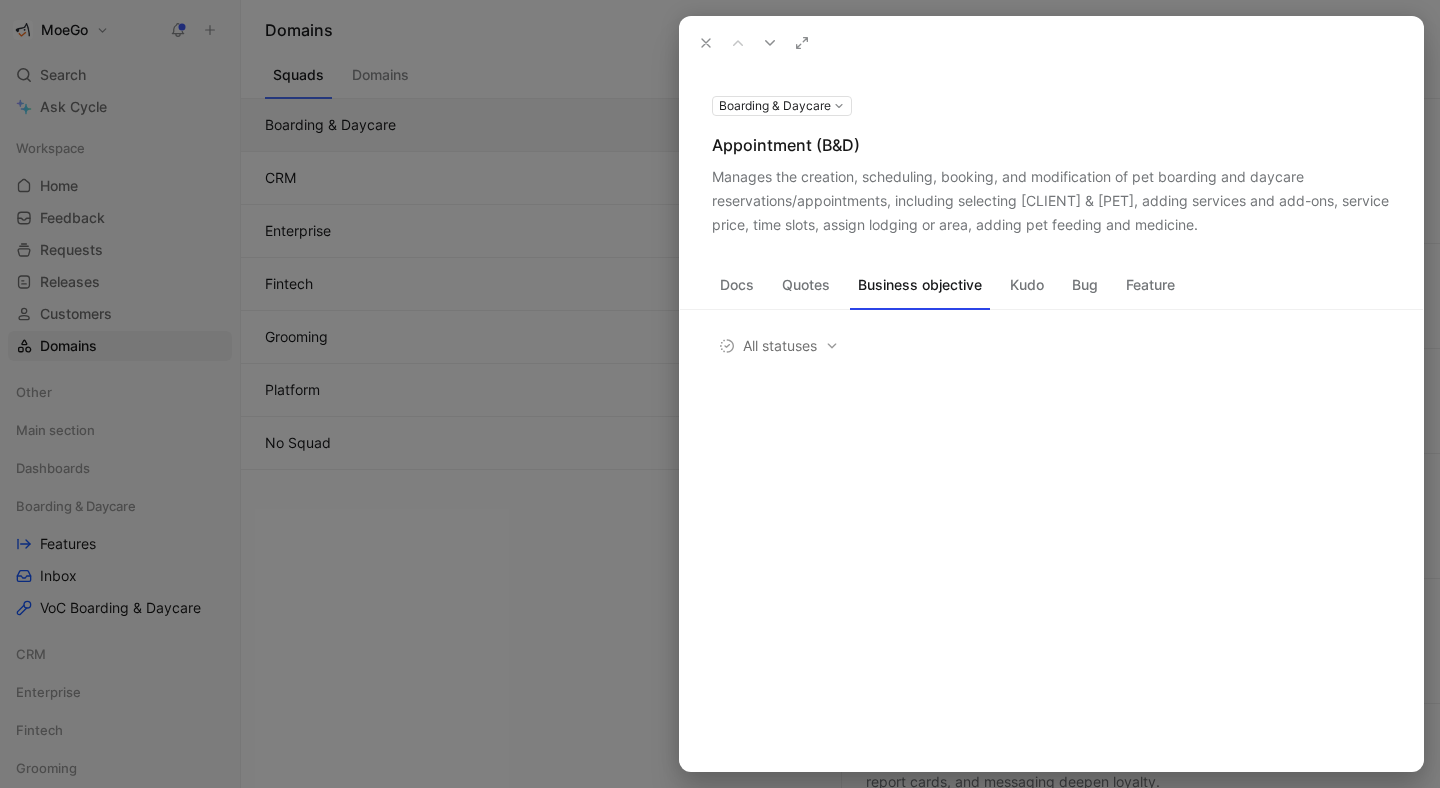 click 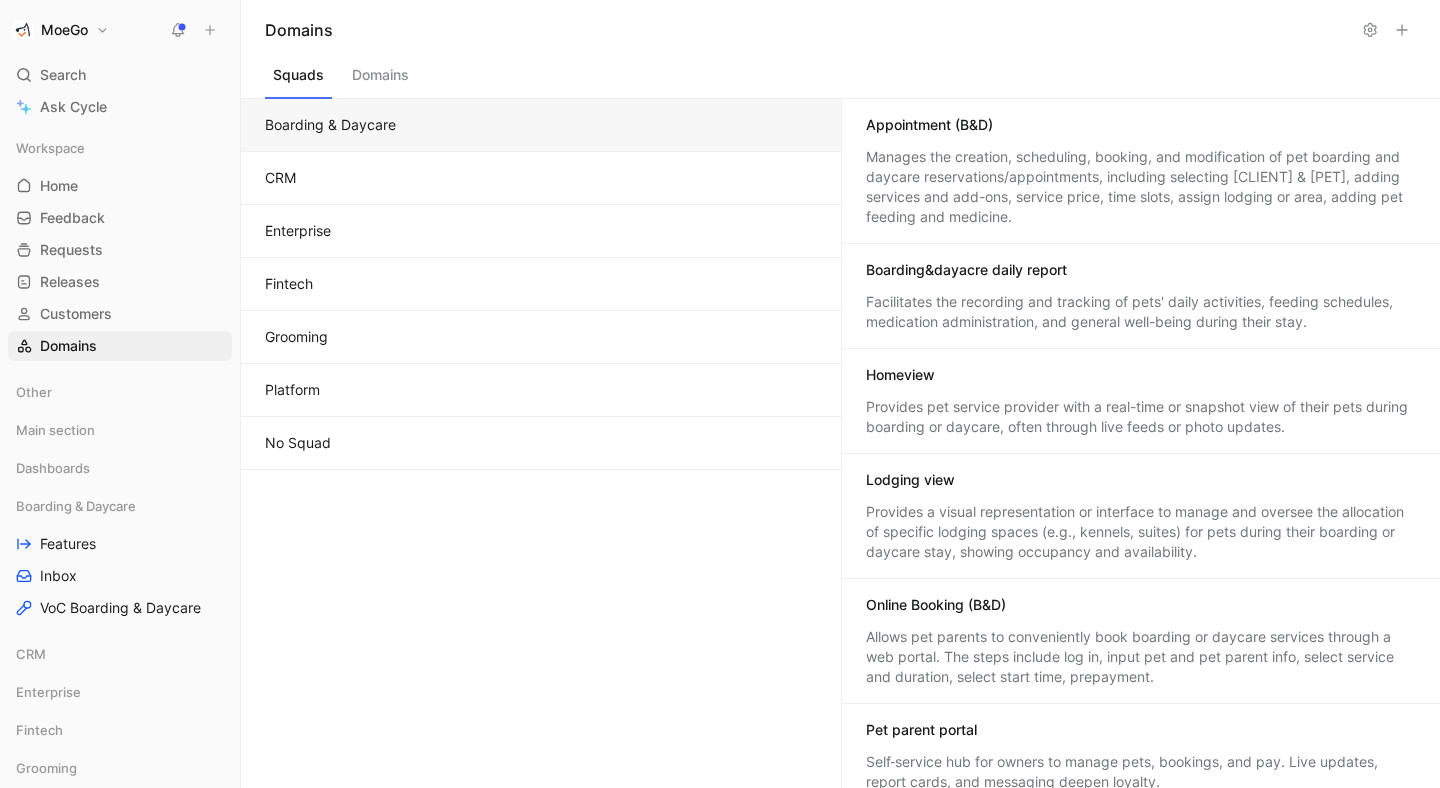 click on "Facilitates the recording and tracking of pets' daily activities, feeding schedules, medication administration, and general well-being during their stay." at bounding box center [1141, 312] 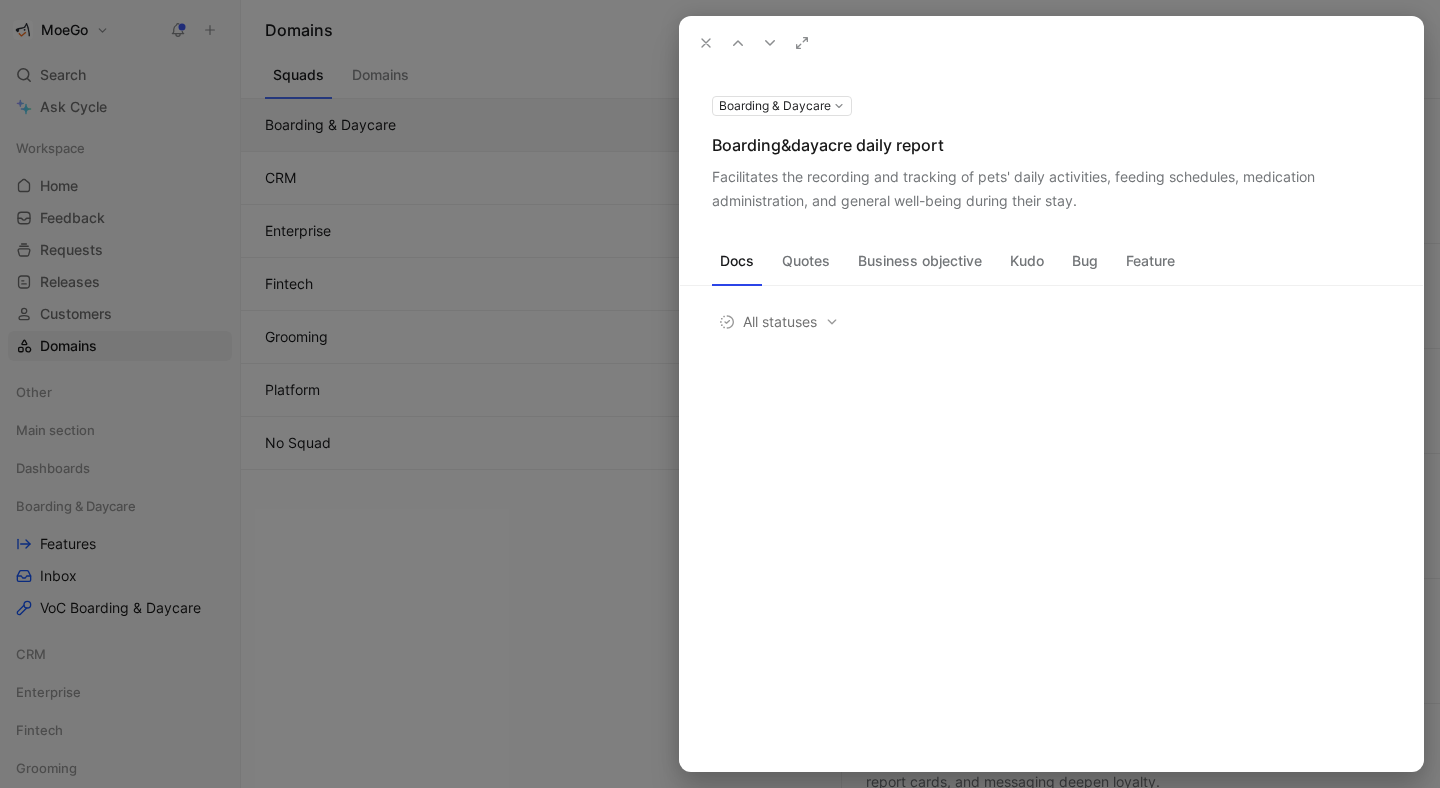 click at bounding box center [720, 394] 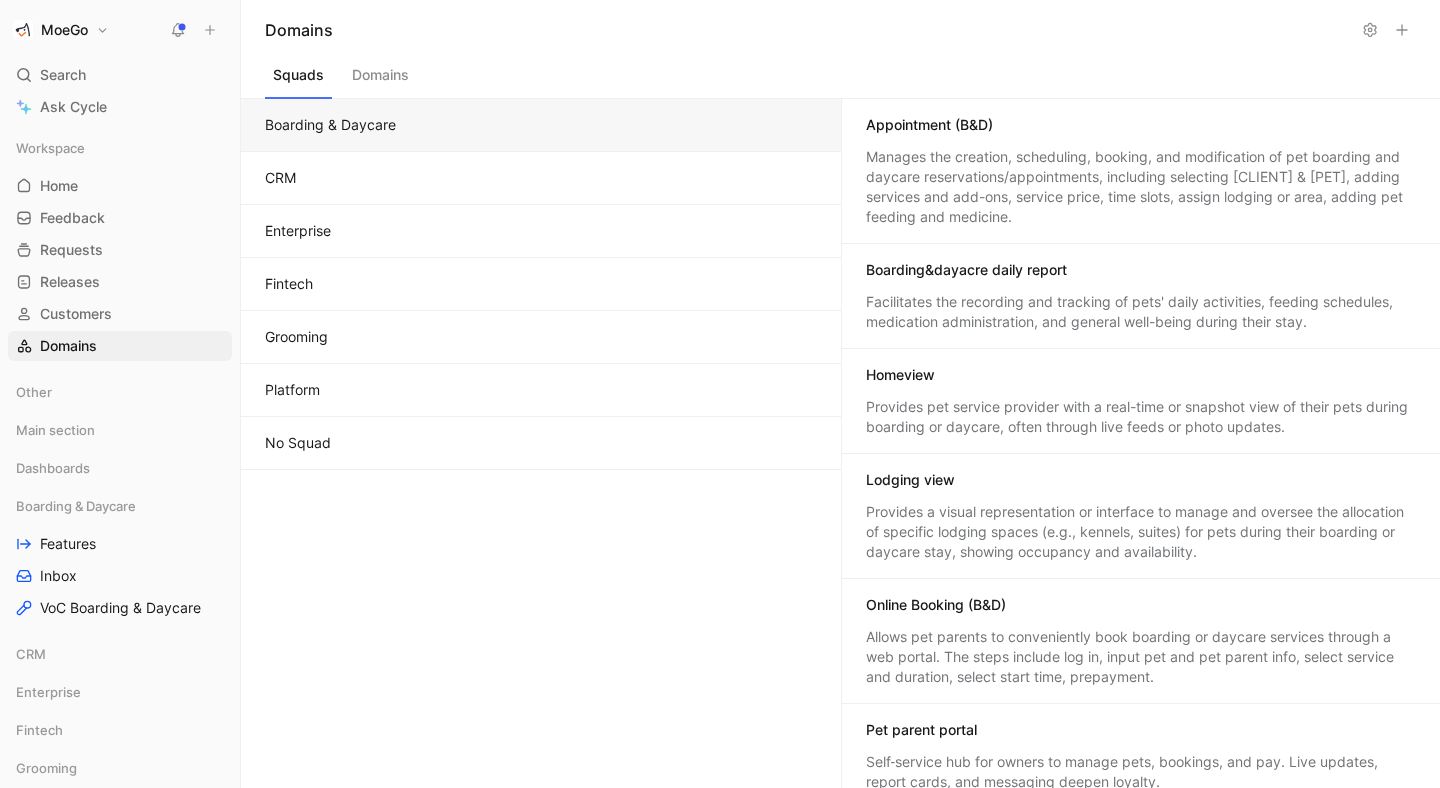 scroll, scrollTop: 63, scrollLeft: 0, axis: vertical 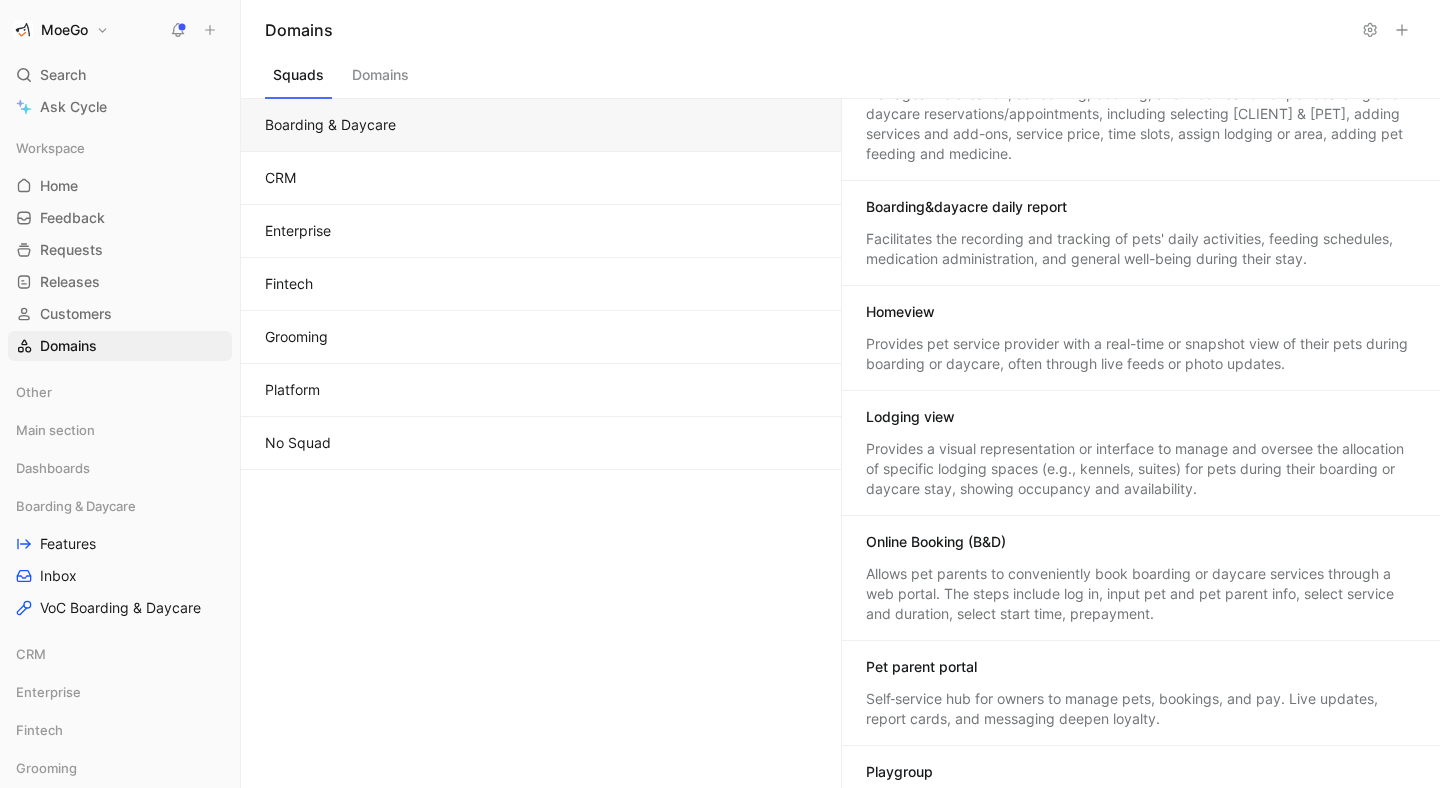 click on "Provides pet service provider with a real-time or snapshot view of their pets during boarding or daycare, often through live feeds or photo updates." at bounding box center [1141, 354] 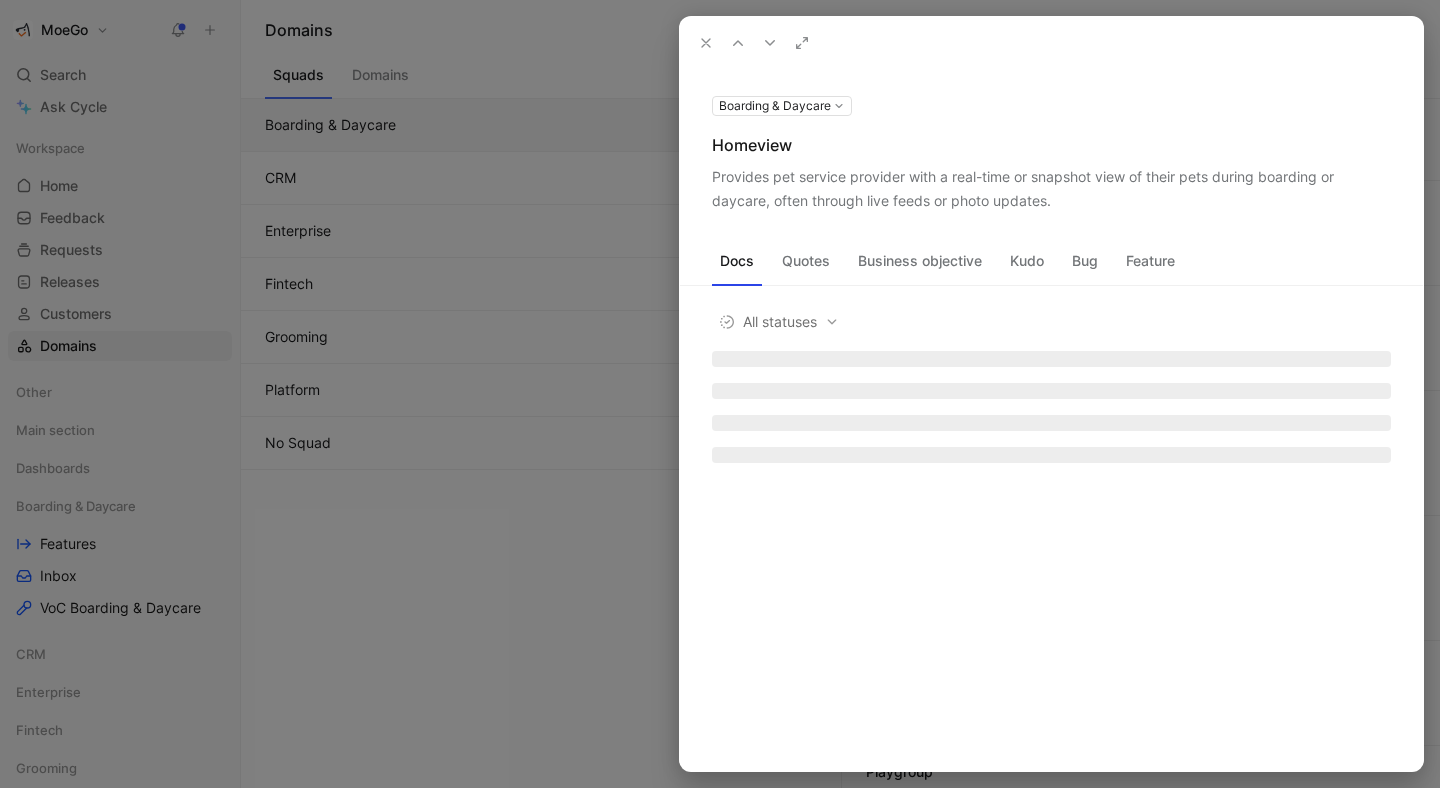 click on "Provides pet service provider with a real-time or snapshot view of their pets during boarding or daycare, often through live feeds or photo updates." at bounding box center [1051, 189] 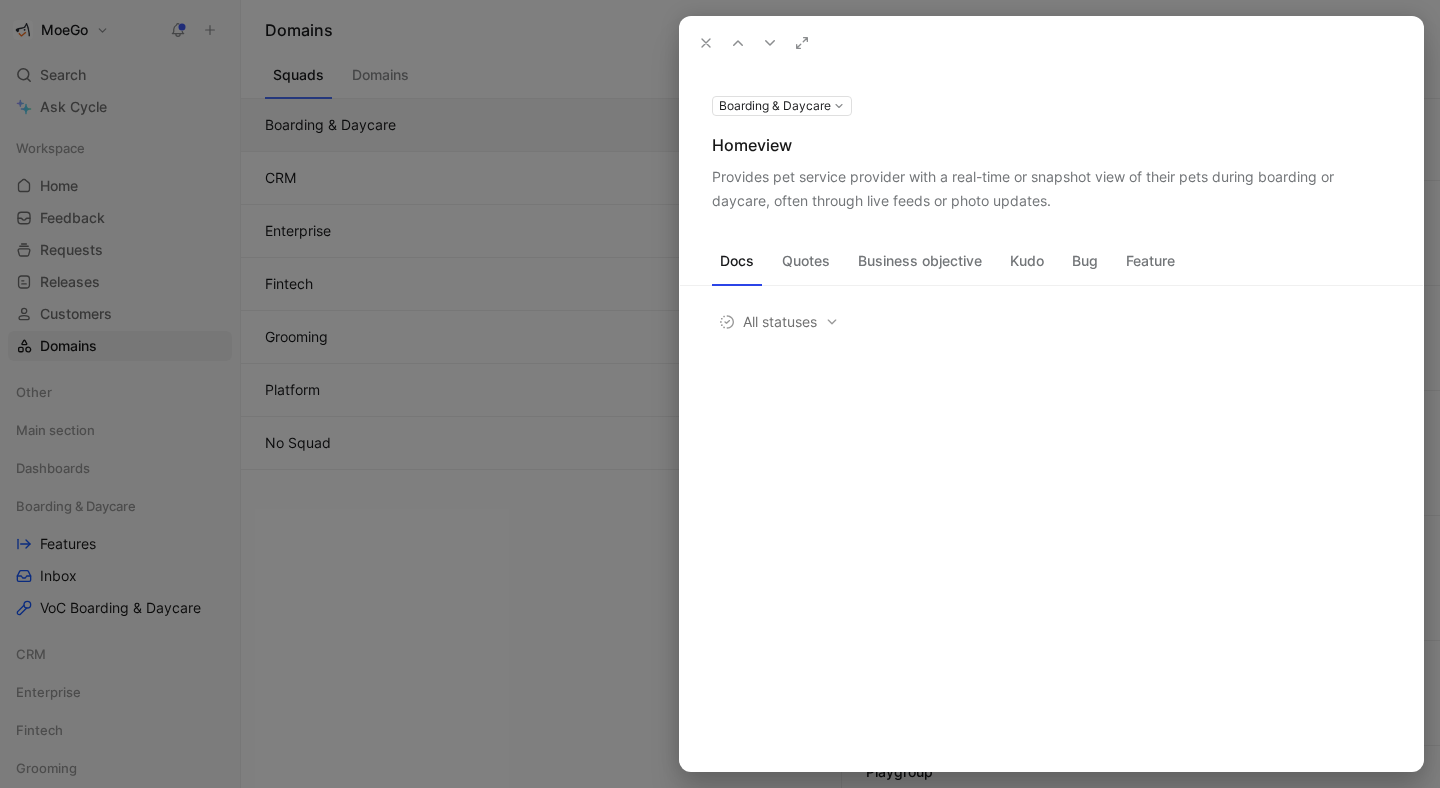 click 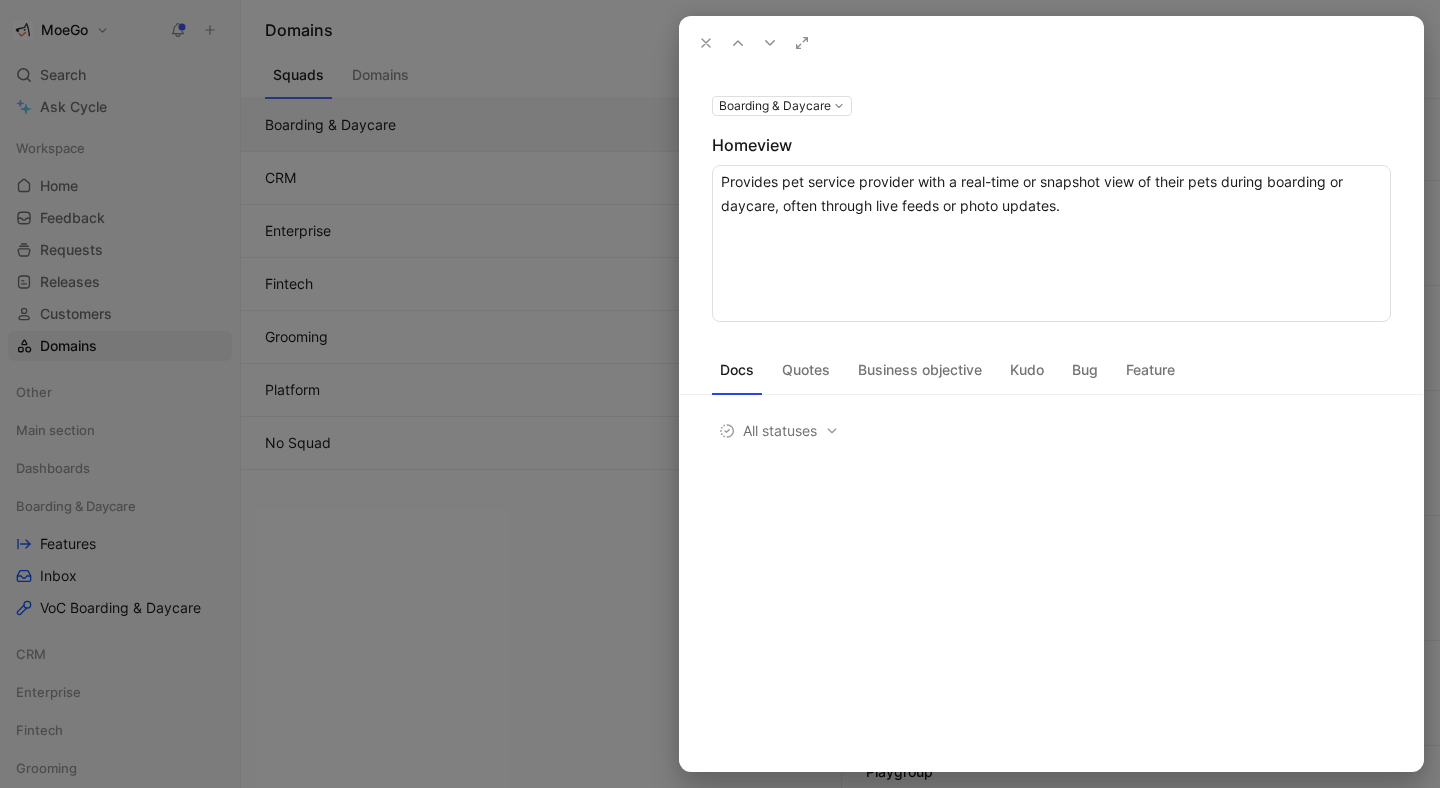 drag, startPoint x: 1080, startPoint y: 207, endPoint x: 707, endPoint y: 190, distance: 373.3872 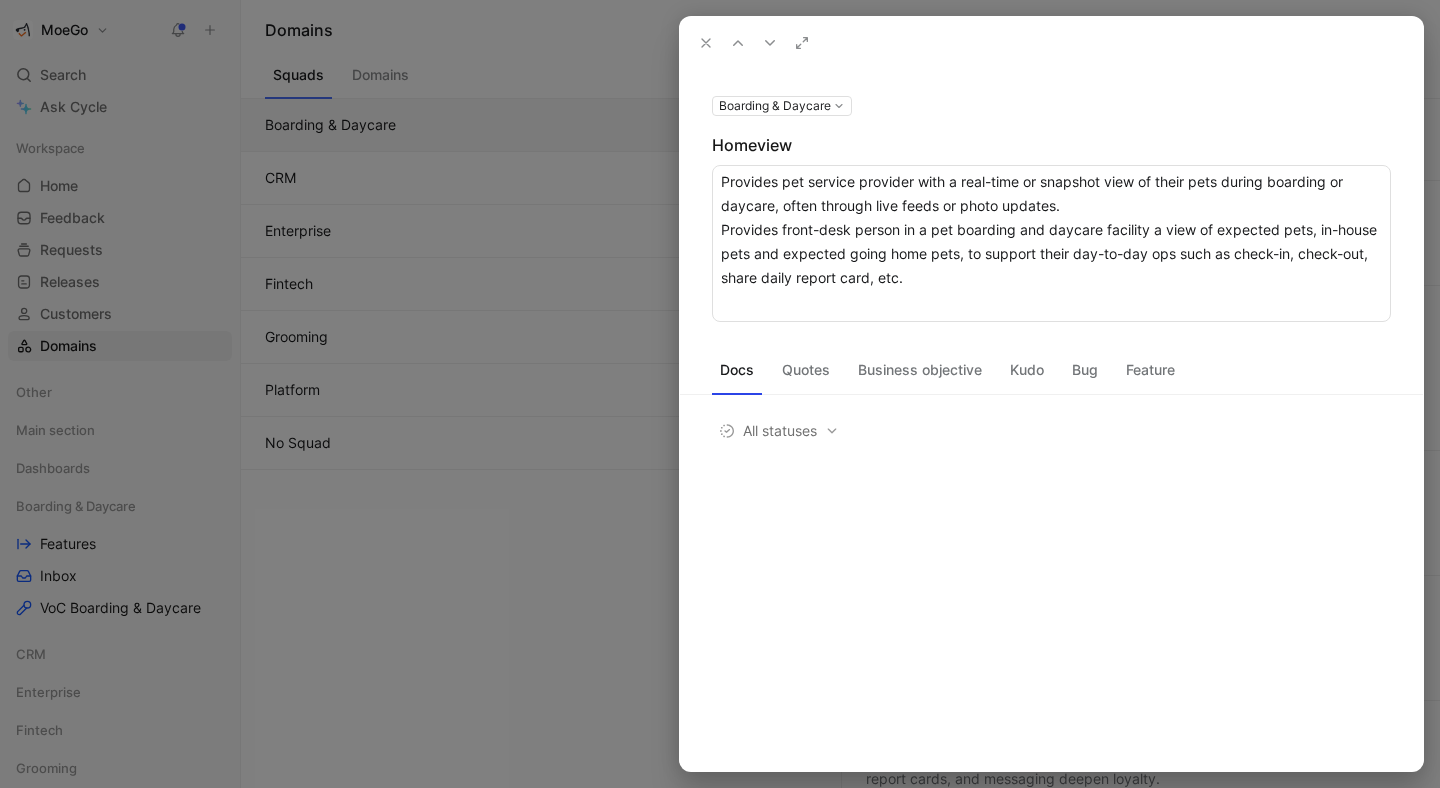 drag, startPoint x: 1076, startPoint y: 211, endPoint x: 718, endPoint y: 184, distance: 359.01672 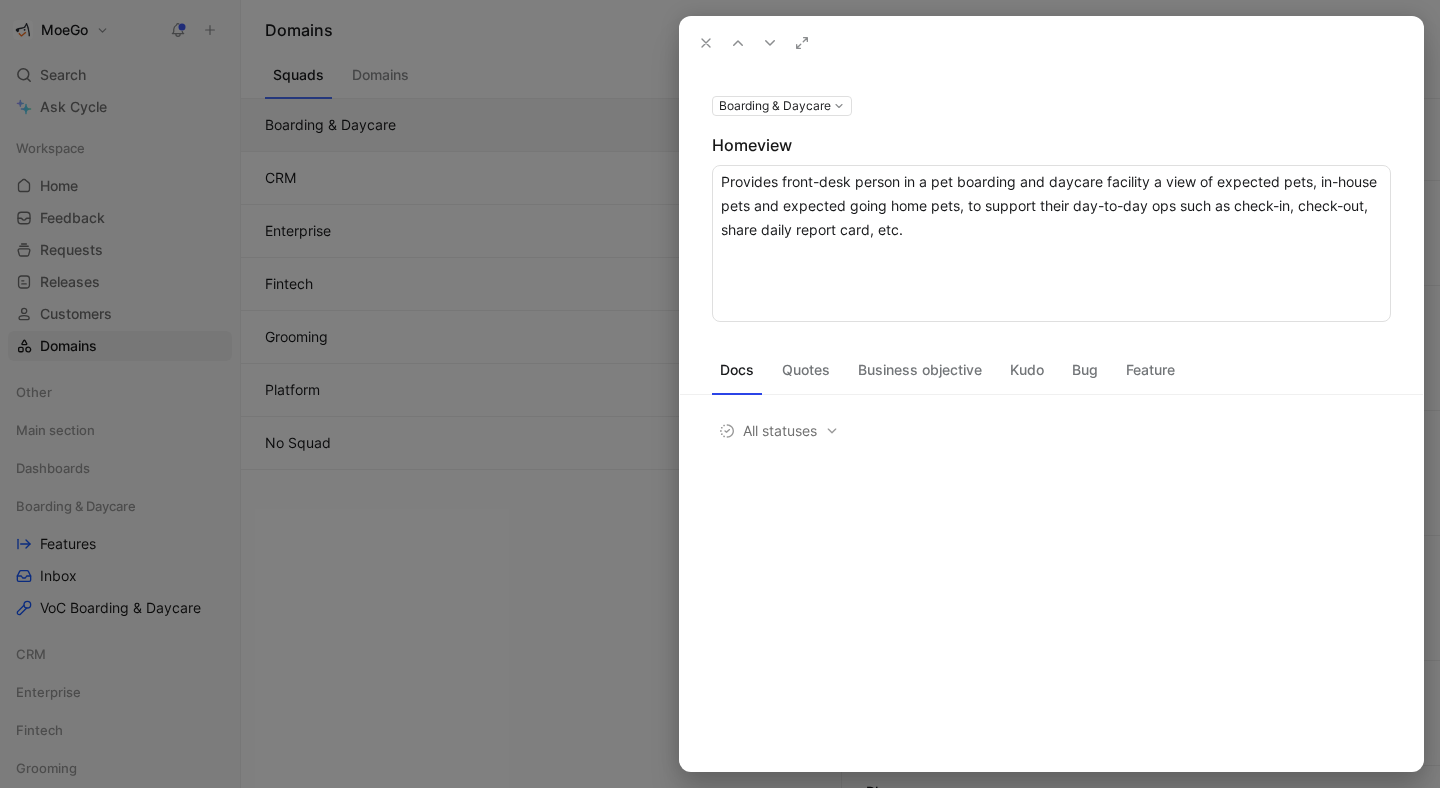 type on "Provides front-desk person in a pet boarding and daycare facility a view of expected pets, in-house pets and expected going home pets, to support their day-to-day ops such as check-in, check-out, share daily report card, etc." 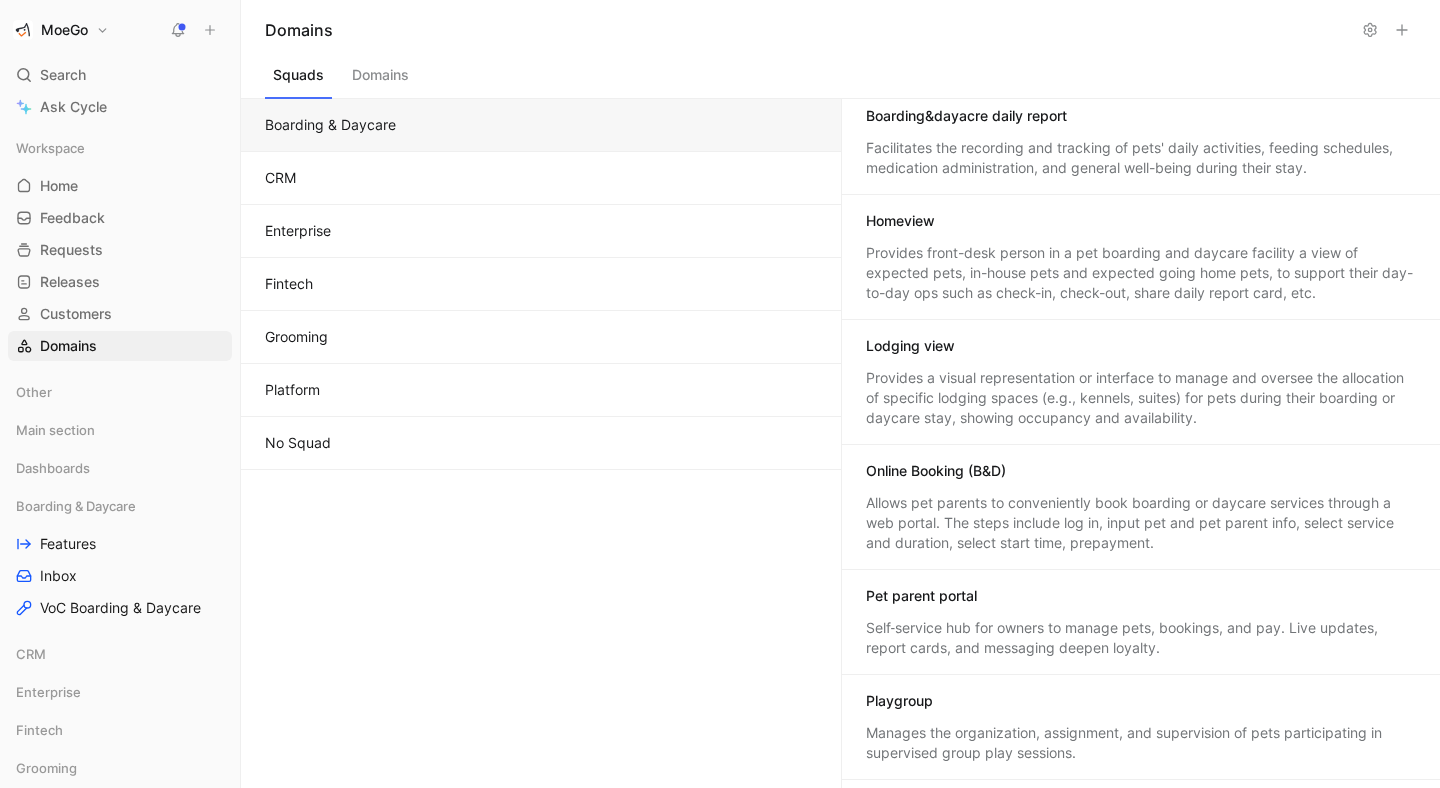 scroll, scrollTop: 157, scrollLeft: 0, axis: vertical 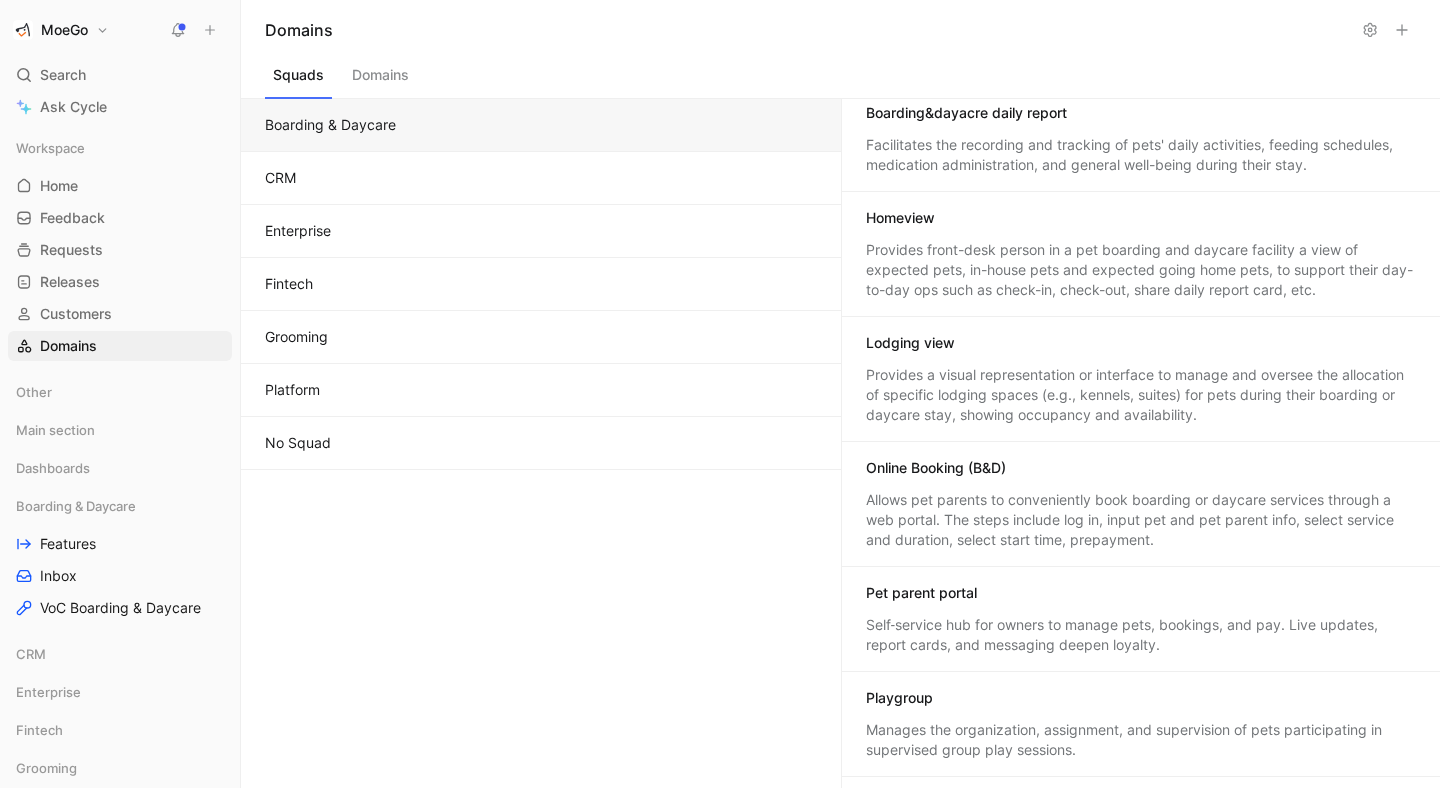 click on "Provides a visual representation or interface to manage and oversee the allocation of specific lodging spaces (e.g., kennels, suites) for pets during their boarding or daycare stay, showing occupancy and availability." at bounding box center [1141, 395] 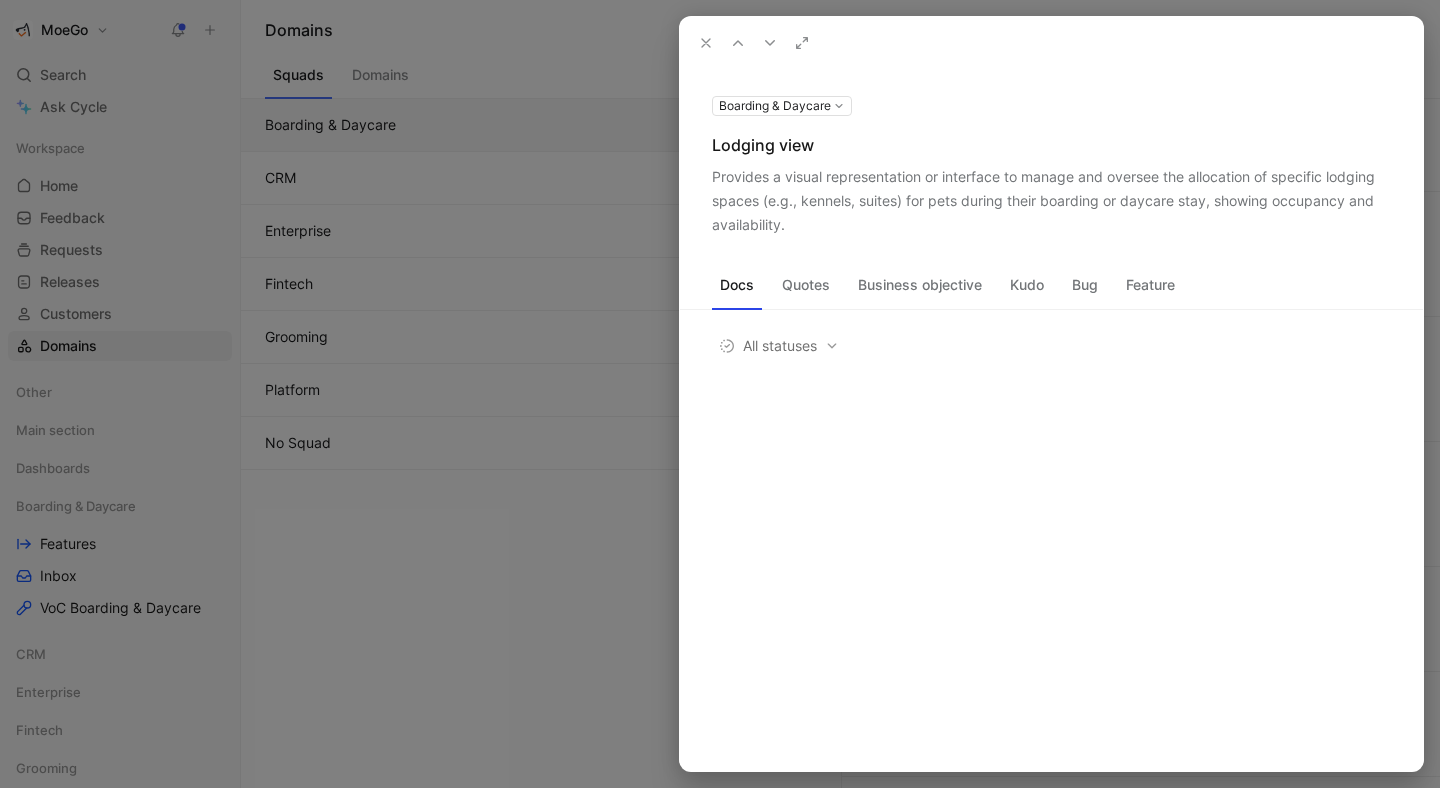 click at bounding box center (720, 394) 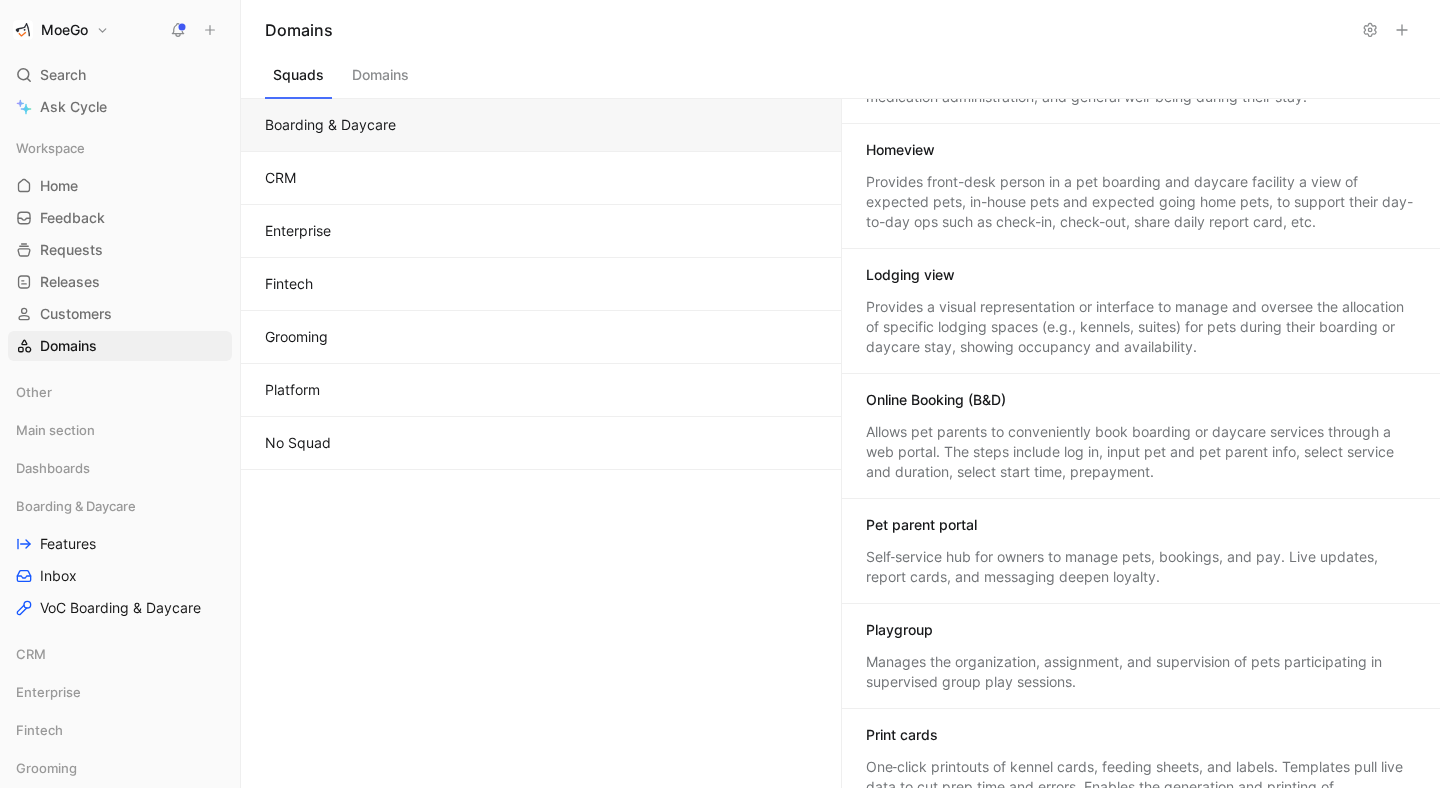 scroll, scrollTop: 338, scrollLeft: 0, axis: vertical 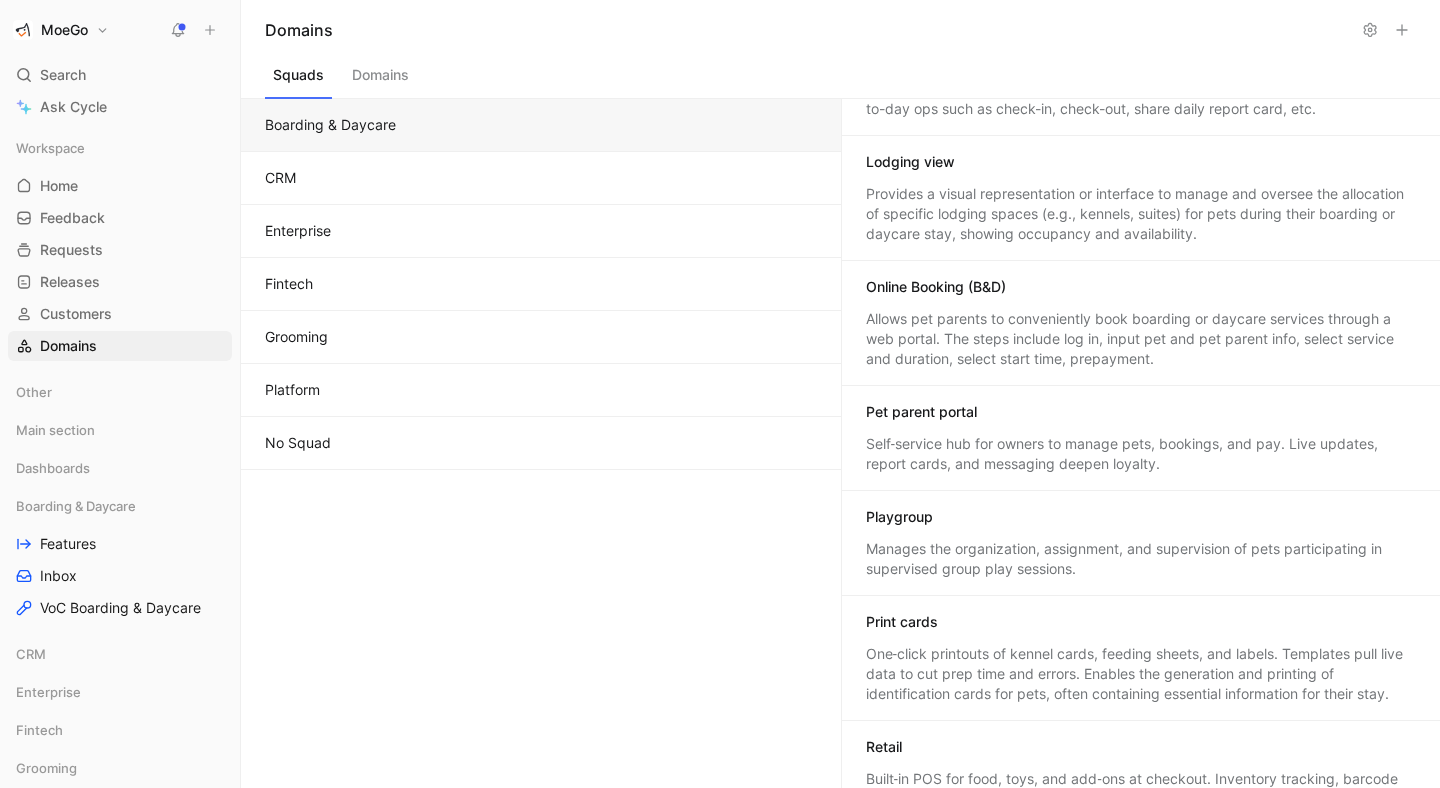 click on "Allows pet parents to conveniently book boarding or daycare services through a web portal. The steps include log in, input pet and pet parent info, select service and duration, select start time, prepayment." at bounding box center (1141, 339) 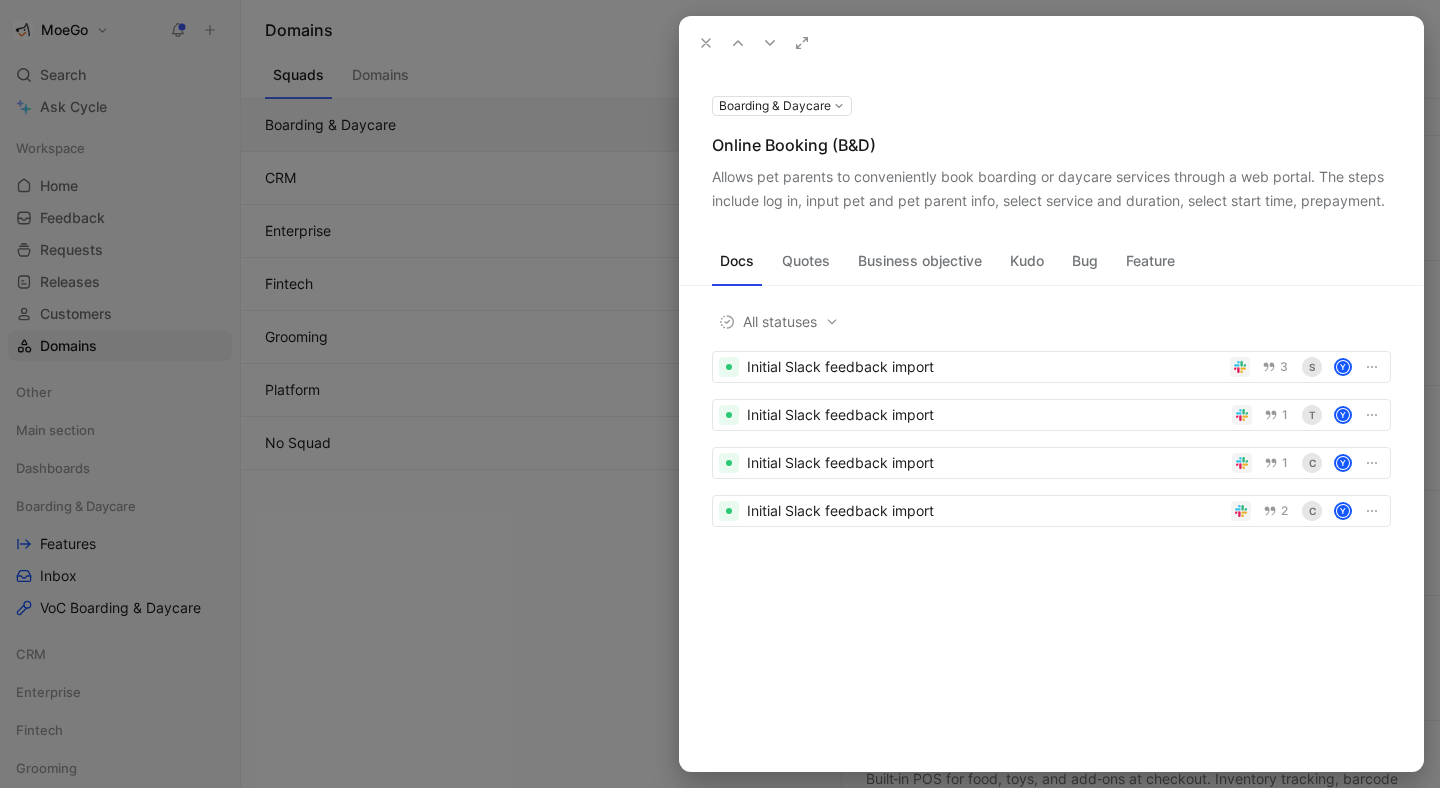 click on "Allows pet parents to conveniently book boarding or daycare services through a web portal. The steps include log in, input pet and pet parent info, select service and duration, select start time, prepayment." at bounding box center (1051, 189) 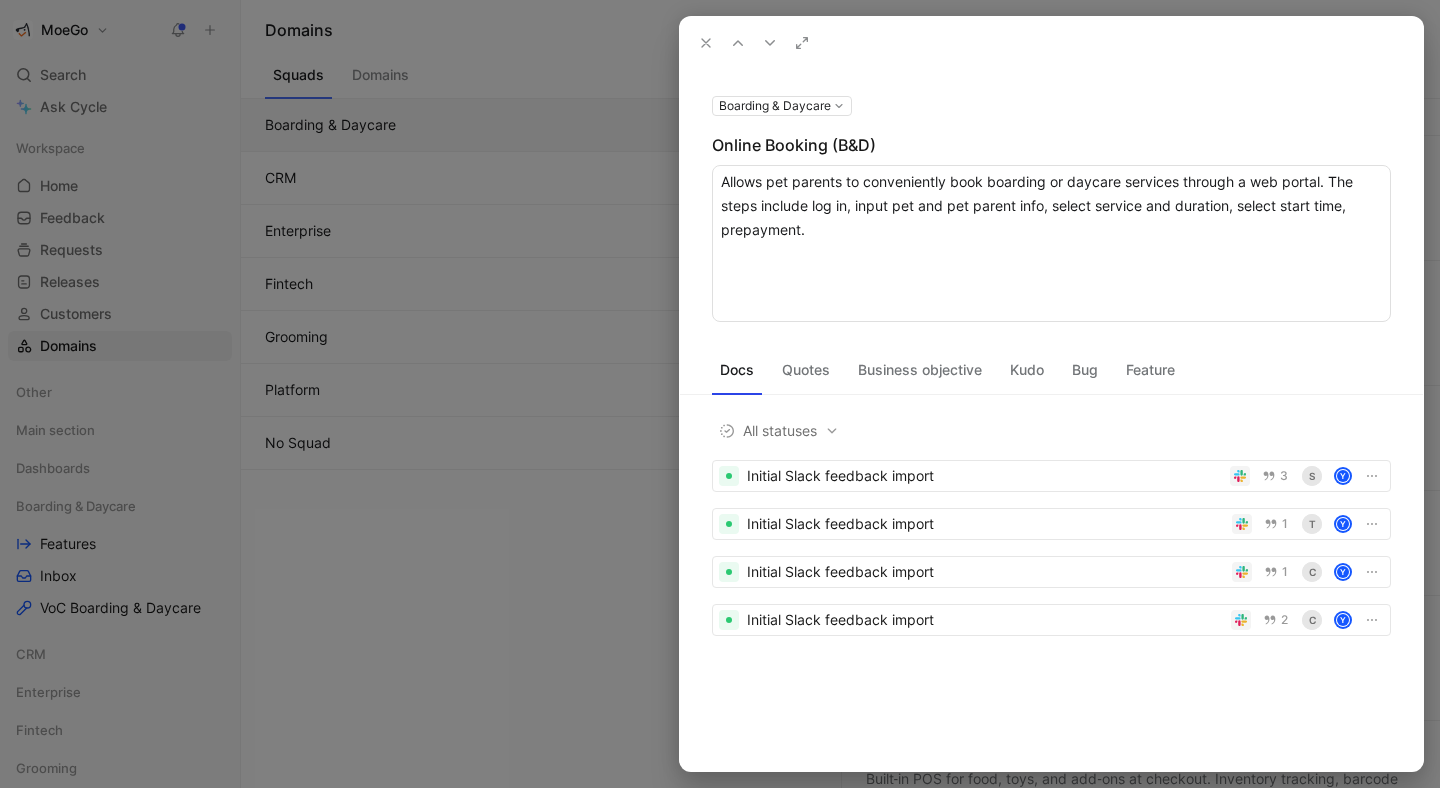 click at bounding box center (720, 394) 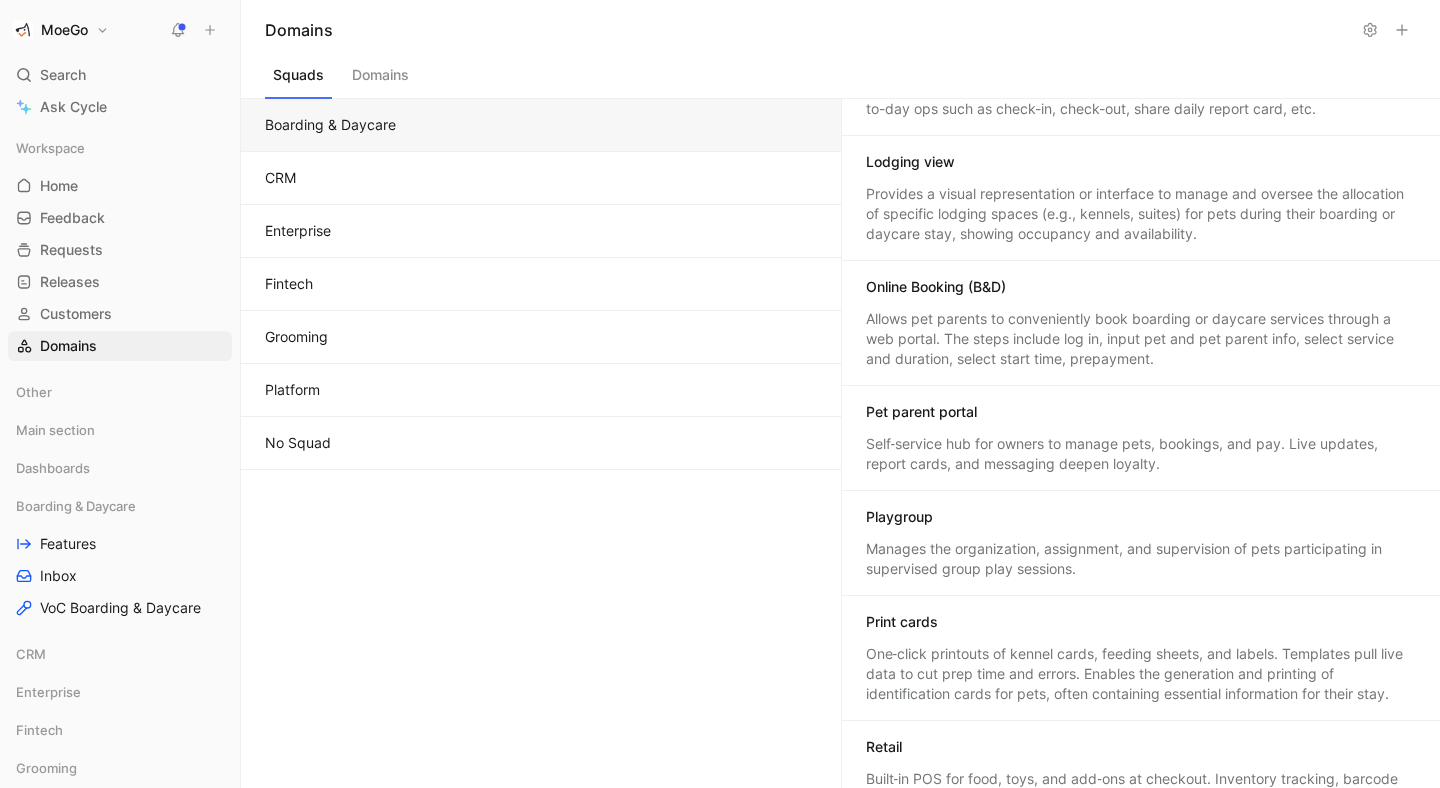 click on "Self‑service hub for owners to manage pets, bookings, and pay. Live updates, report cards, and messaging deepen loyalty." at bounding box center [1141, 454] 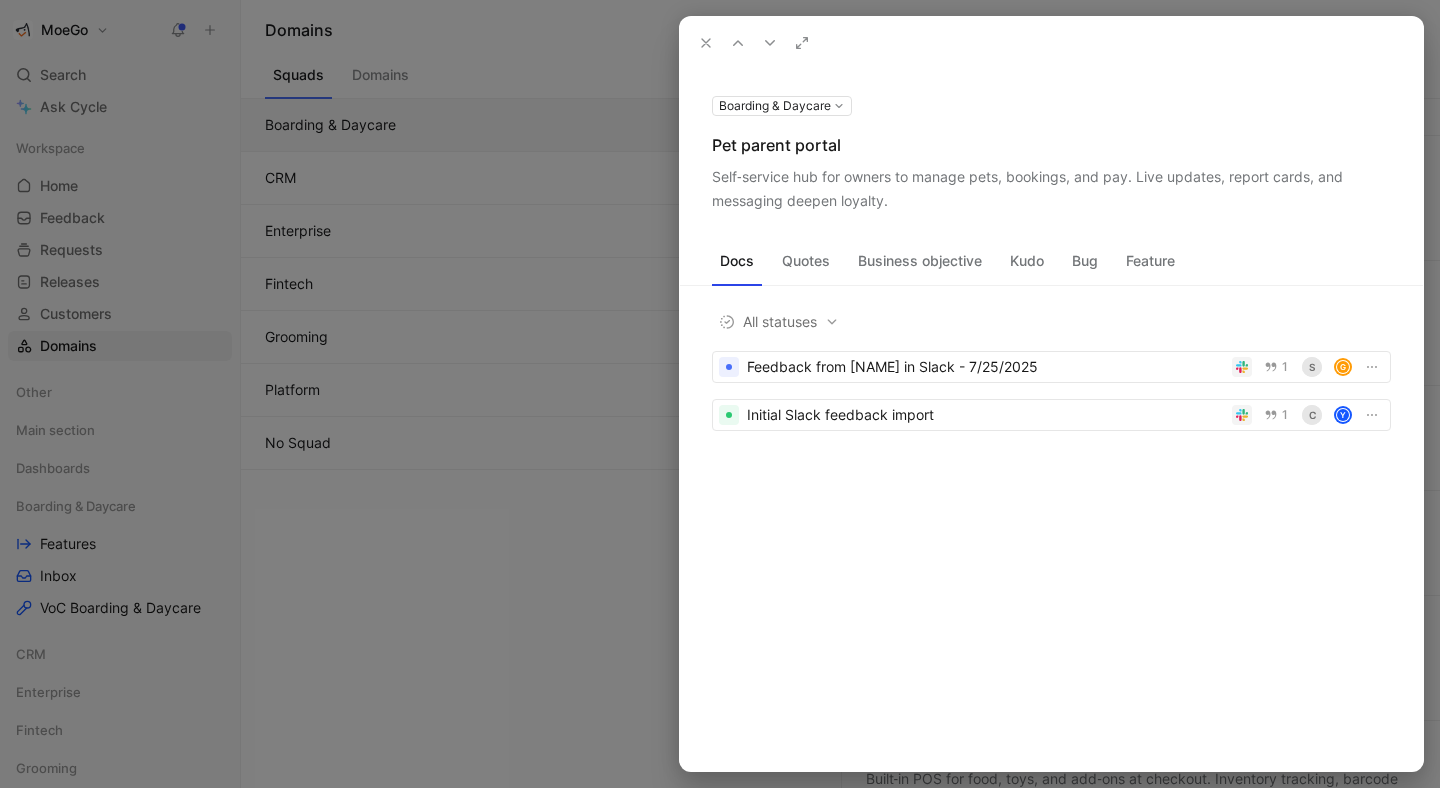 click 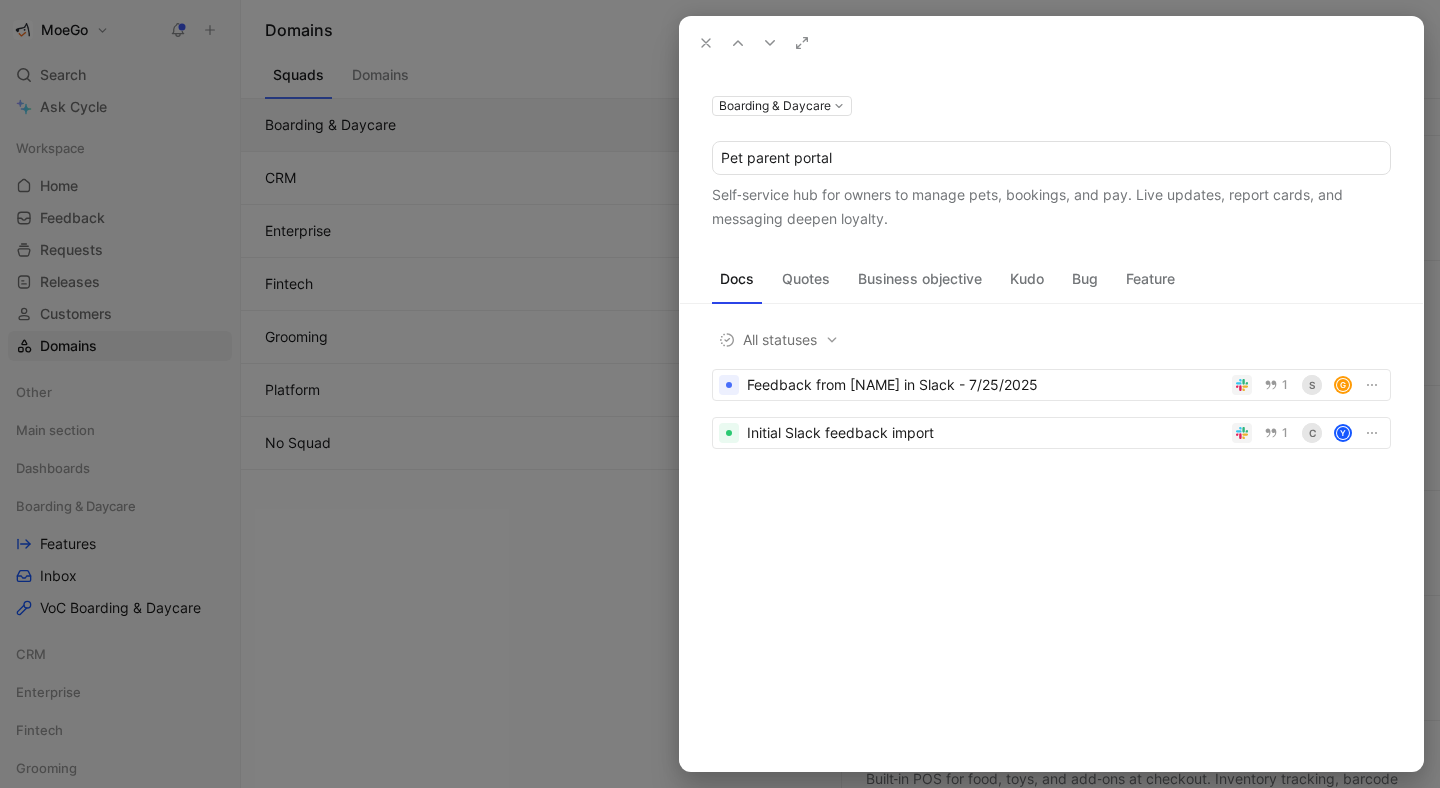 click on "Pet parent portal" at bounding box center [1051, 158] 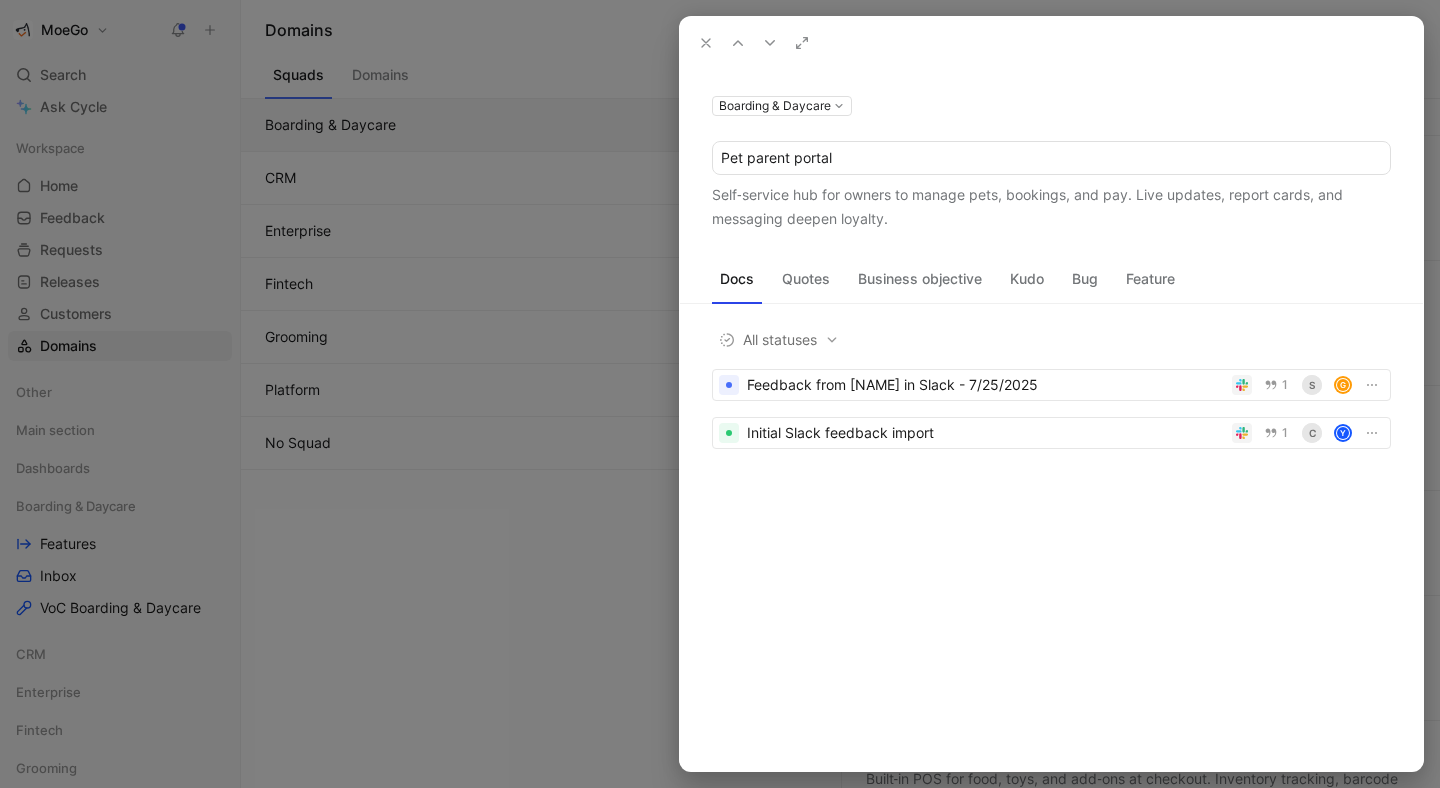 click at bounding box center (720, 394) 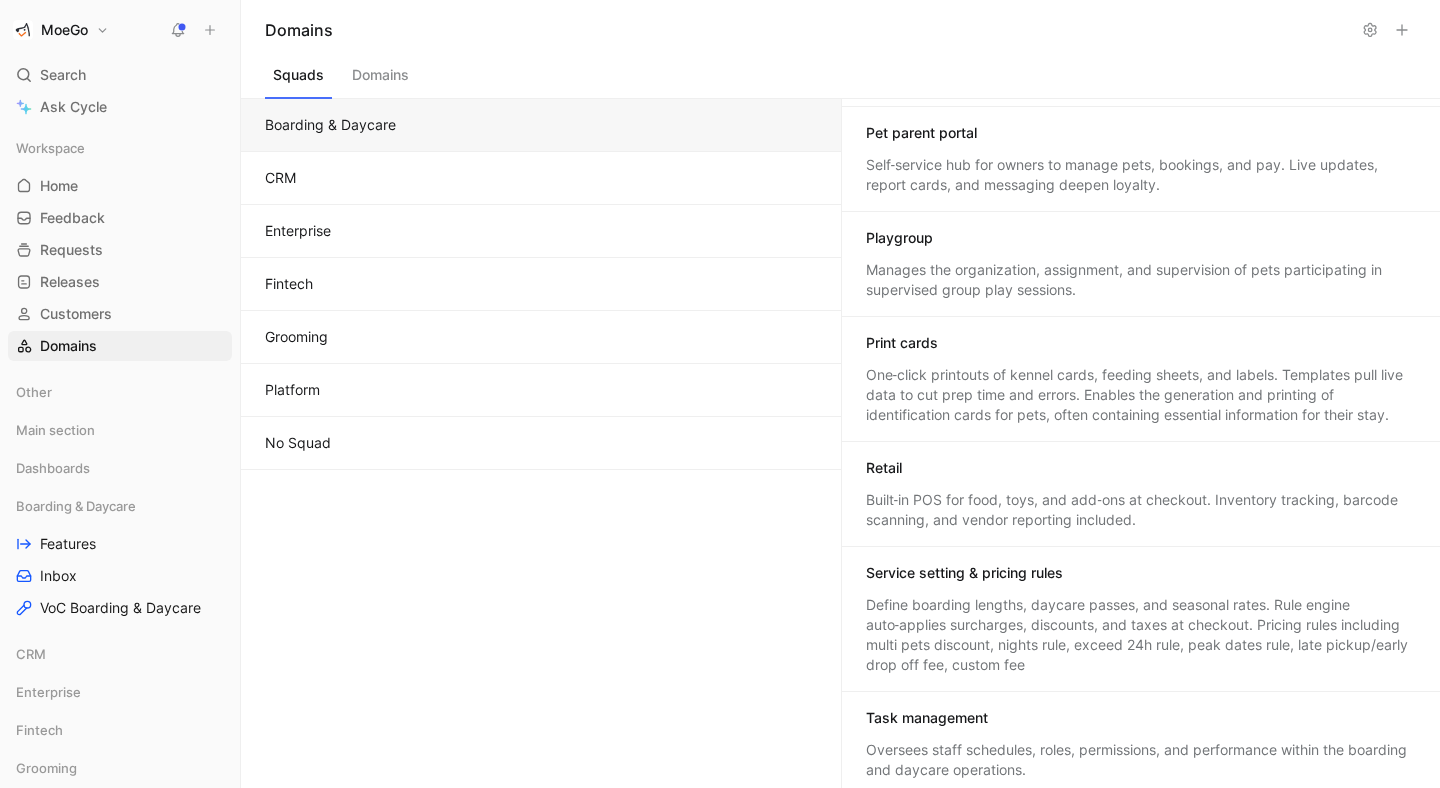 scroll, scrollTop: 642, scrollLeft: 0, axis: vertical 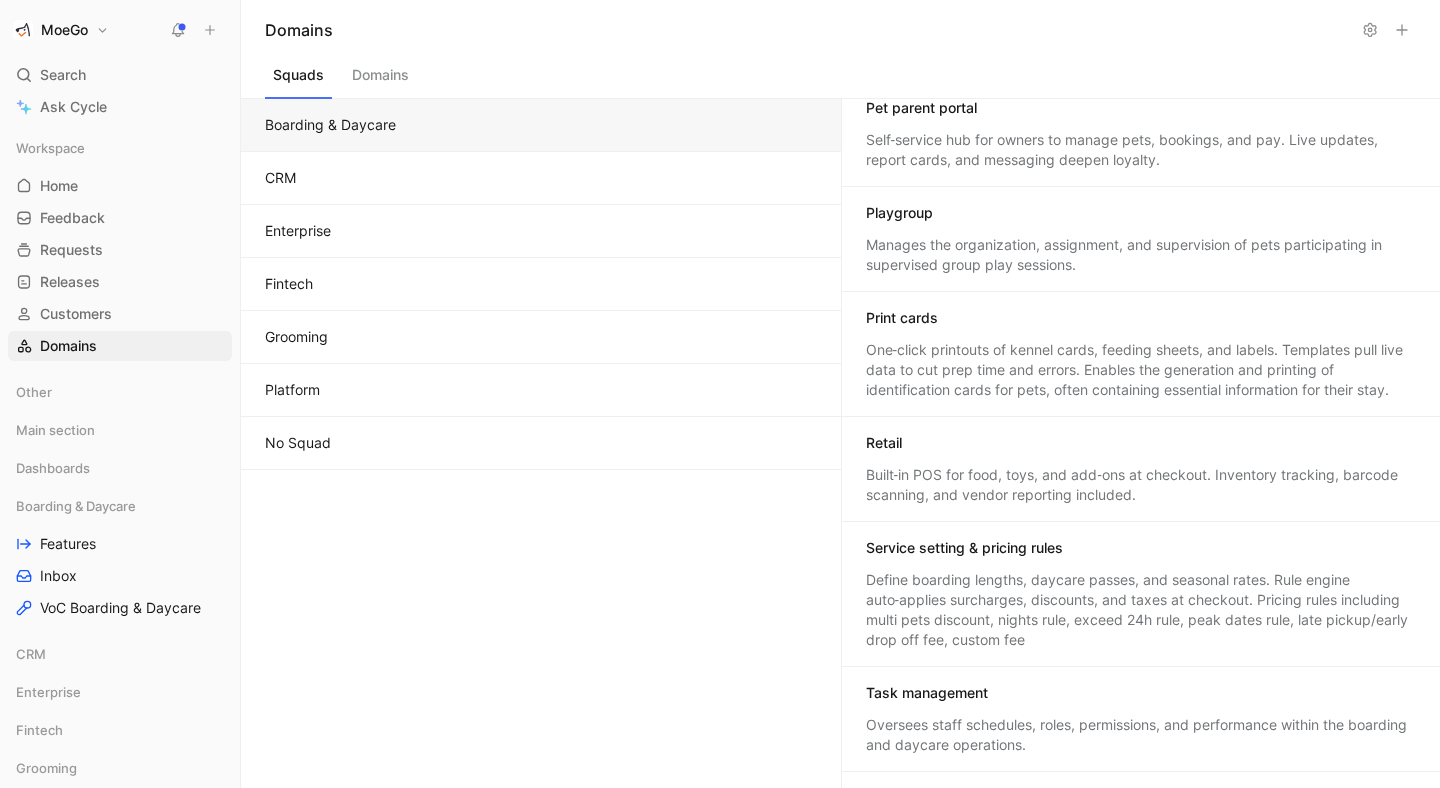 click on "One‑click printouts of kennel cards, feeding sheets, and labels. Templates pull live data to cut prep time and errors.
Enables the generation and printing of identification cards for pets, often containing essential information for their stay." at bounding box center (1141, 370) 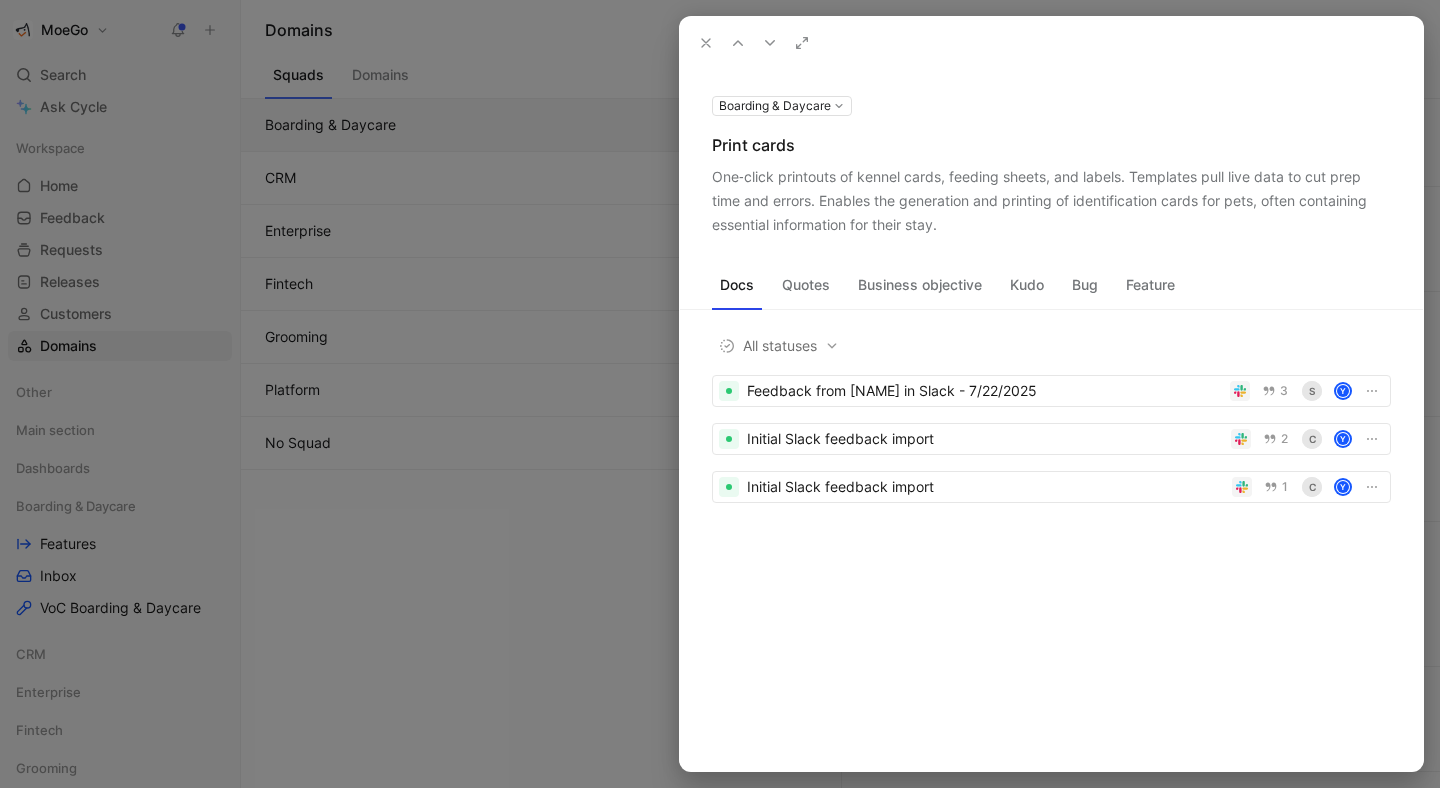 click on "One‑click printouts of kennel cards, feeding sheets, and labels. Templates pull live data to cut prep time and errors.
Enables the generation and printing of identification cards for pets, often containing essential information for their stay." at bounding box center [1051, 201] 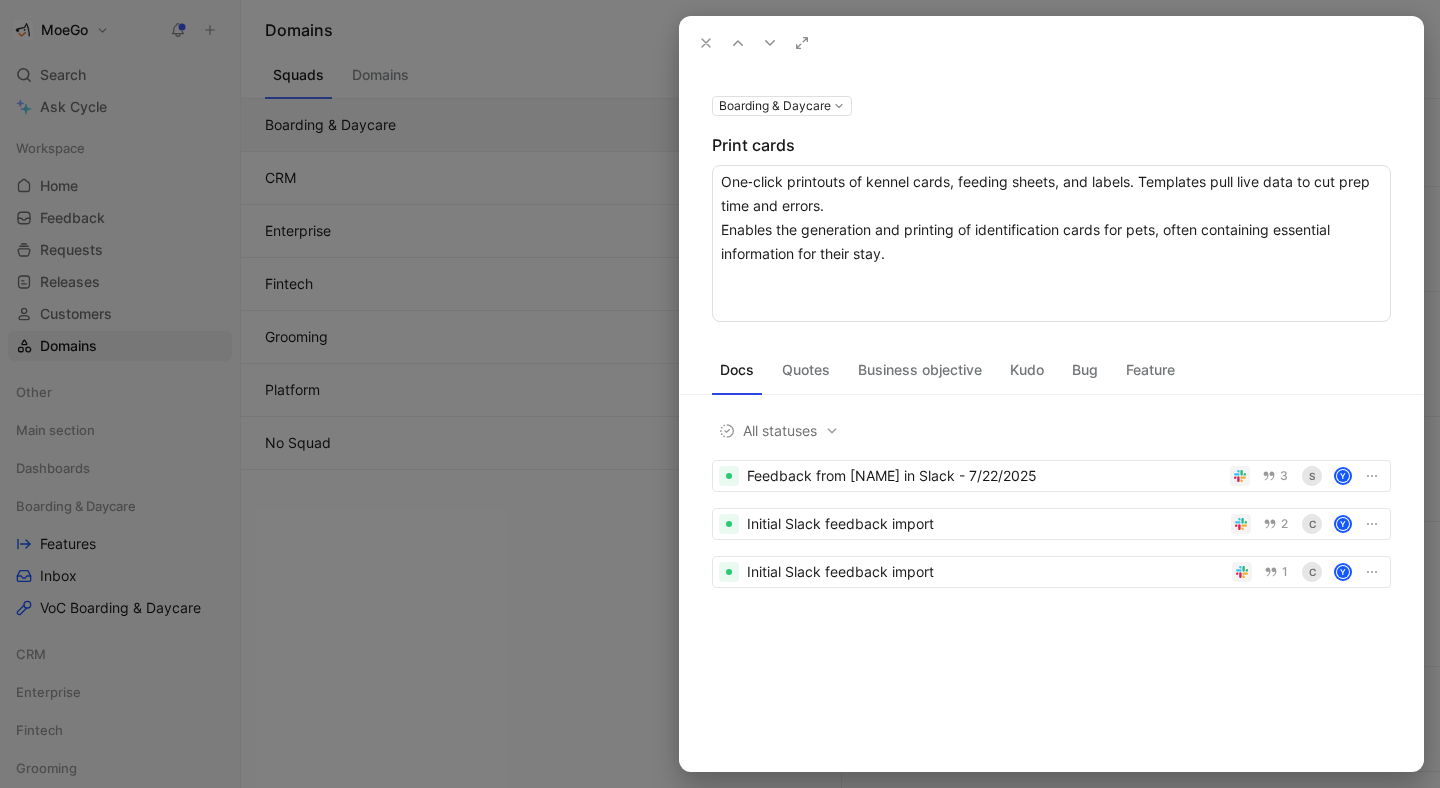 click on "One‑click printouts of kennel cards, feeding sheets, and labels. Templates pull live data to cut prep time and errors.
Enables the generation and printing of identification cards for pets, often containing essential information for their stay." at bounding box center (1051, 243) 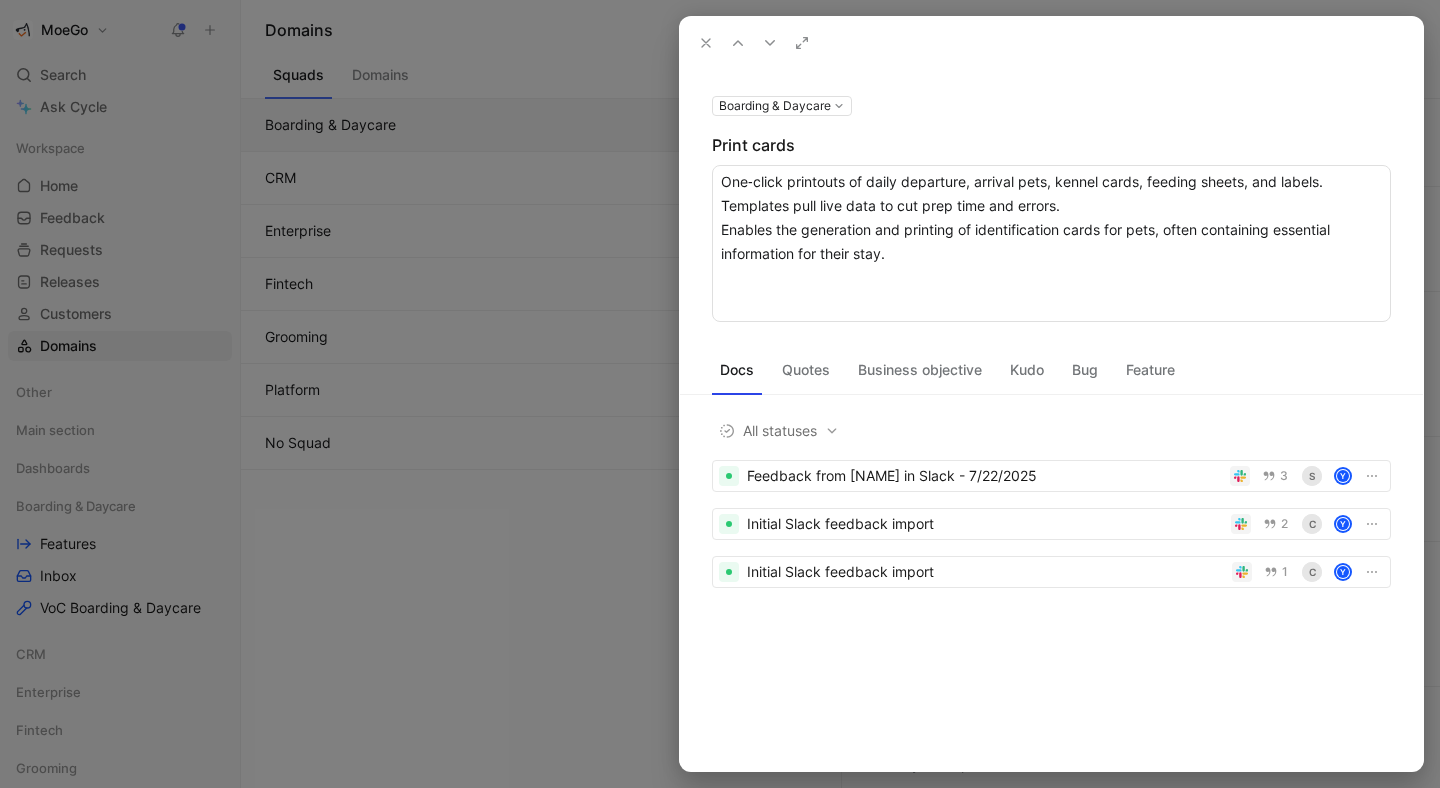 click on "One‑click printouts of daily departure, arrival pets, kennel cards, feeding sheets, and labels. Templates pull live data to cut prep time and errors.
Enables the generation and printing of identification cards for pets, often containing essential information for their stay." at bounding box center (1051, 243) 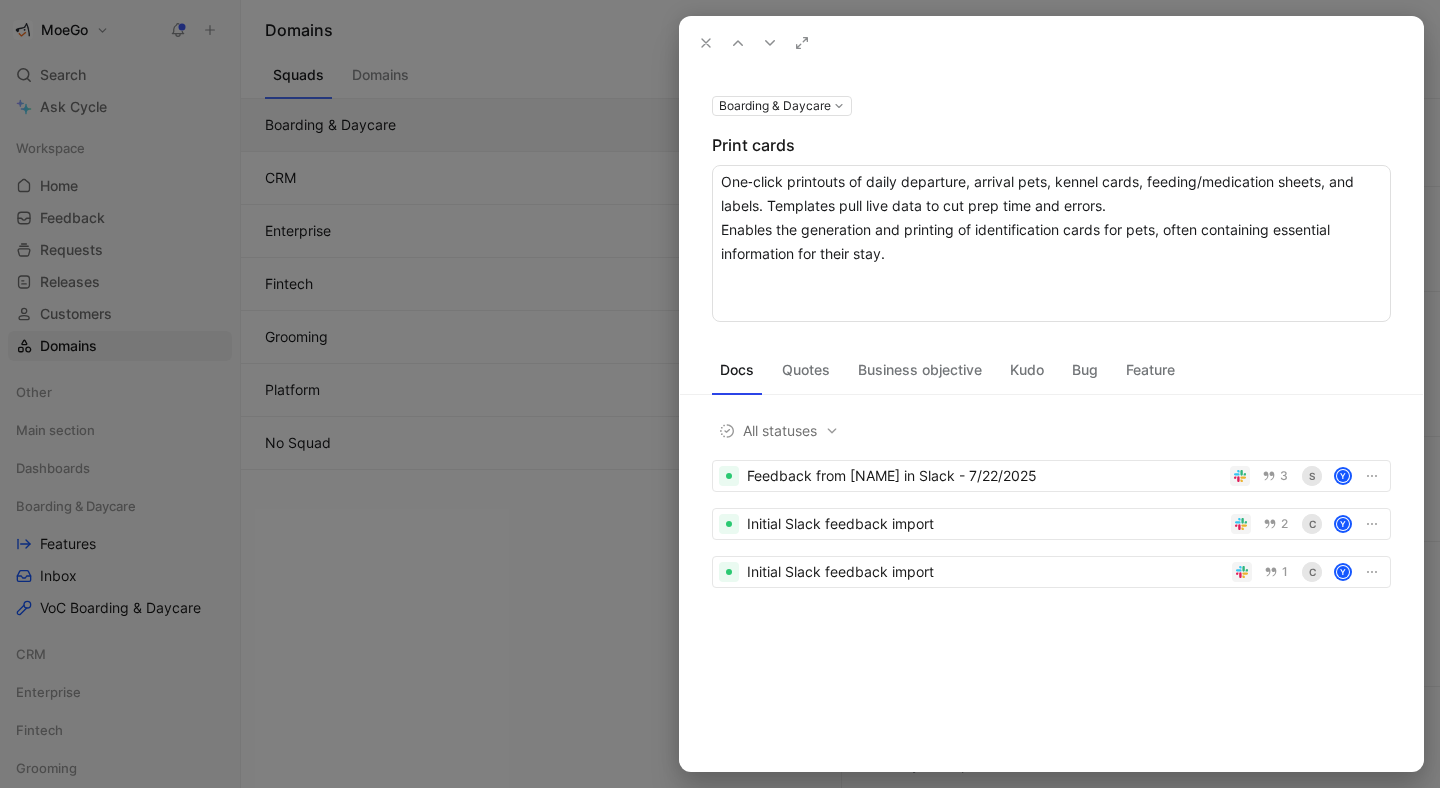 drag, startPoint x: 1334, startPoint y: 182, endPoint x: 761, endPoint y: 205, distance: 573.4614 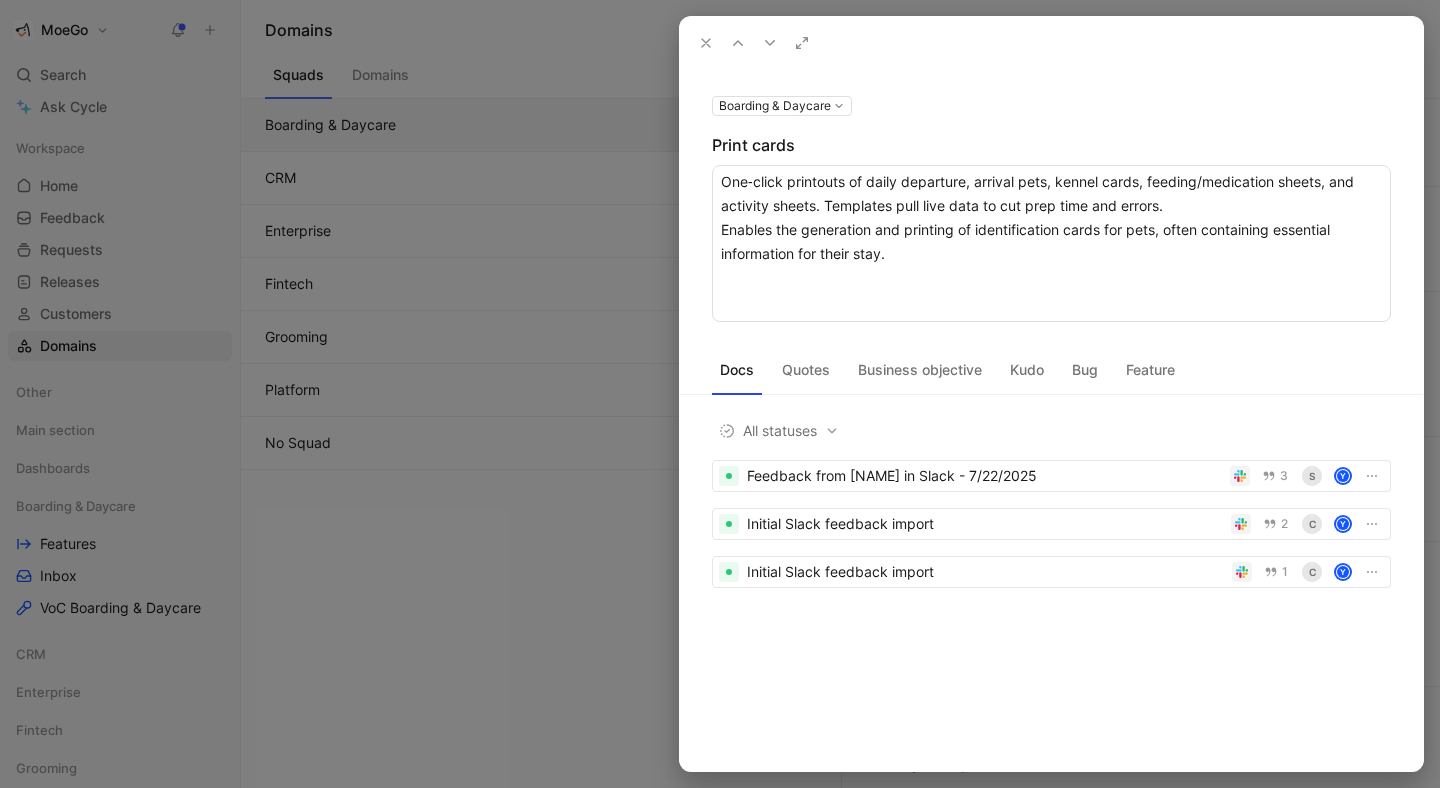 drag, startPoint x: 823, startPoint y: 210, endPoint x: 1182, endPoint y: 210, distance: 359 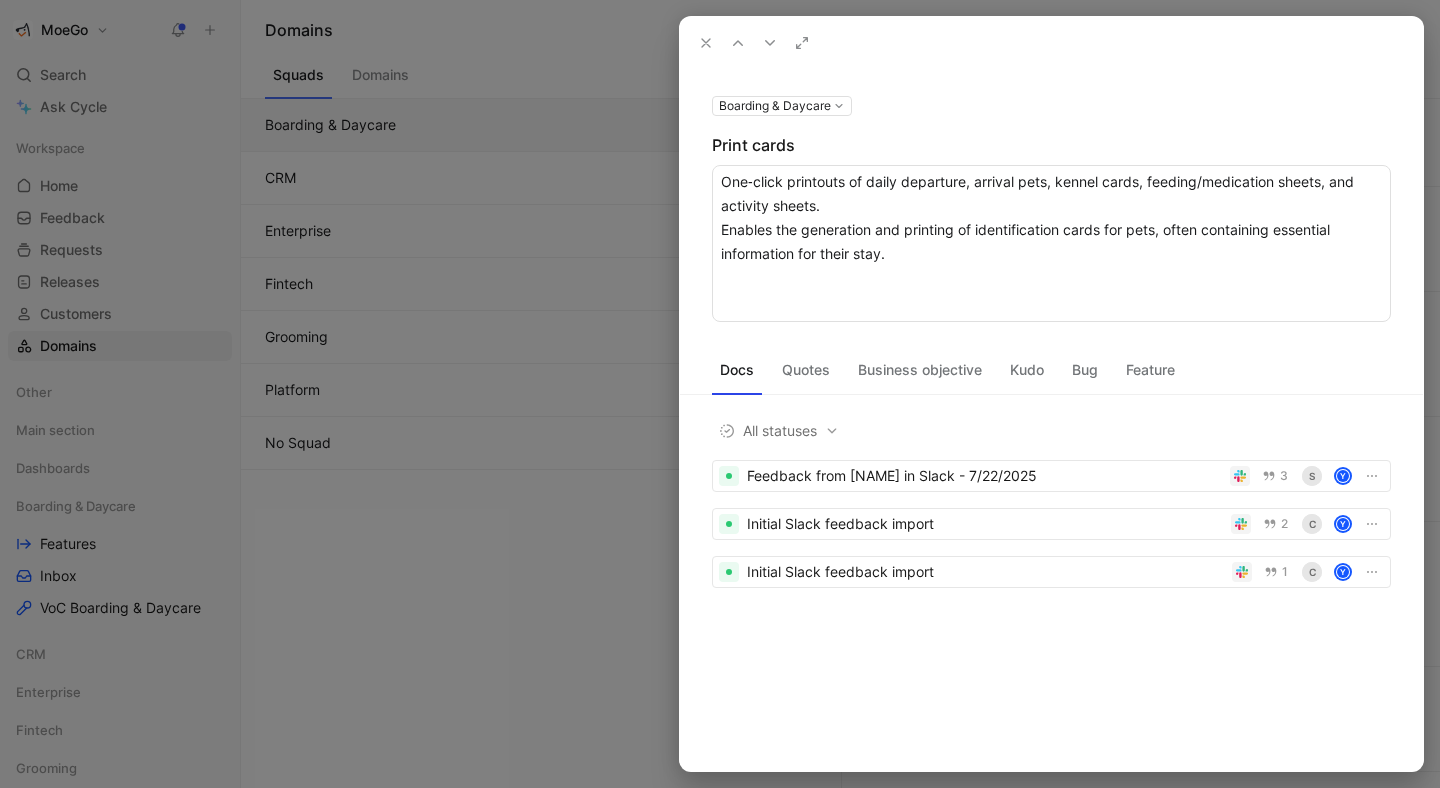 click on "Boarding & Daycare Print cards One‑click printouts of daily departure, arrival petskennel cards, feeding/medication sheets, and activity sheets.
Enables the generation and printing of identification cards for pets, often containing essential information for their stay. Docs Quotes Business objective Kudo Bug Feature All statuses Feedback from [NAME] in Slack - [DATE] 3 S Y Initial Slack feedback import 2 c Y Initial Slack feedback import 1 c Y" at bounding box center [1051, 420] 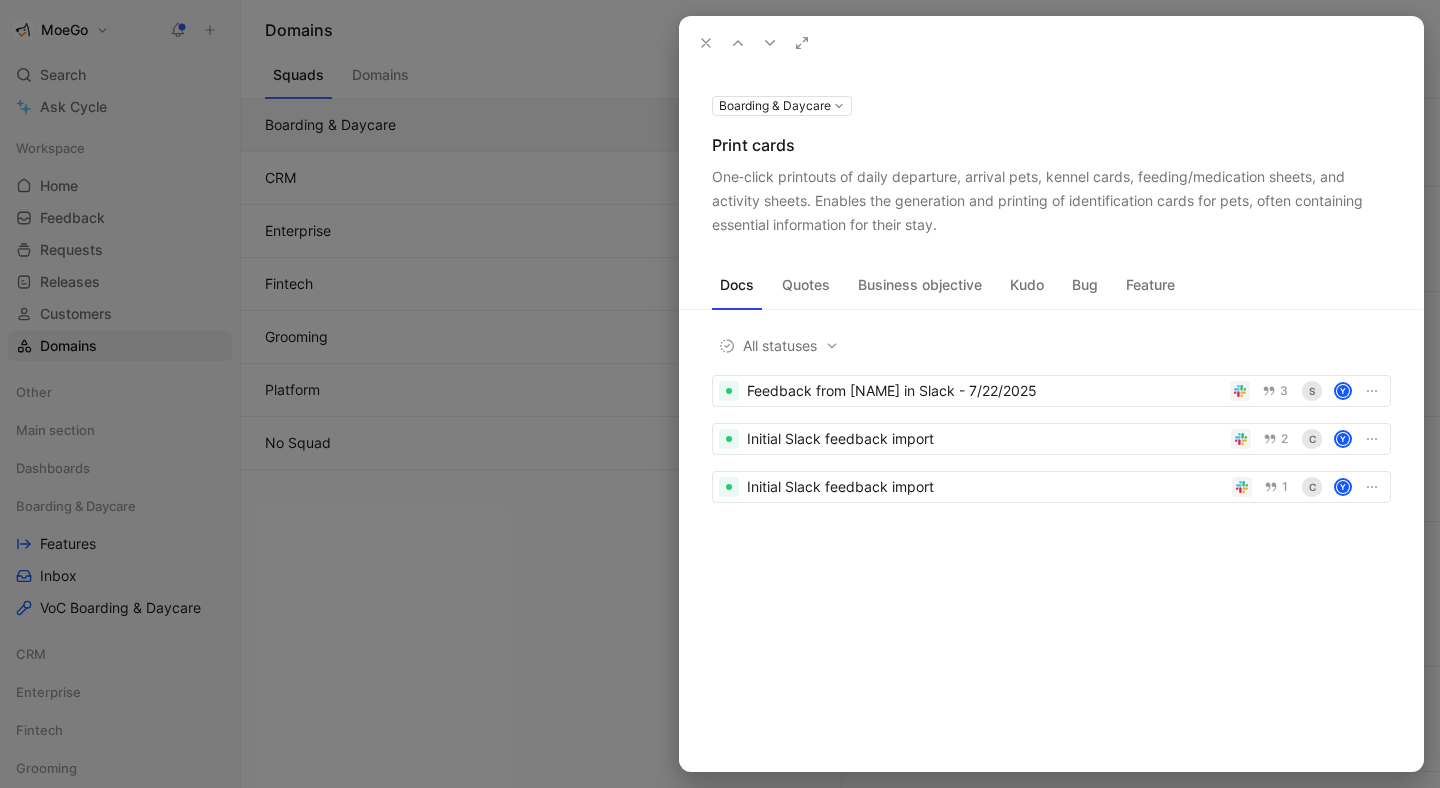 click at bounding box center (720, 394) 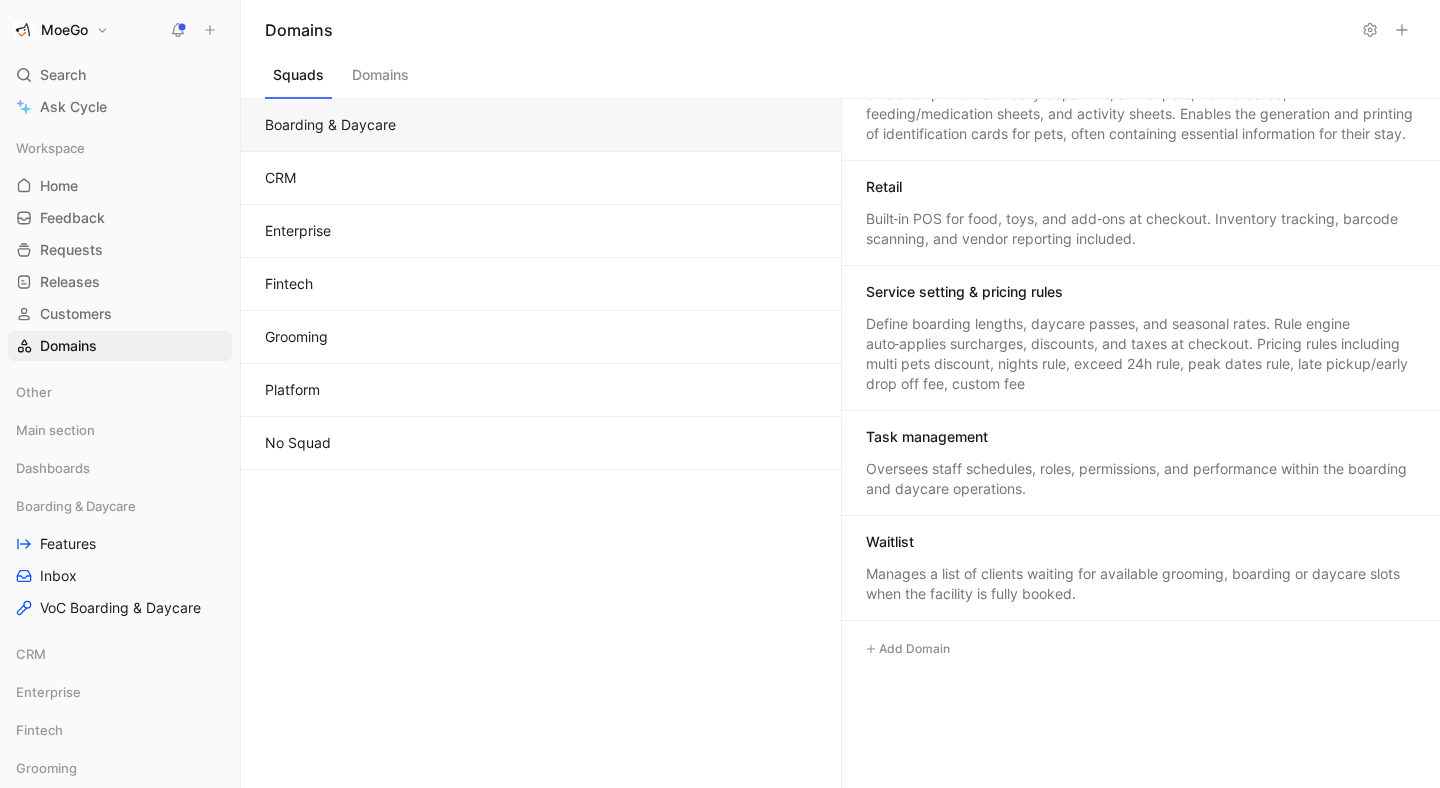 scroll, scrollTop: 957, scrollLeft: 0, axis: vertical 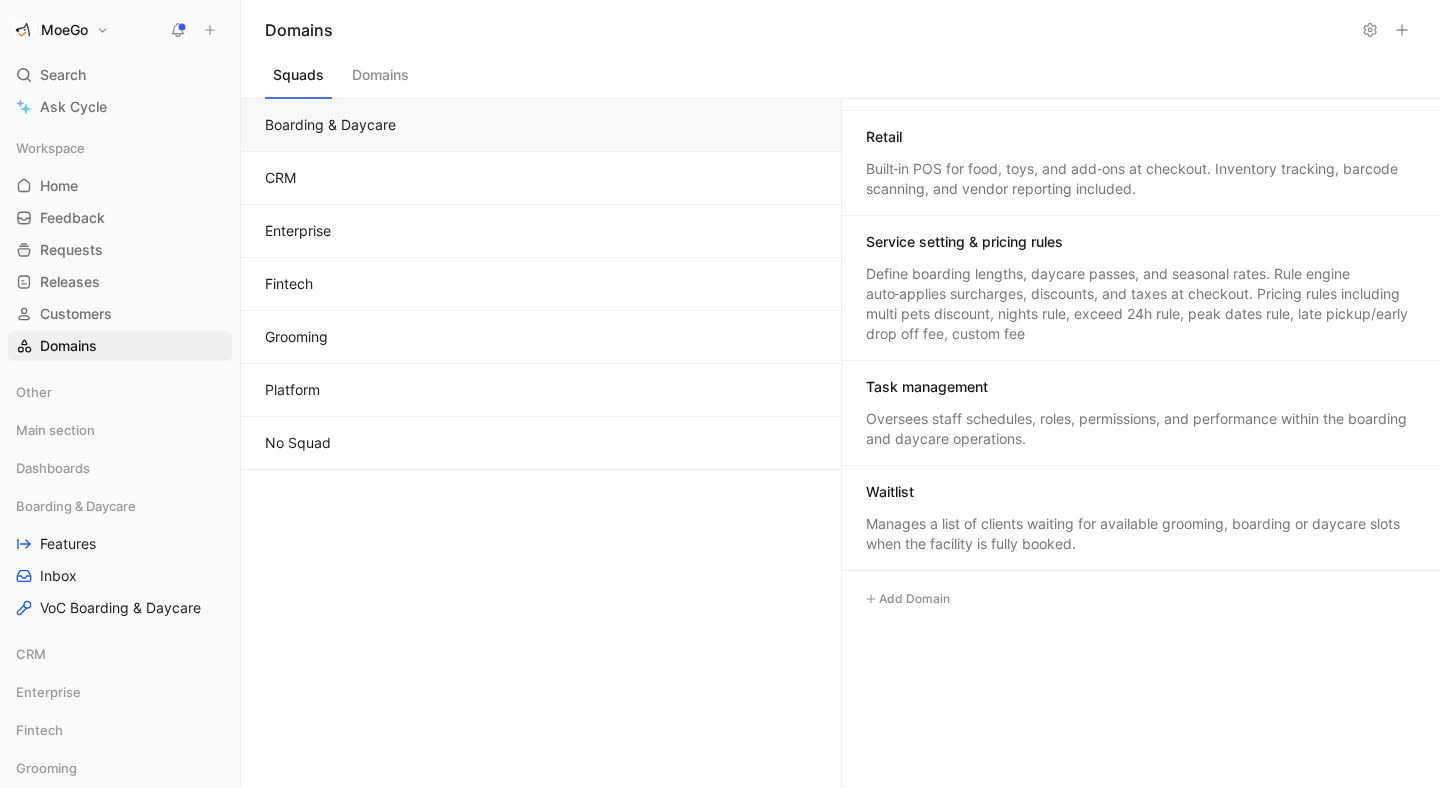 click on "Grooming" at bounding box center (541, 337) 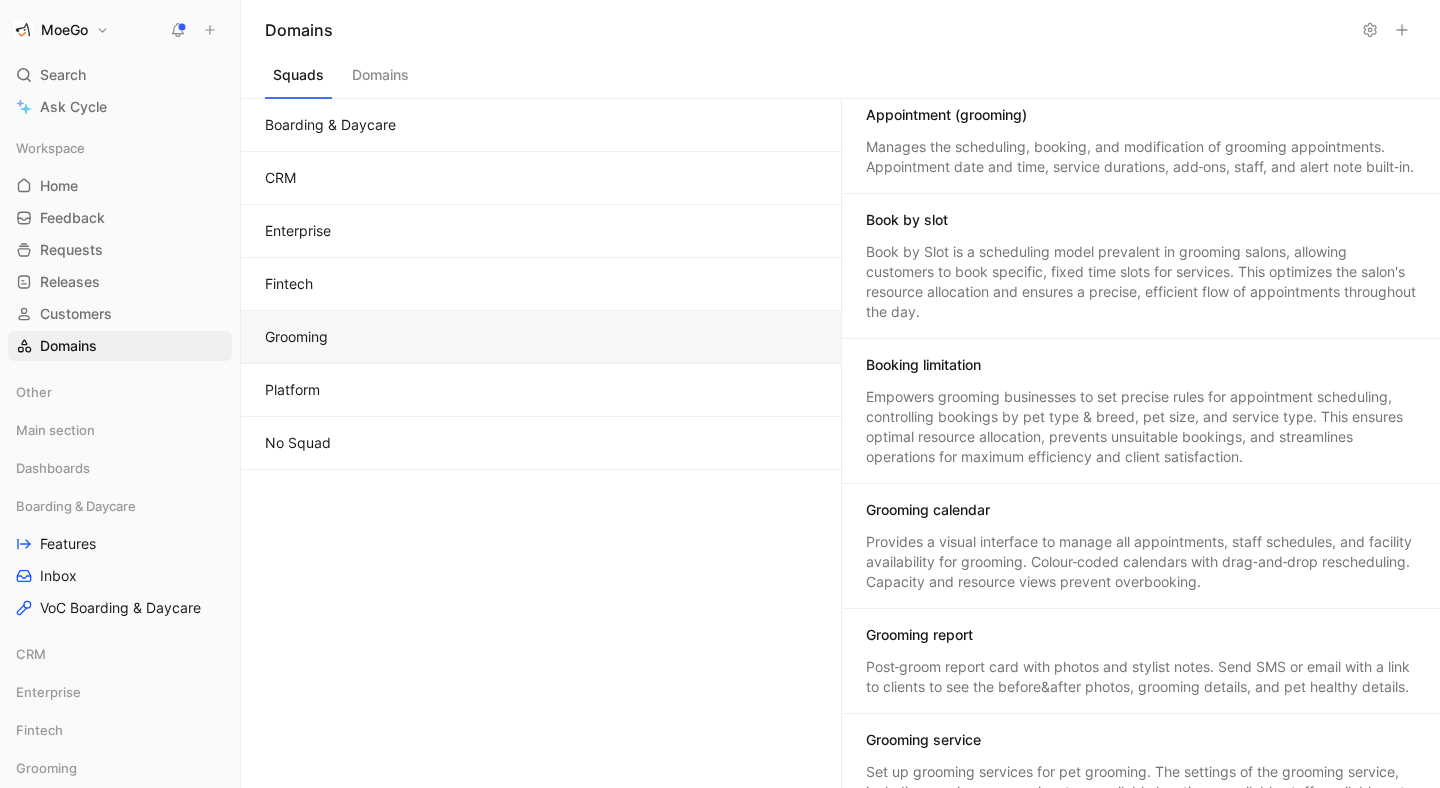 scroll, scrollTop: 0, scrollLeft: 0, axis: both 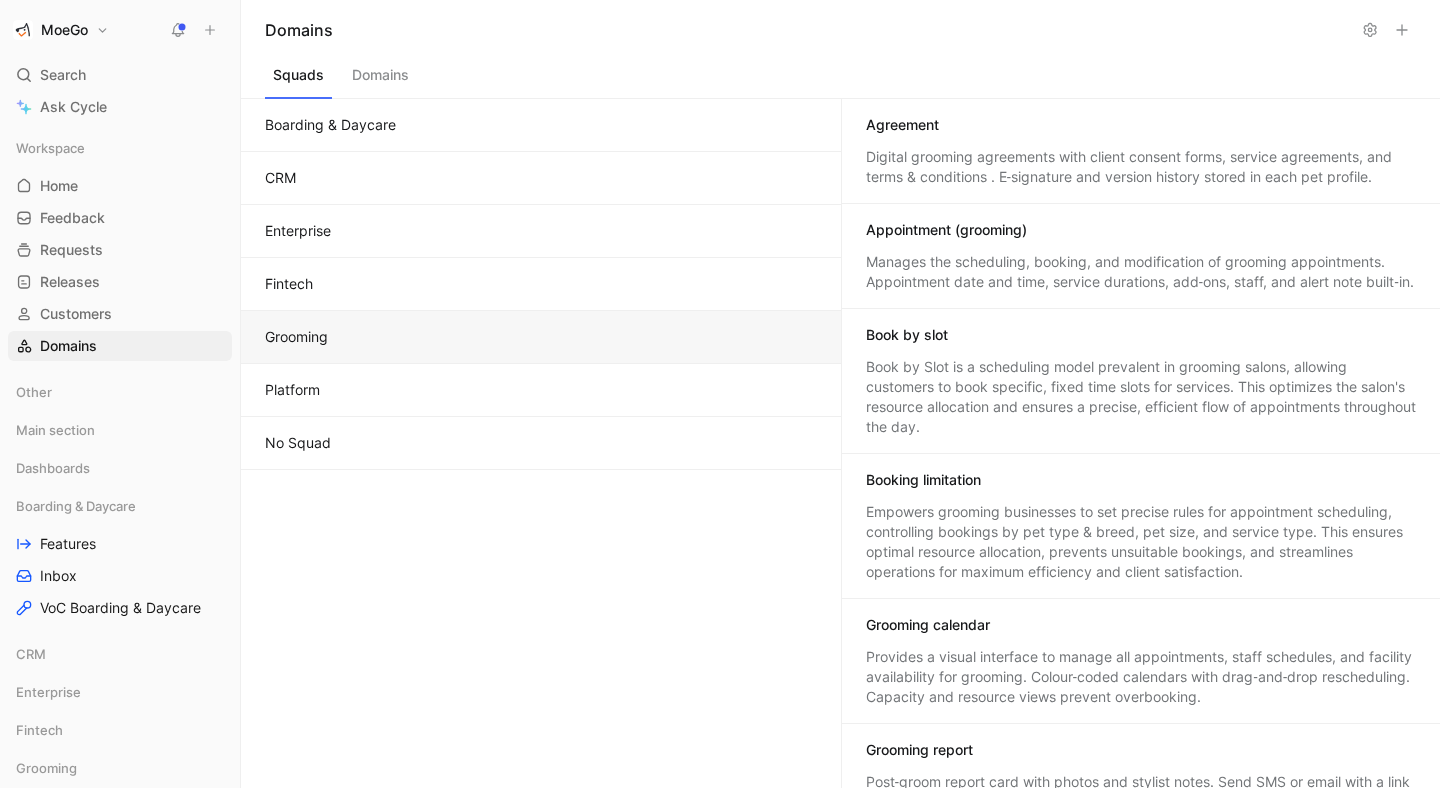 click on "Squads Domains" at bounding box center (840, 79) 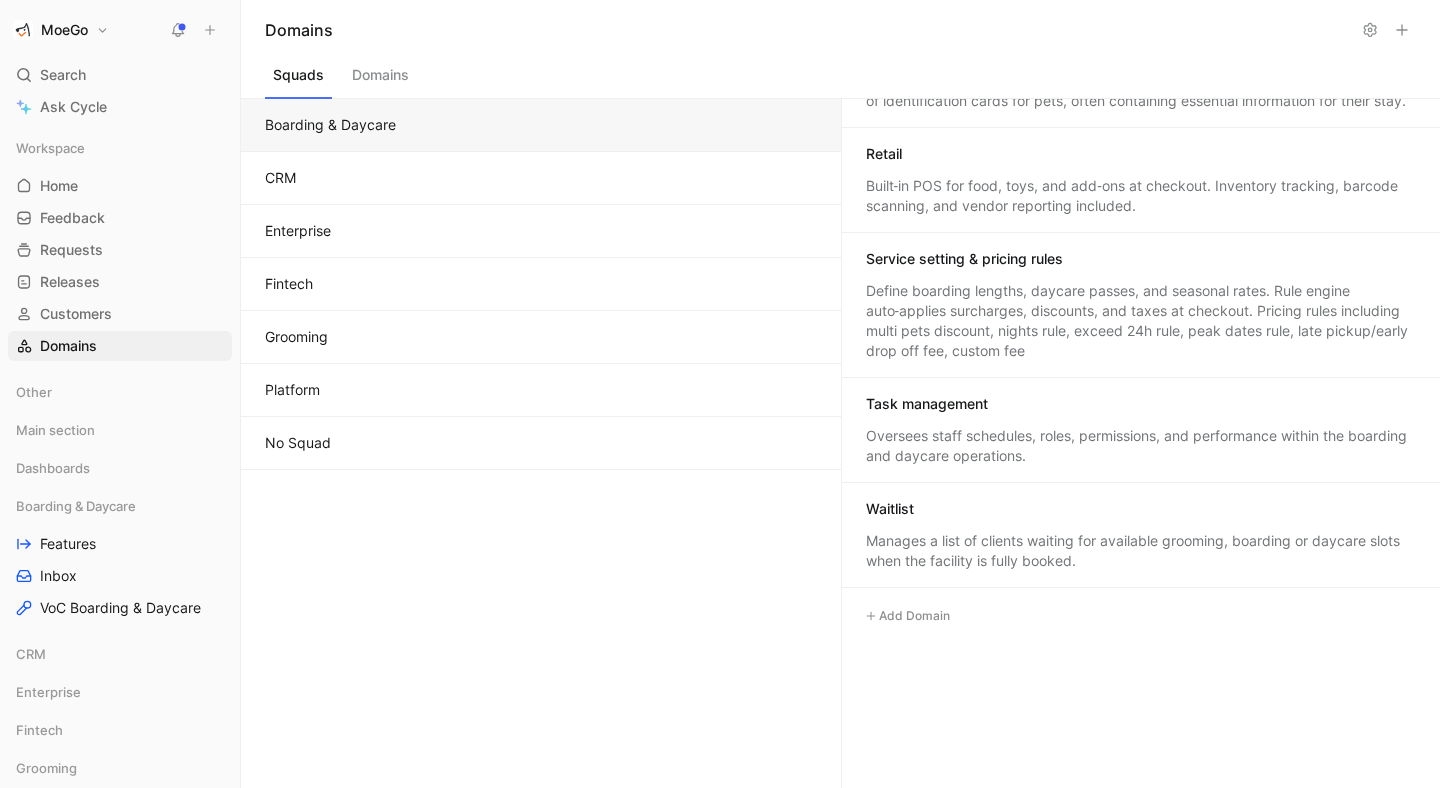 scroll, scrollTop: 930, scrollLeft: 0, axis: vertical 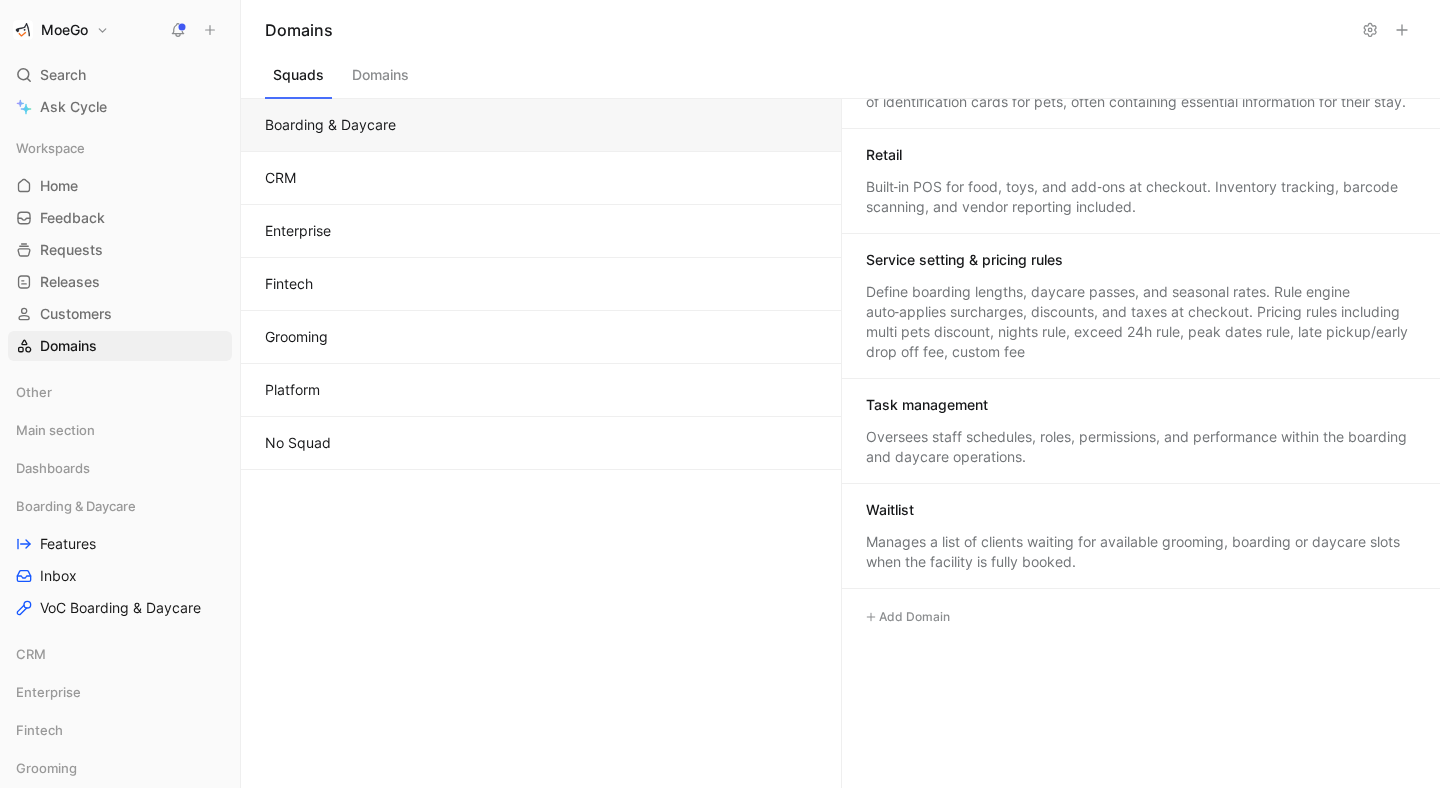 type 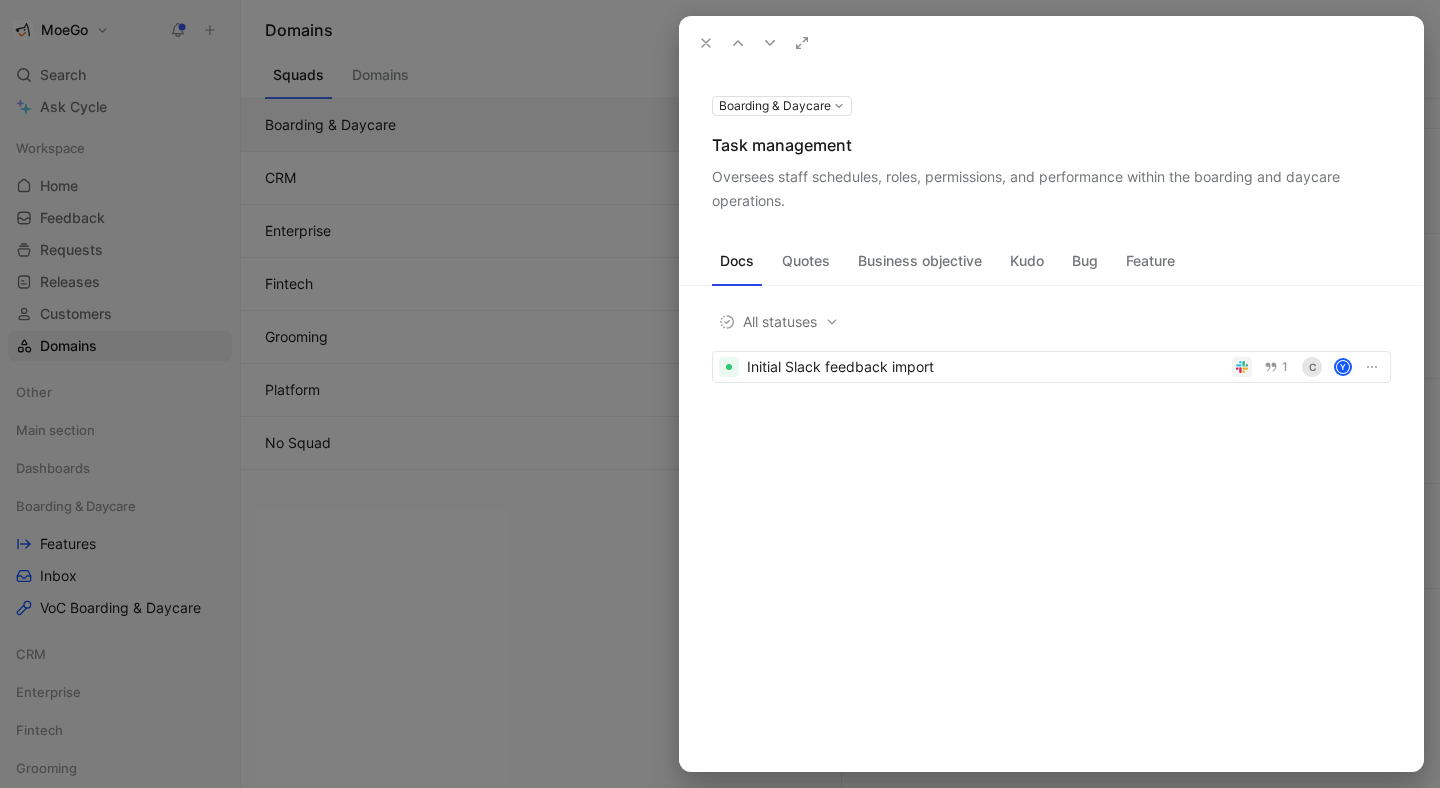click on "Oversees staff schedules, roles, permissions, and performance within the boarding and daycare operations." at bounding box center (1051, 189) 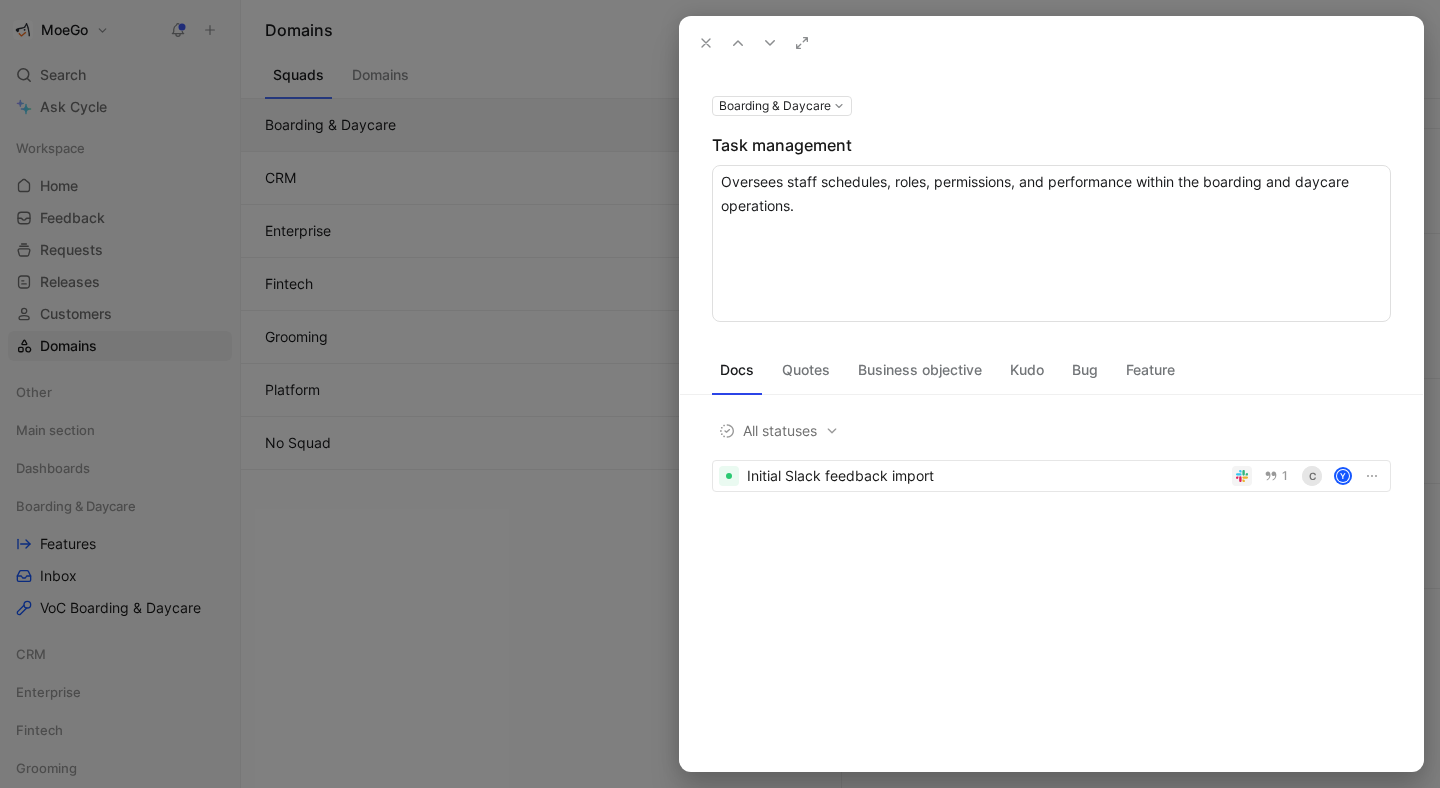 click on "Oversees staff schedules, roles, permissions, and performance within the boarding and daycare operations." at bounding box center [1051, 243] 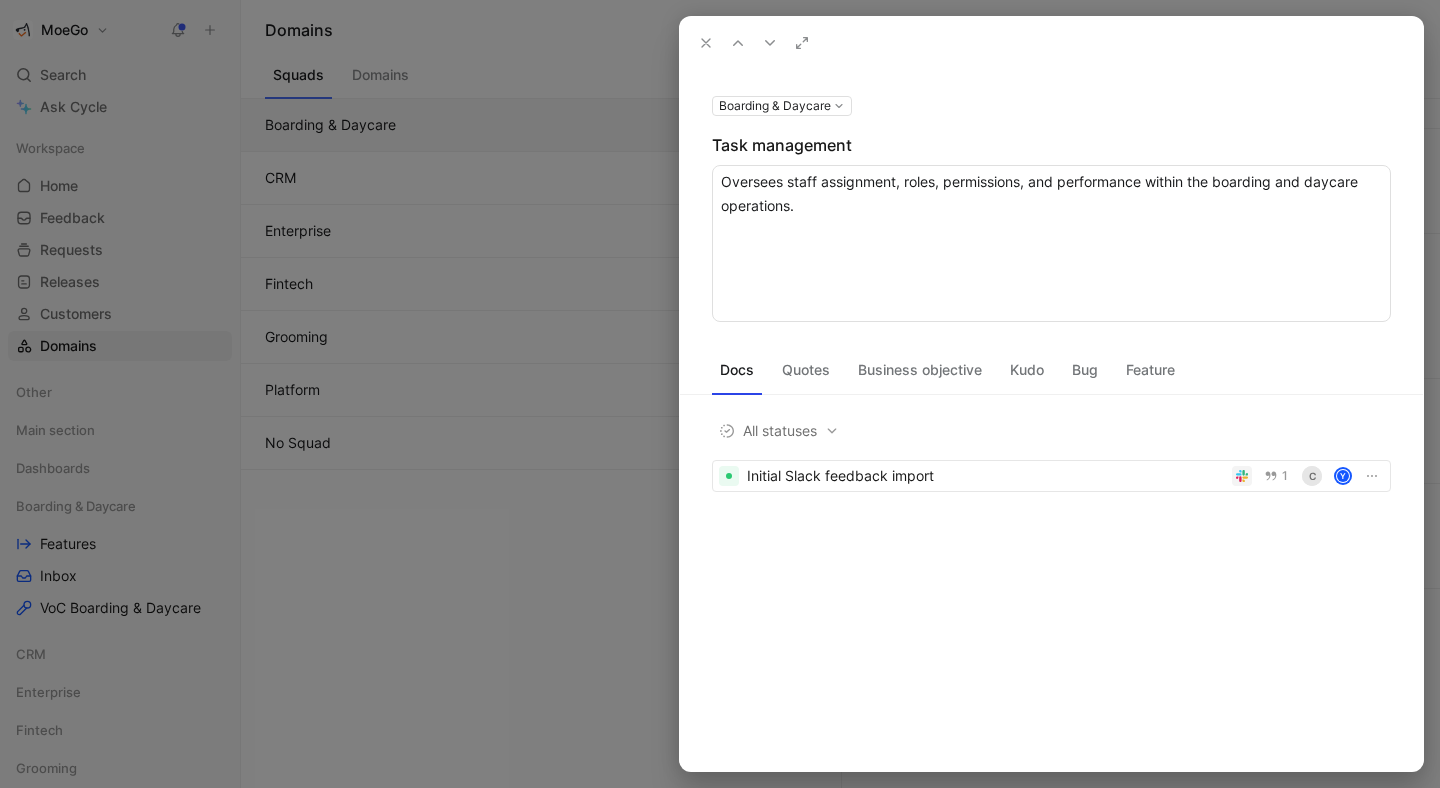 drag, startPoint x: 904, startPoint y: 187, endPoint x: 1027, endPoint y: 185, distance: 123.01626 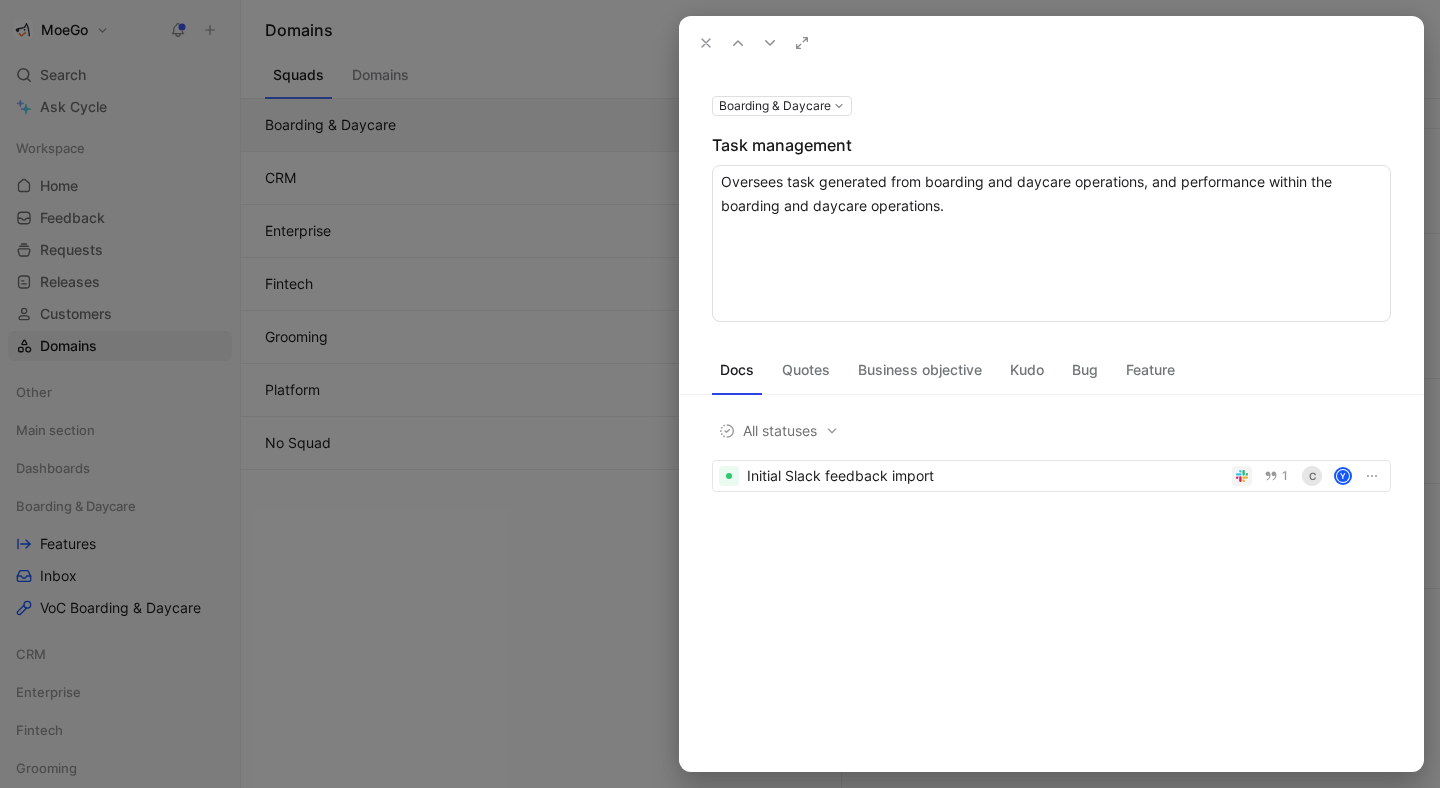 drag, startPoint x: 1144, startPoint y: 186, endPoint x: 1176, endPoint y: 217, distance: 44.553337 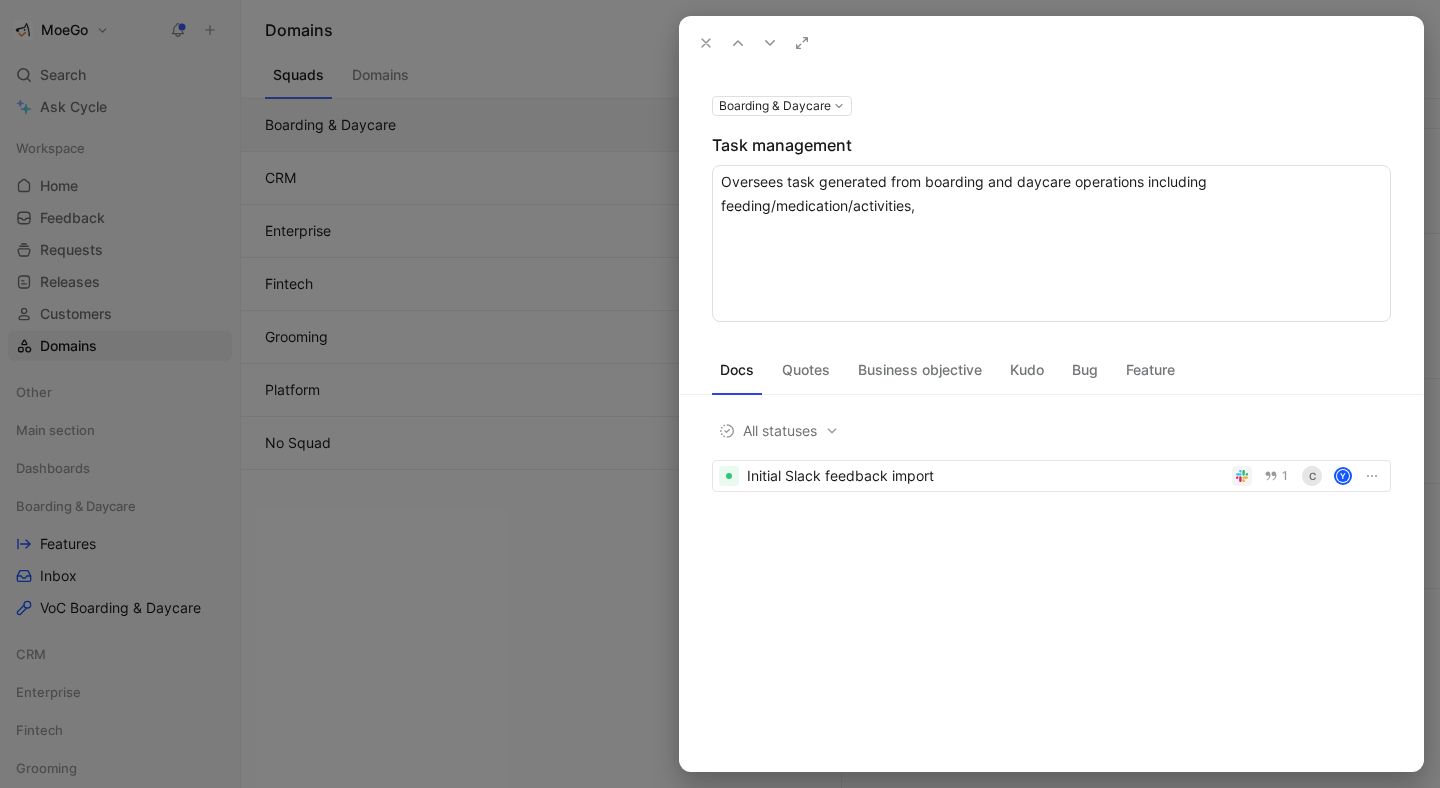 click on "Oversees task generated from boarding and daycare operations, and performance within the boarding and daycare operations." at bounding box center (1051, 243) 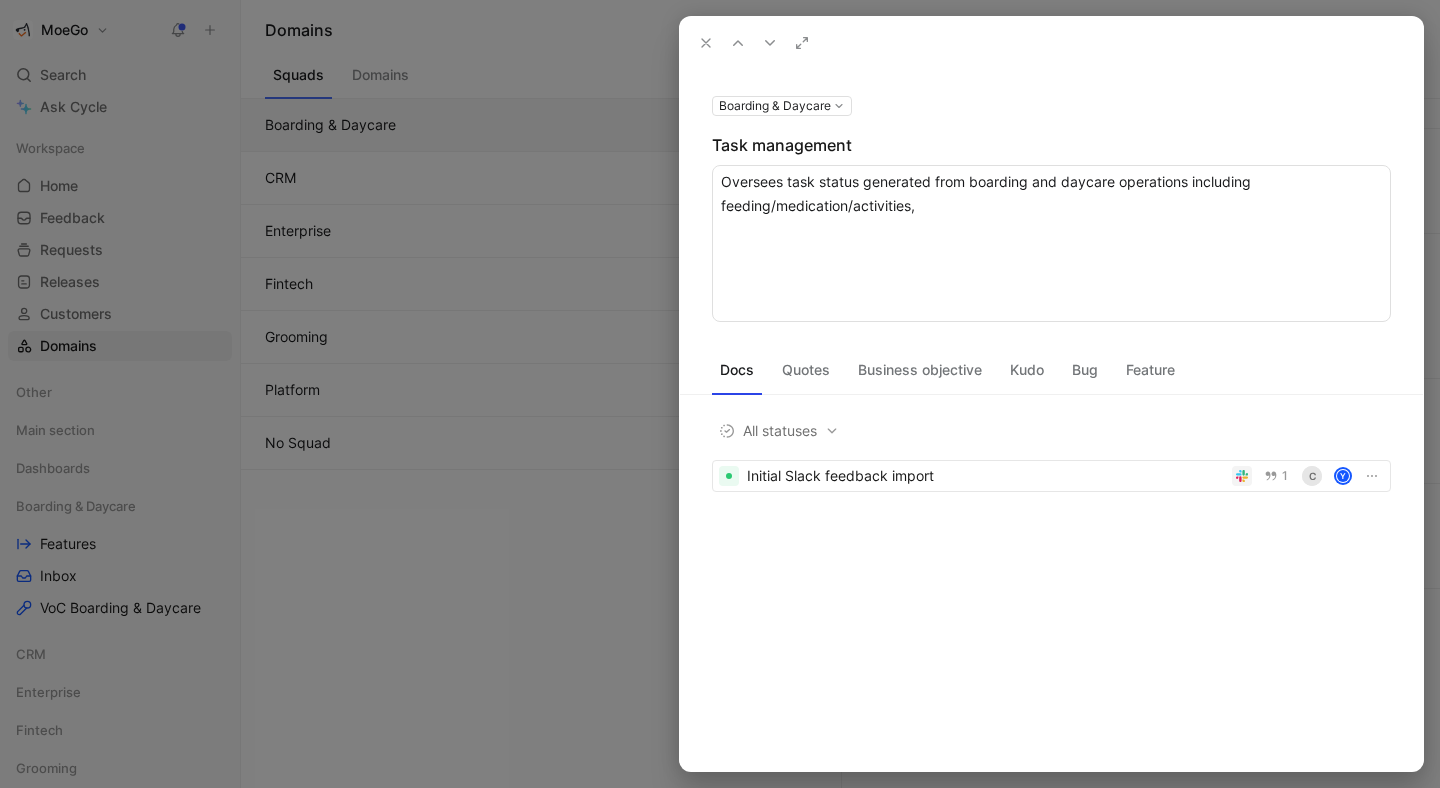 click on "Oversees task  generated from boarding and daycare operations including feeding/medication/activities," at bounding box center [1051, 243] 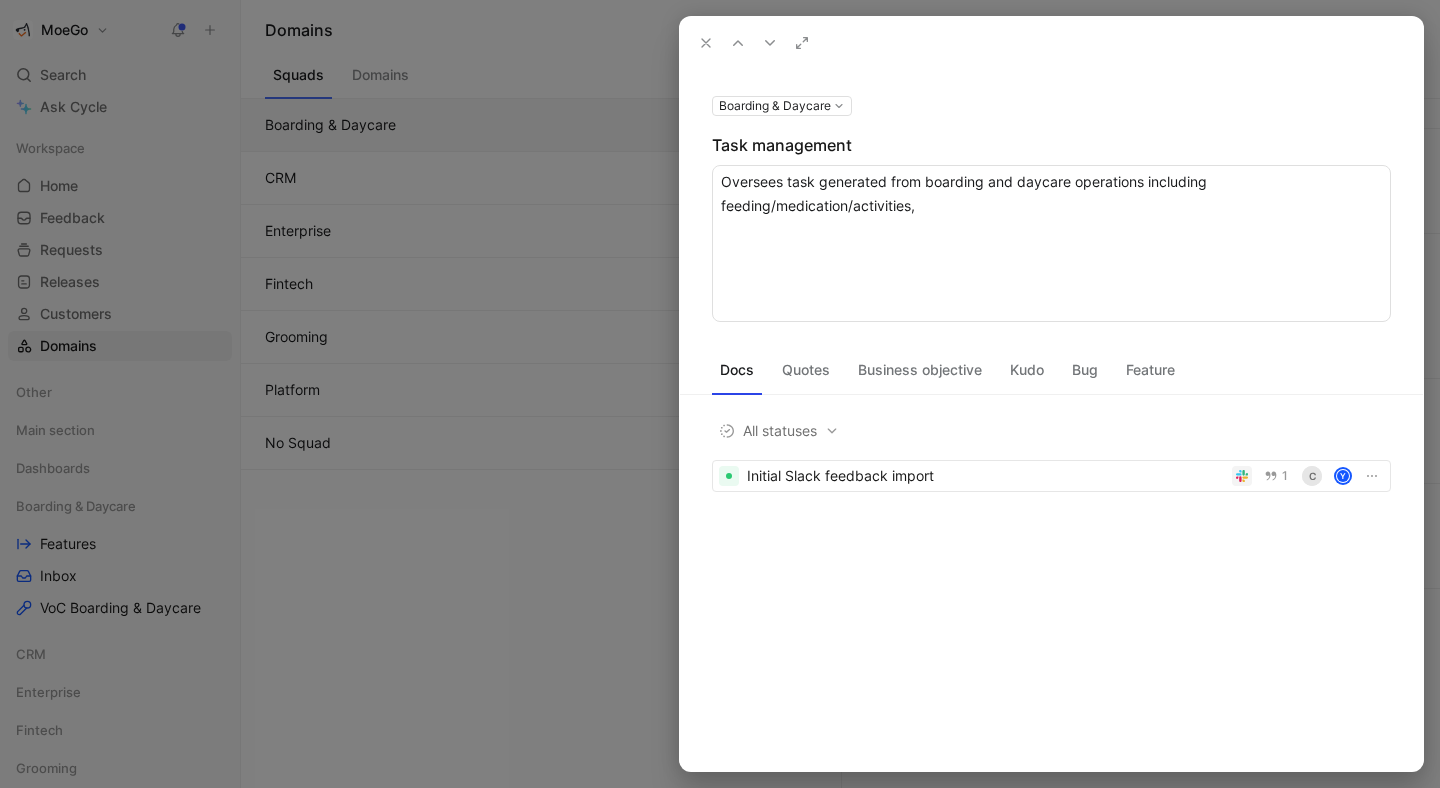 click on "Oversees task status generated from boarding and daycare operations including feeding/medication/activities," at bounding box center (1051, 243) 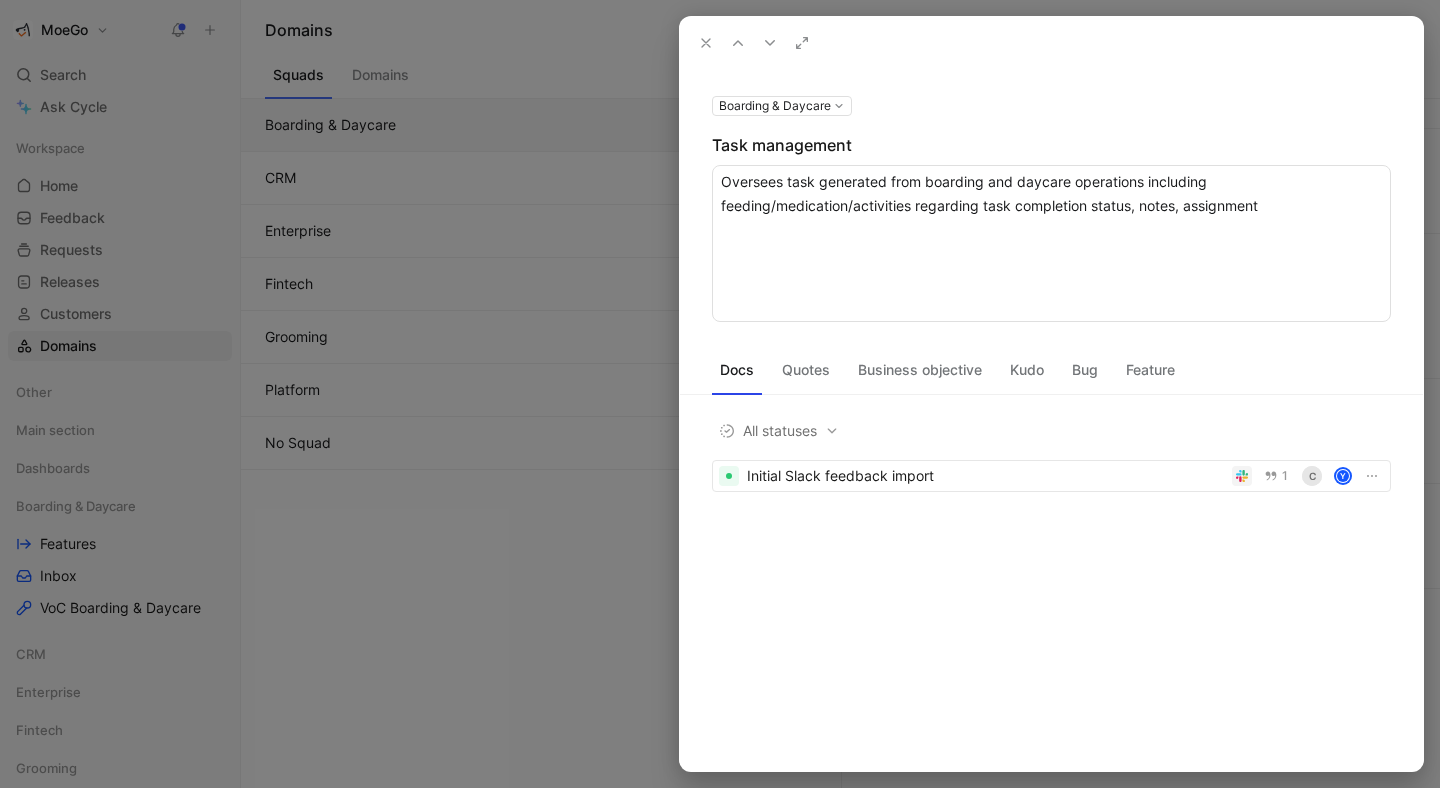type on "Oversees task generated from boarding and daycare operations including feeding/medication/activities regarding task completion status, notes, assignments" 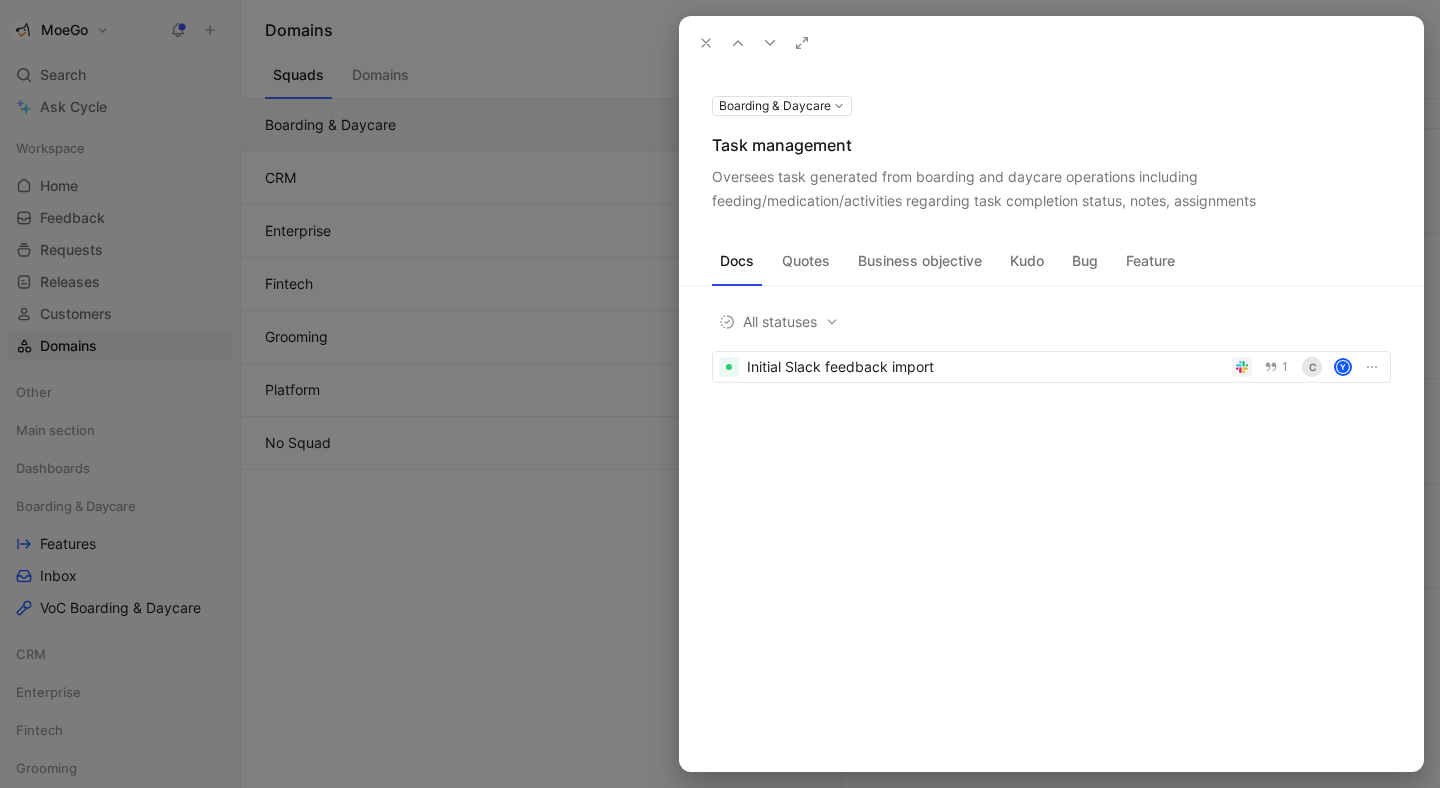 click on "Boarding & Daycare Task management Oversees task generated from boarding and daycare operations including feeding/medication/activities regarding task completion status, notes, assignments Docs Quotes Business objective Kudo Bug Feature All statuses Initial Slack feedback import 1 c Y" at bounding box center (1051, 420) 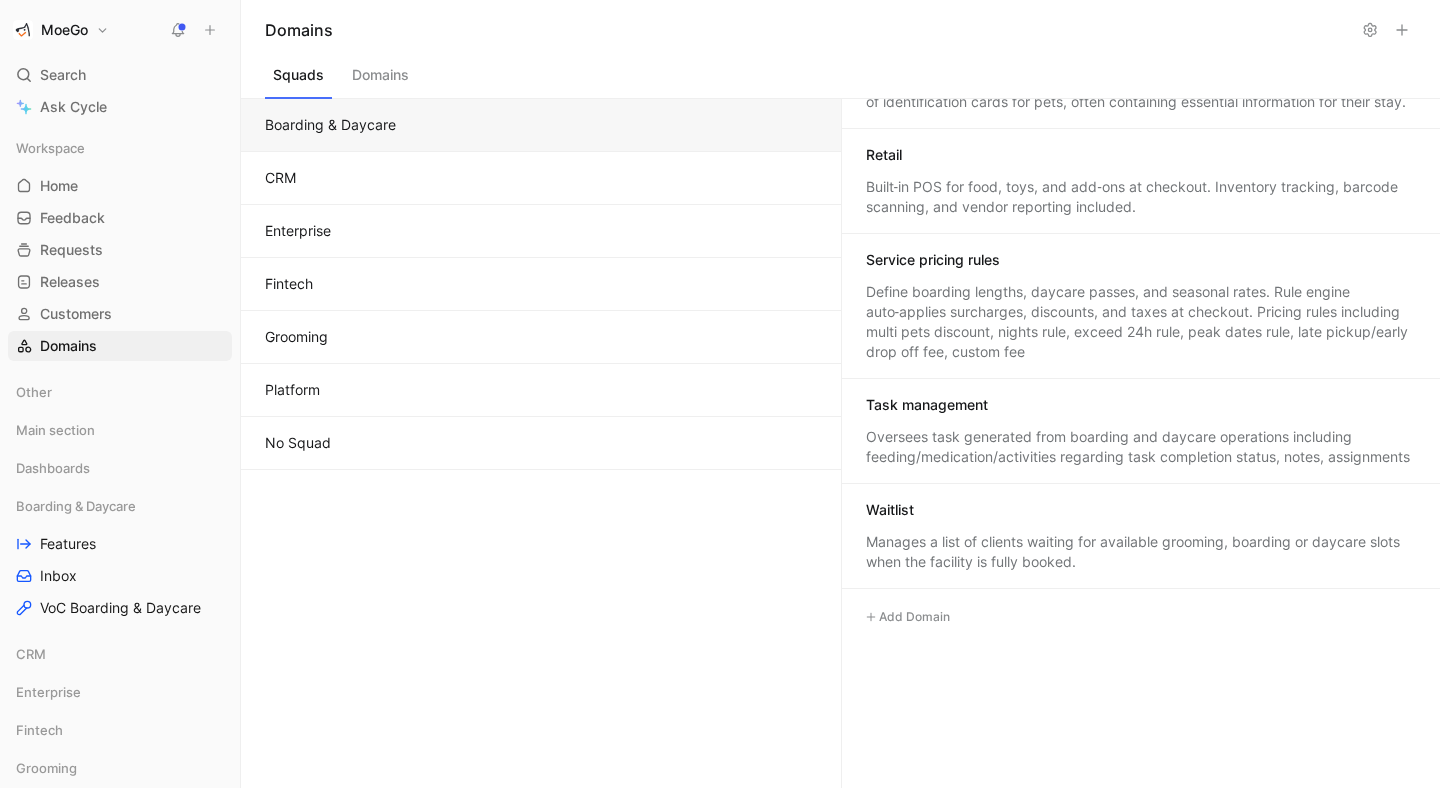 click on "Oversees task generated from boarding and daycare operations including feeding/medication/activities regarding task completion status, notes, assignments" at bounding box center (1141, 447) 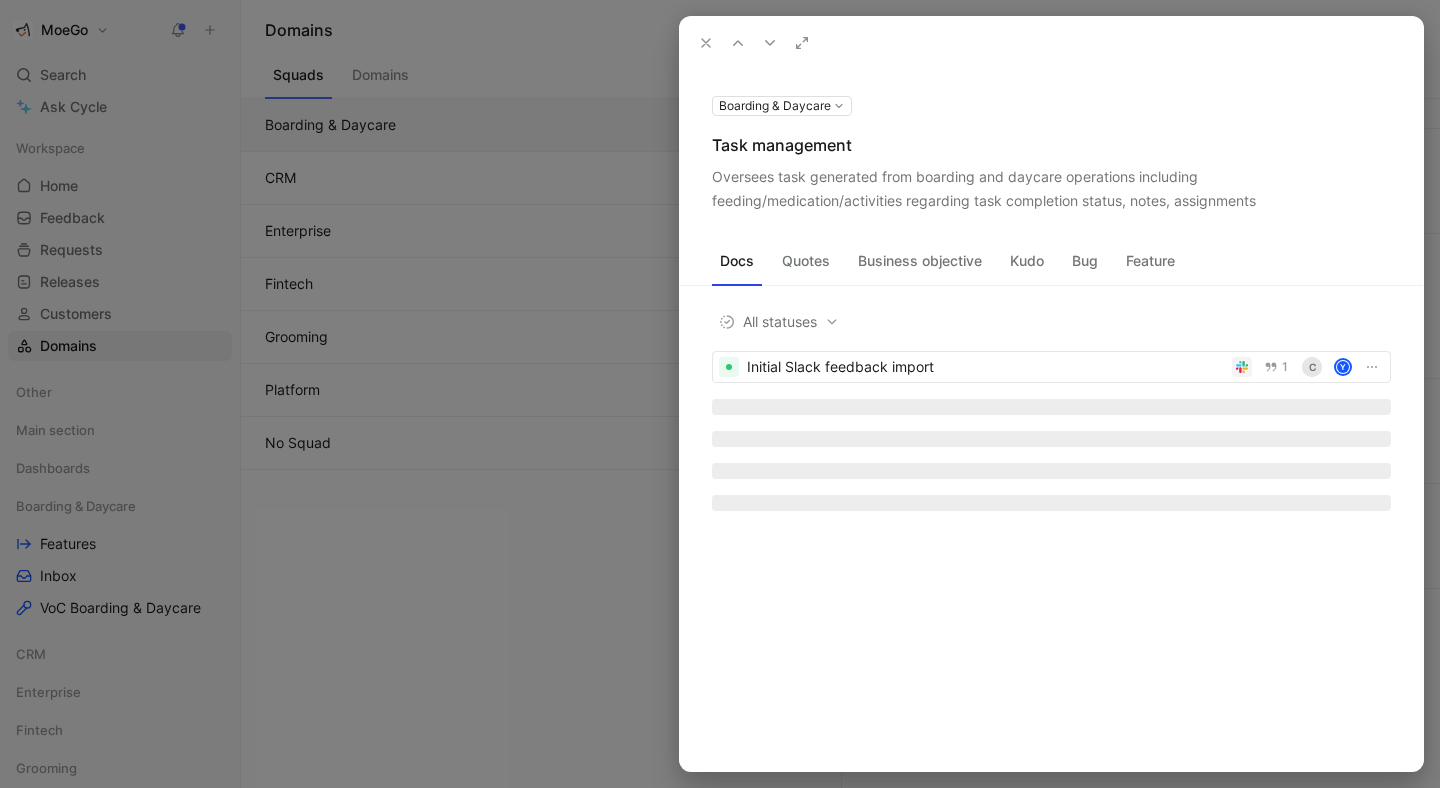 click 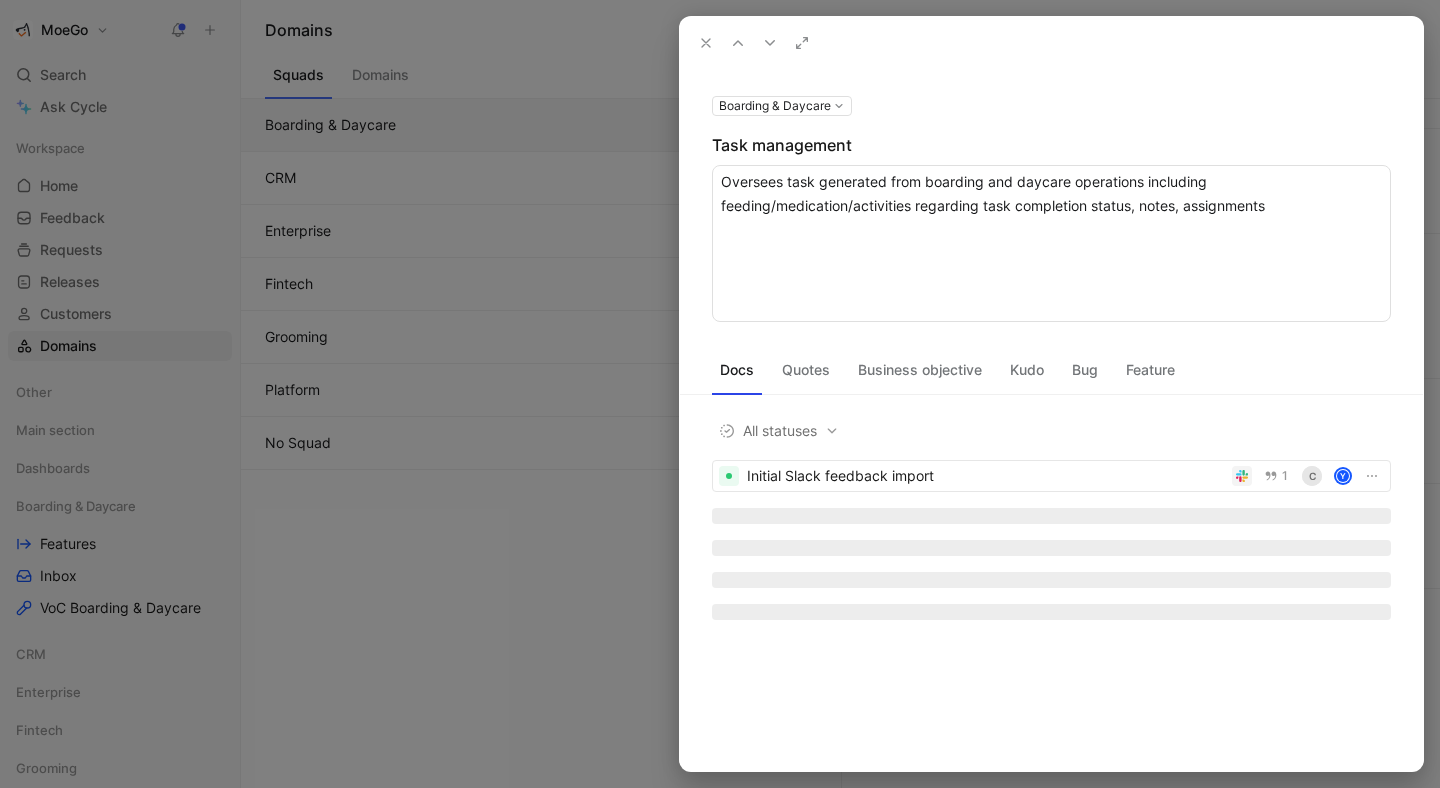 click on "Oversees task generated from boarding and daycare operations including feeding/medication/activities regarding task completion status, notes, assignments" at bounding box center (1051, 243) 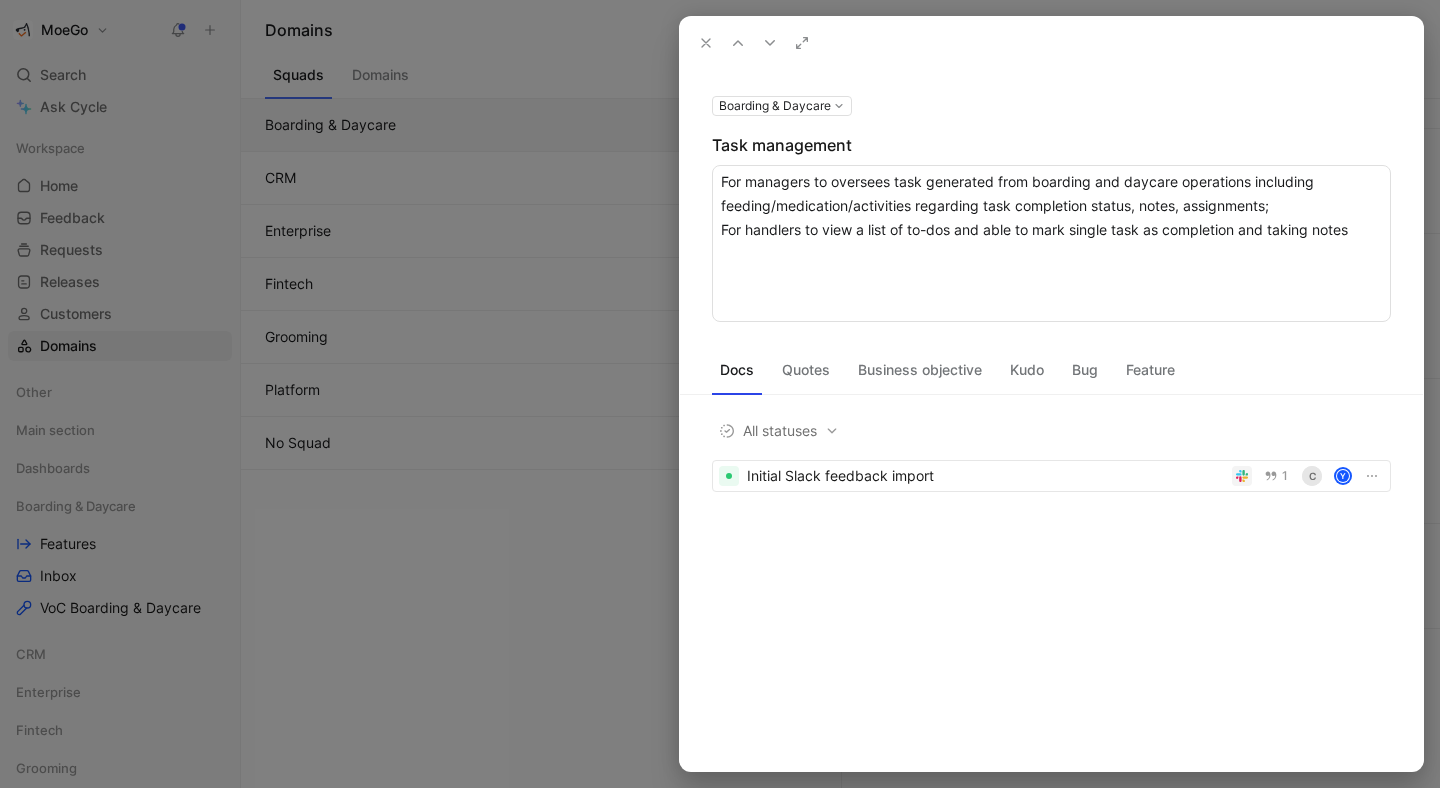 type on "For managers to oversees task generated from boarding and daycare operations including feeding/medication/activities regarding task completion status, notes, assignments;
For handlers to view a list of to-dos and able to mark single task as completion and taking notes" 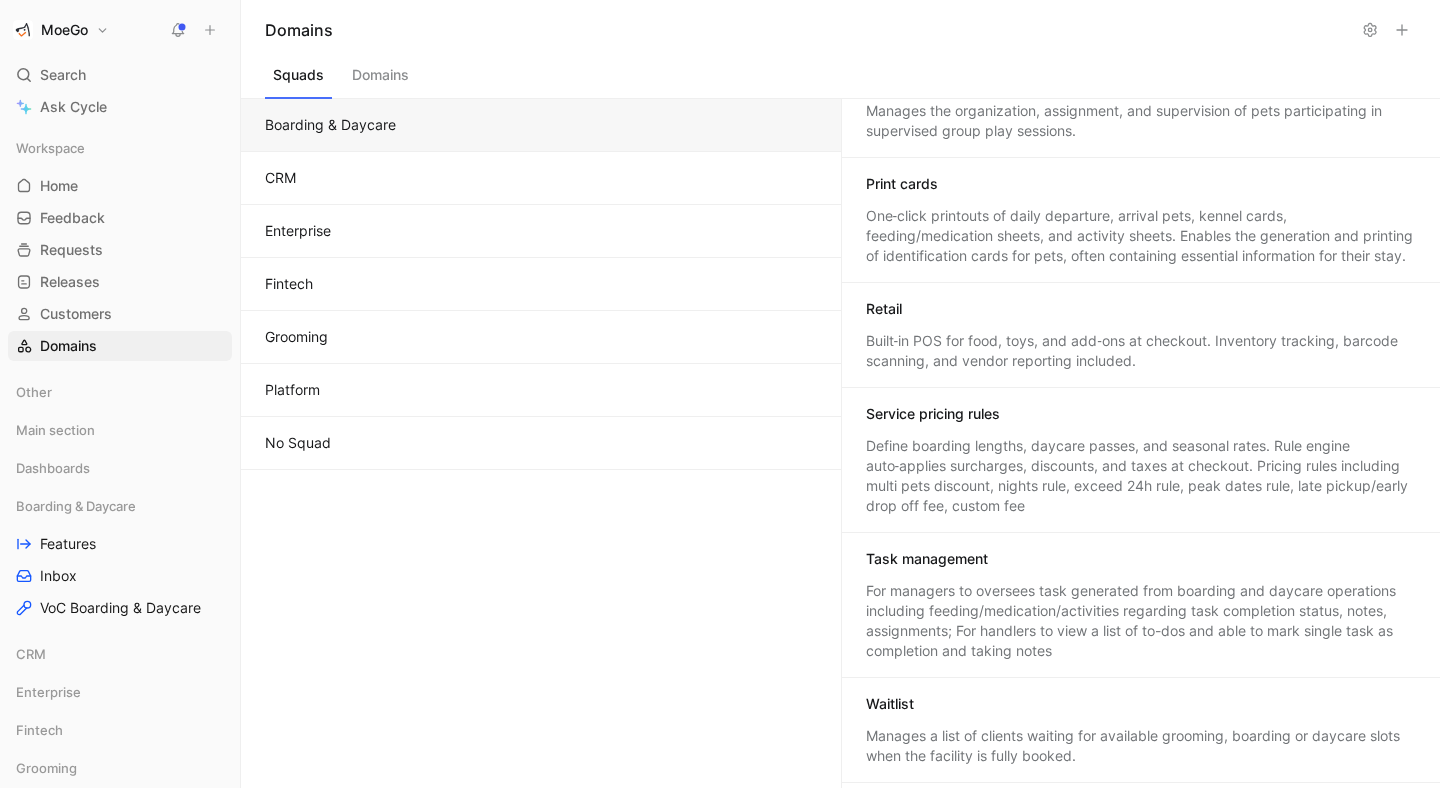 scroll, scrollTop: 906, scrollLeft: 0, axis: vertical 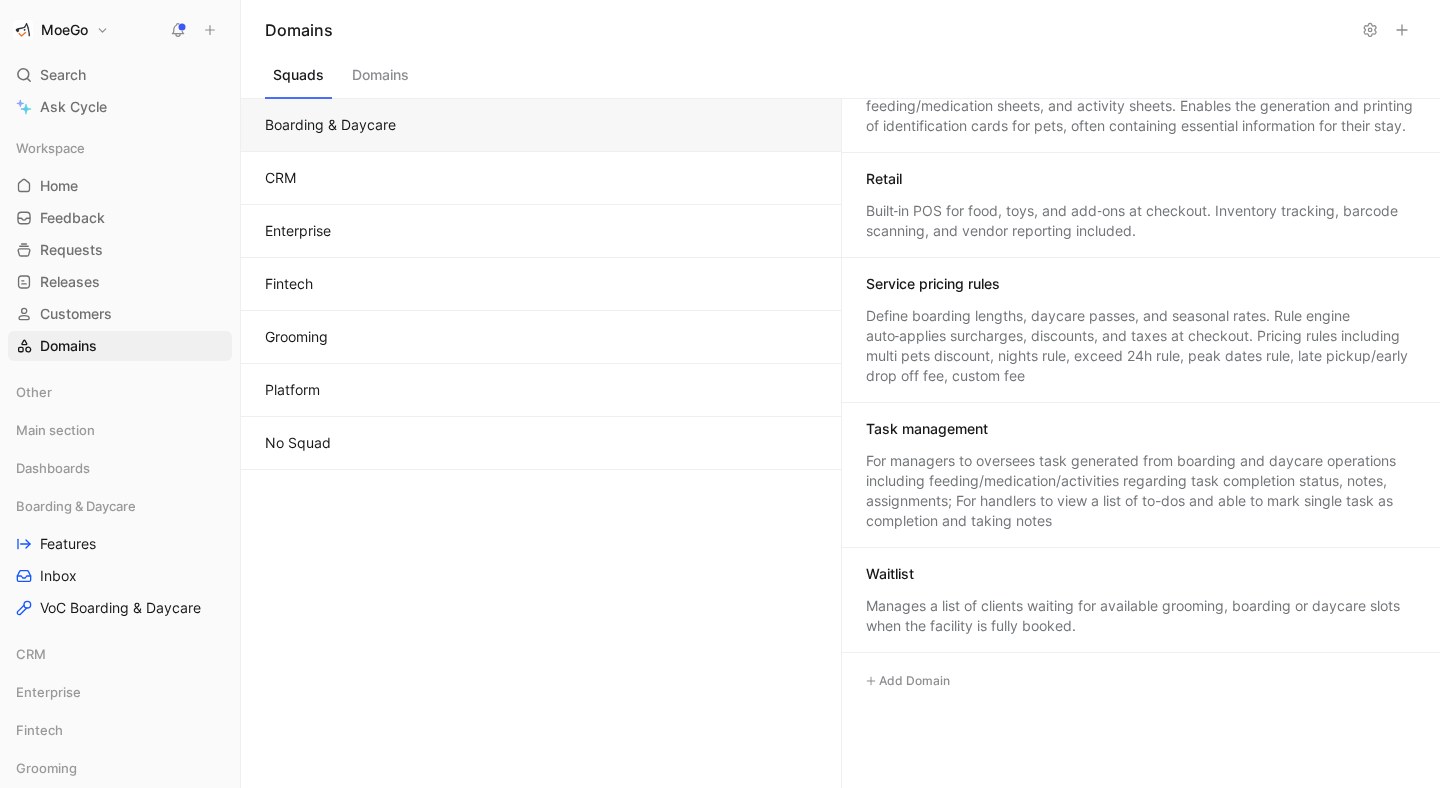 click on "Define boarding lengths, daycare passes, and seasonal rates.
Rule engine auto‑applies surcharges, discounts, and taxes at checkout.
Pricing rules including multi pets discount, nights rule, exceed 24h rule, peak dates rule, late pickup/early drop off fee, custom fee" at bounding box center [1141, 346] 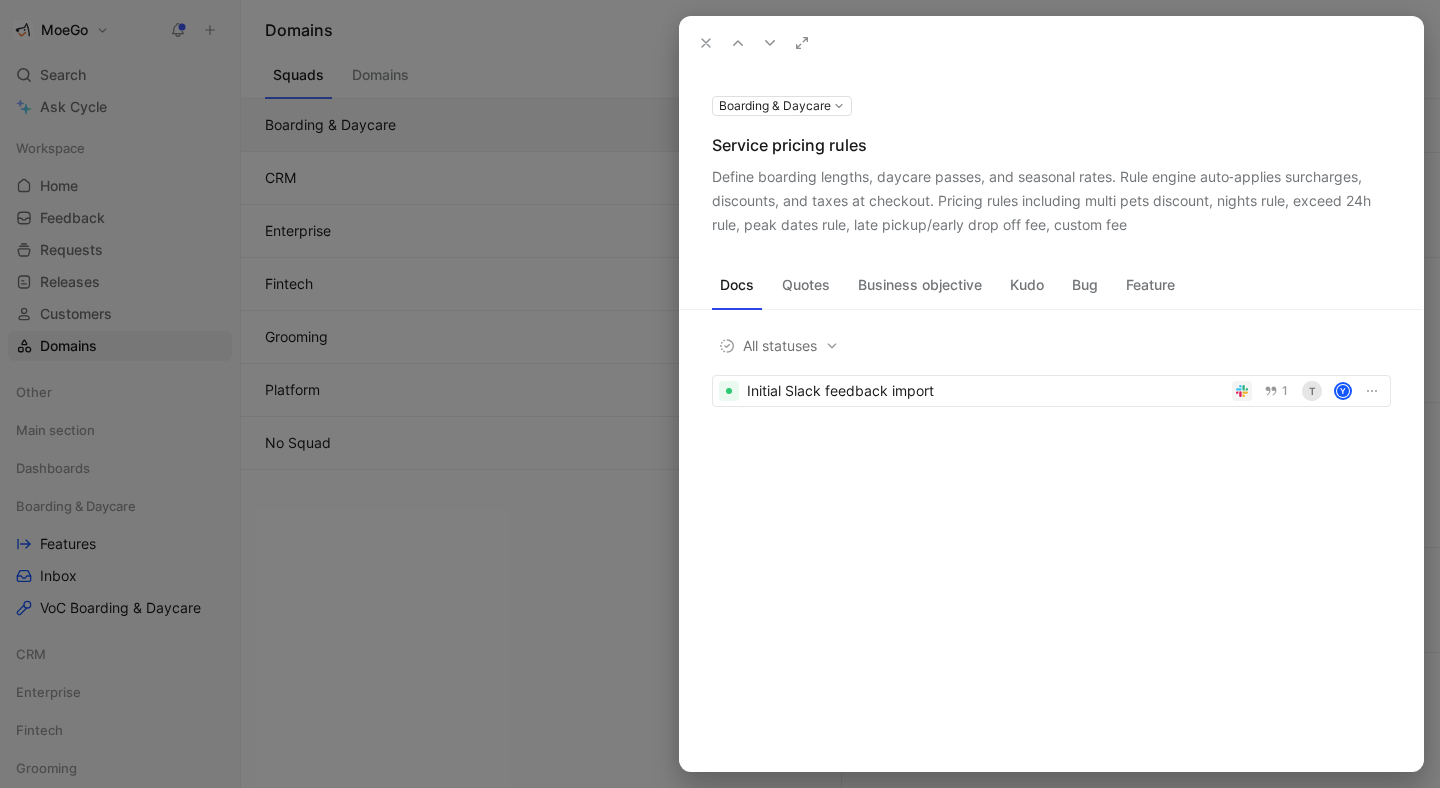 click at bounding box center [720, 394] 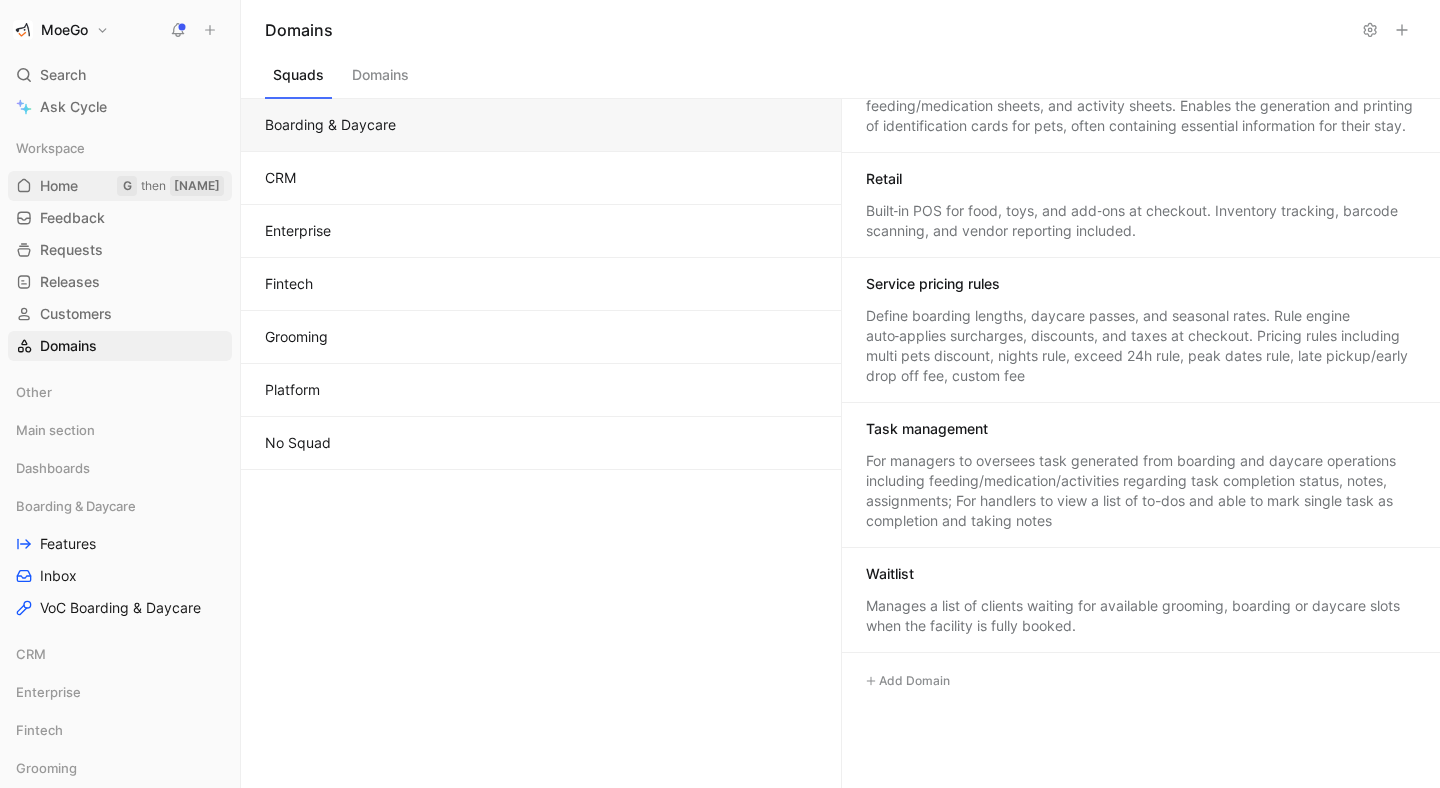 click on "Home G then H" at bounding box center (120, 186) 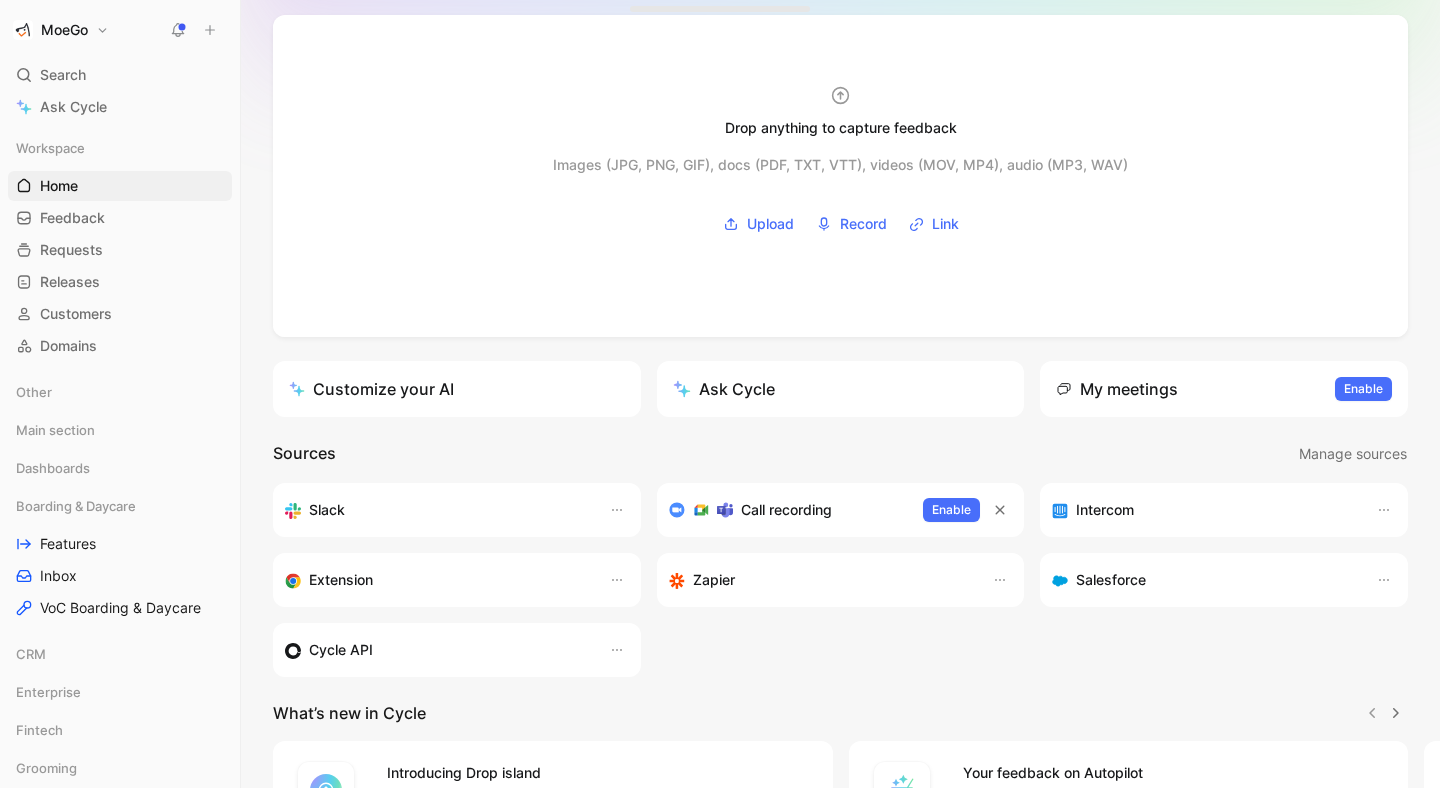 scroll, scrollTop: 0, scrollLeft: 0, axis: both 